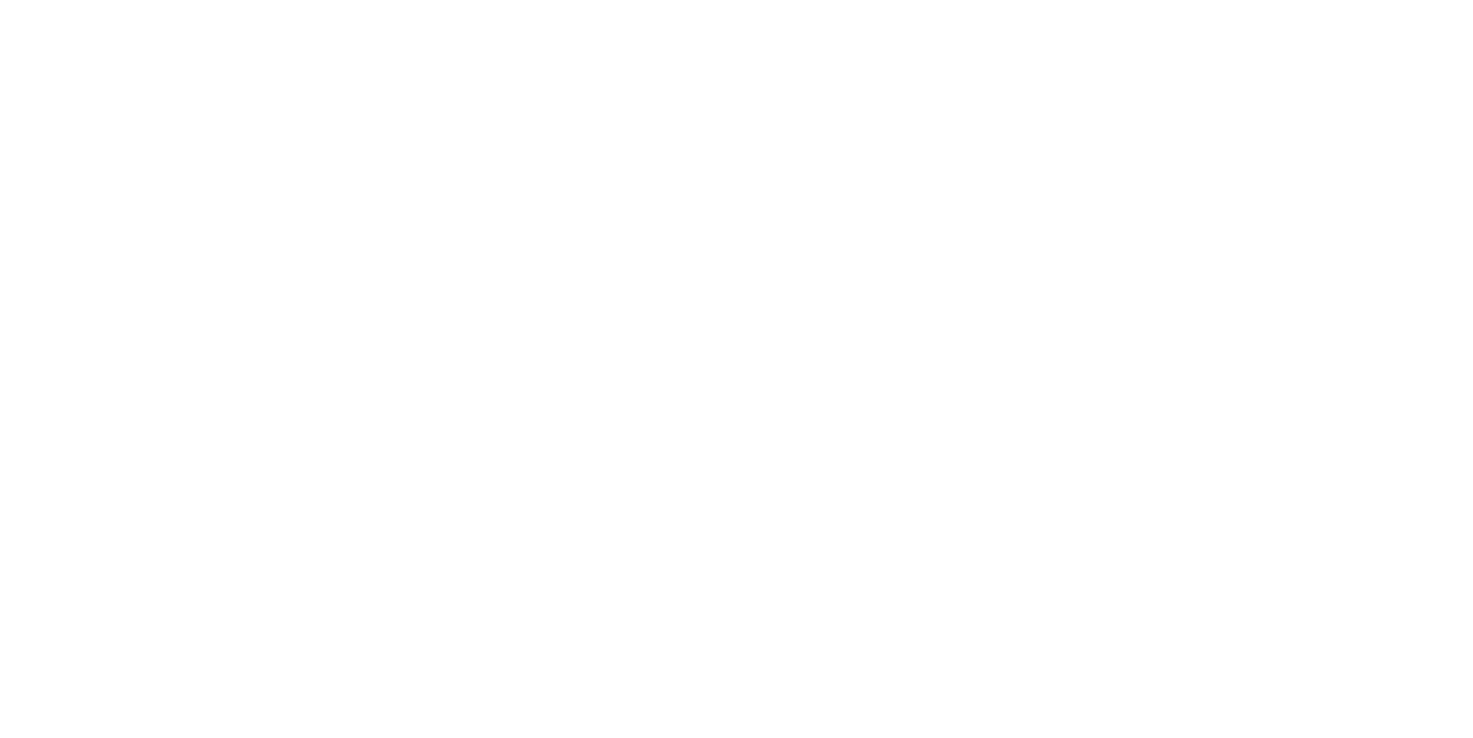 scroll, scrollTop: 0, scrollLeft: 0, axis: both 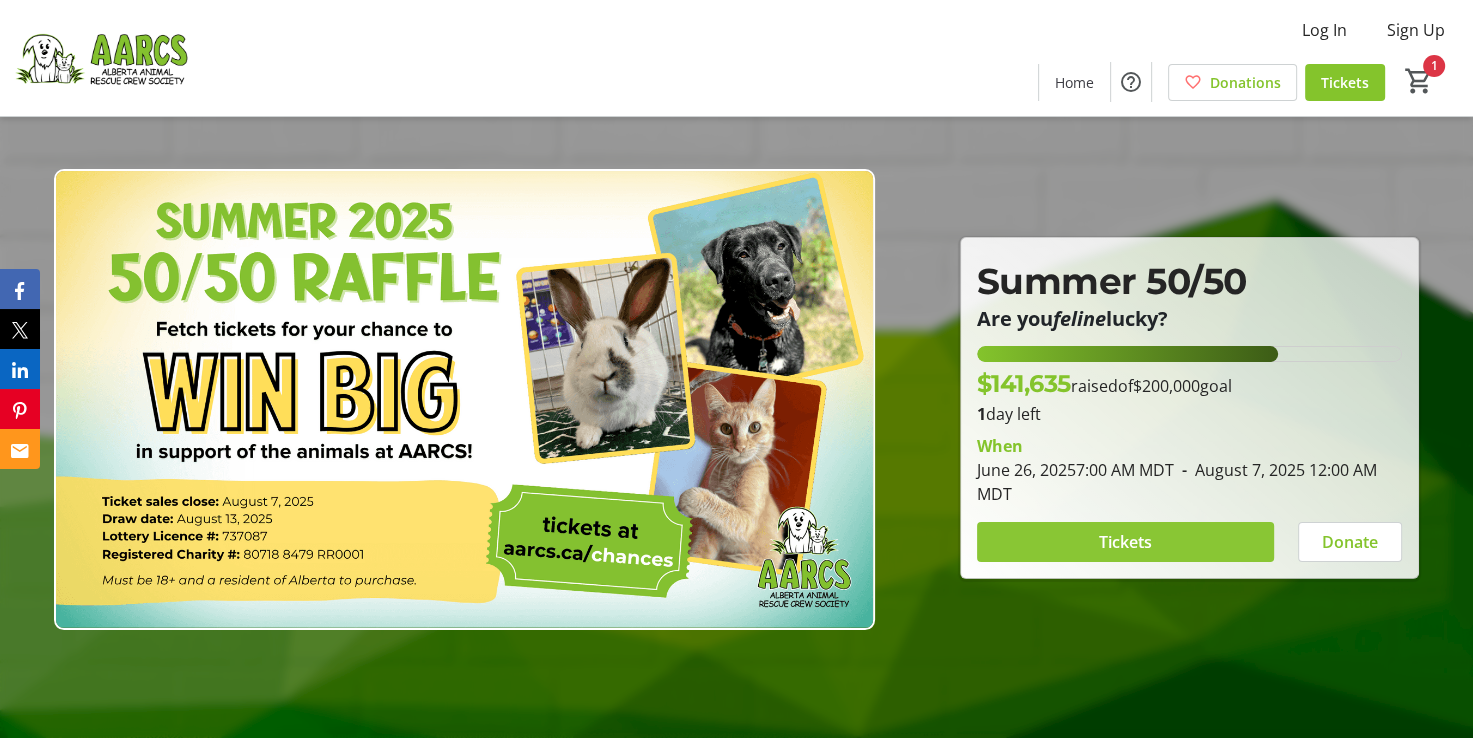click on "Tickets" at bounding box center (1125, 542) 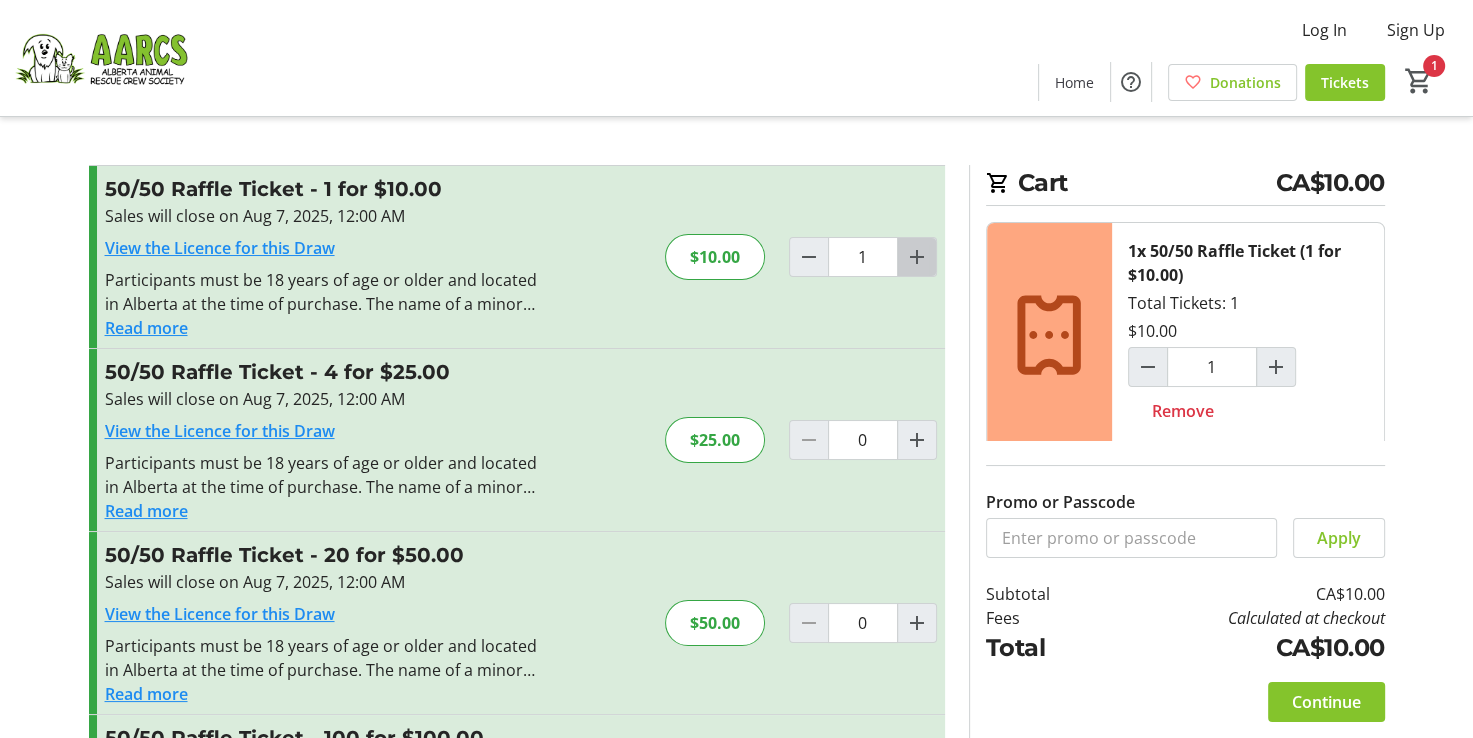 click 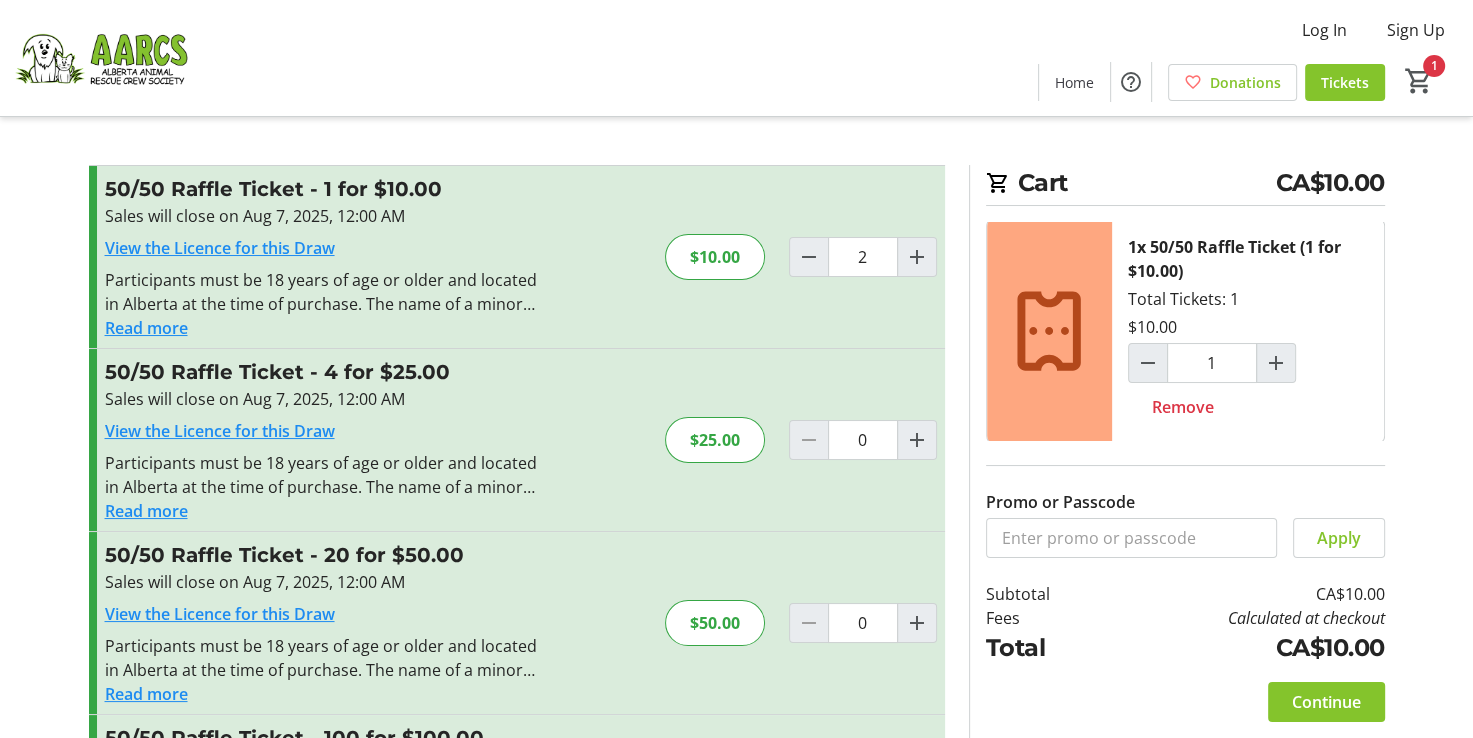 type on "2" 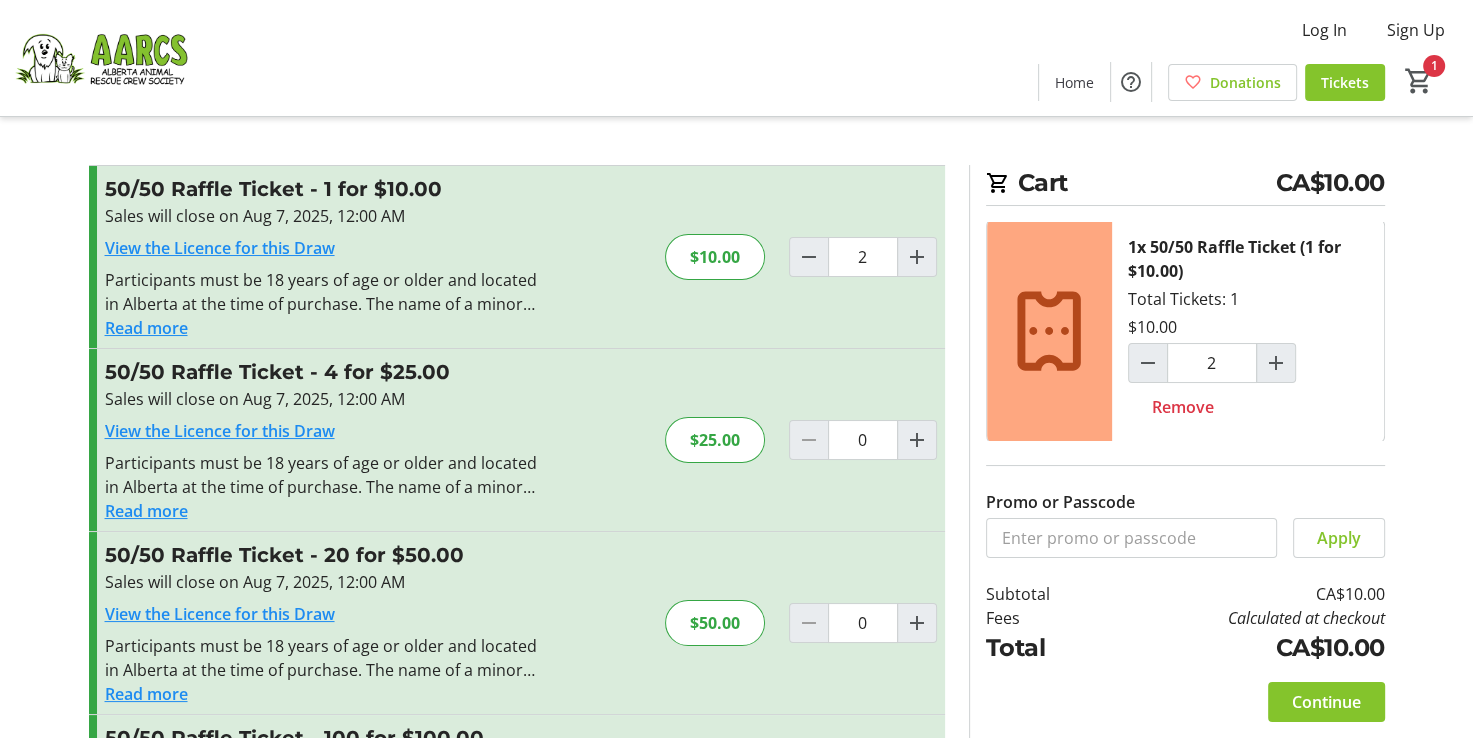 scroll, scrollTop: 4, scrollLeft: 0, axis: vertical 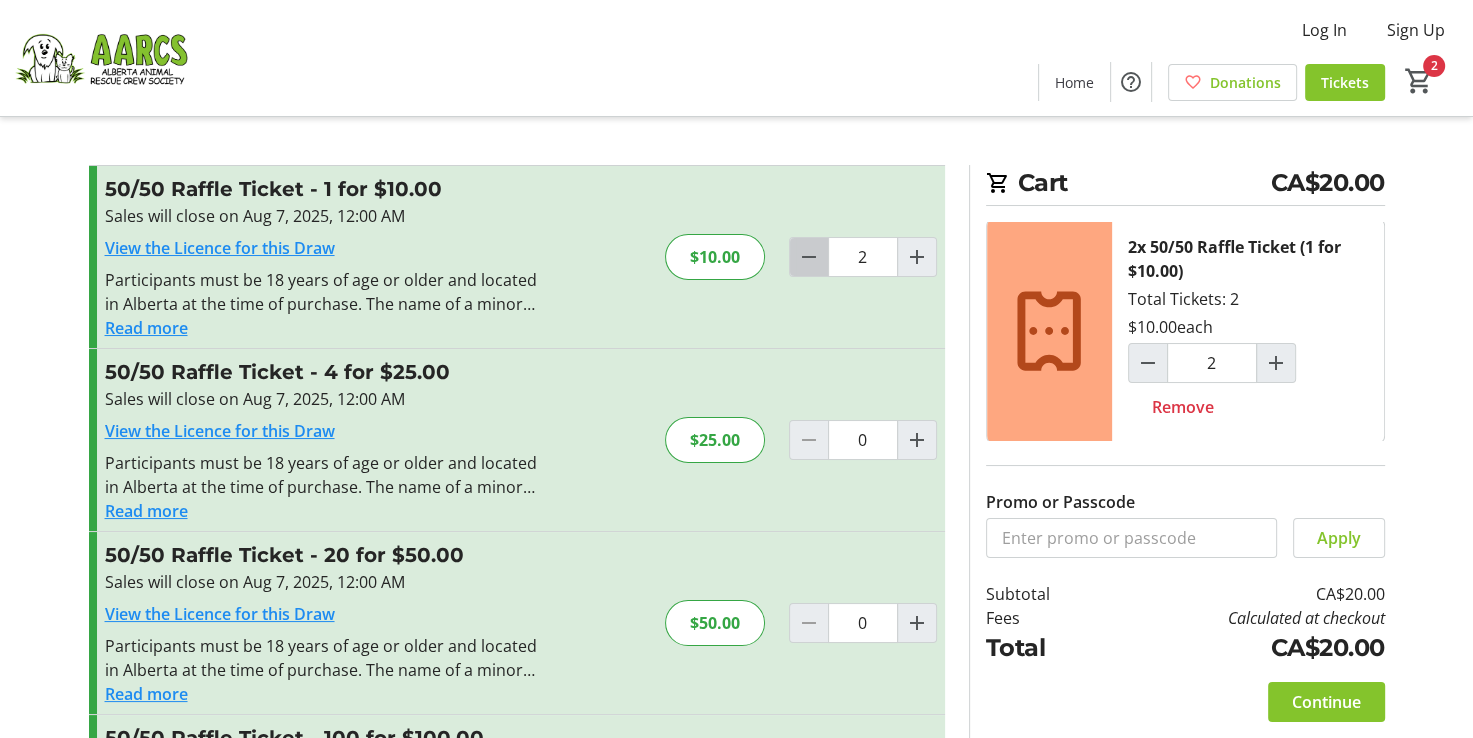 click 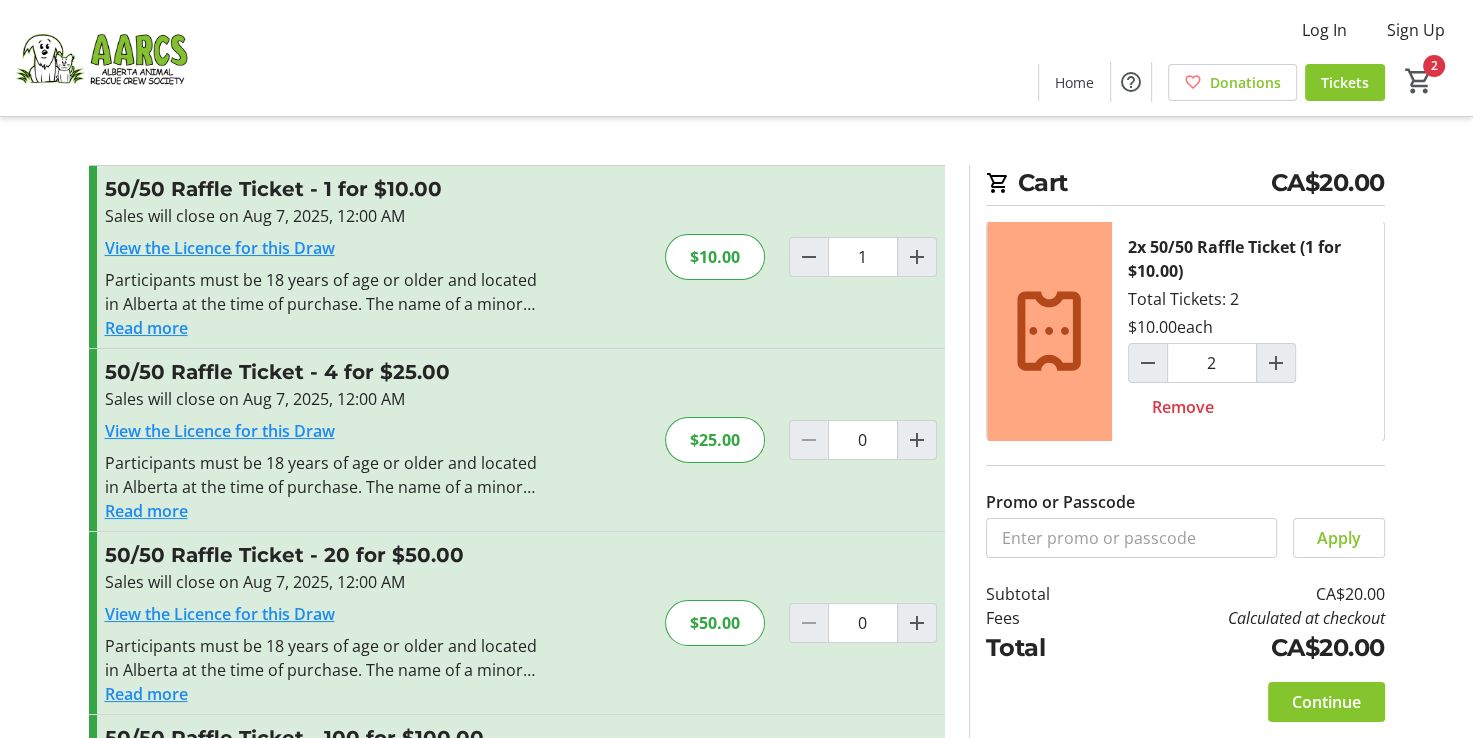 scroll, scrollTop: 181, scrollLeft: 0, axis: vertical 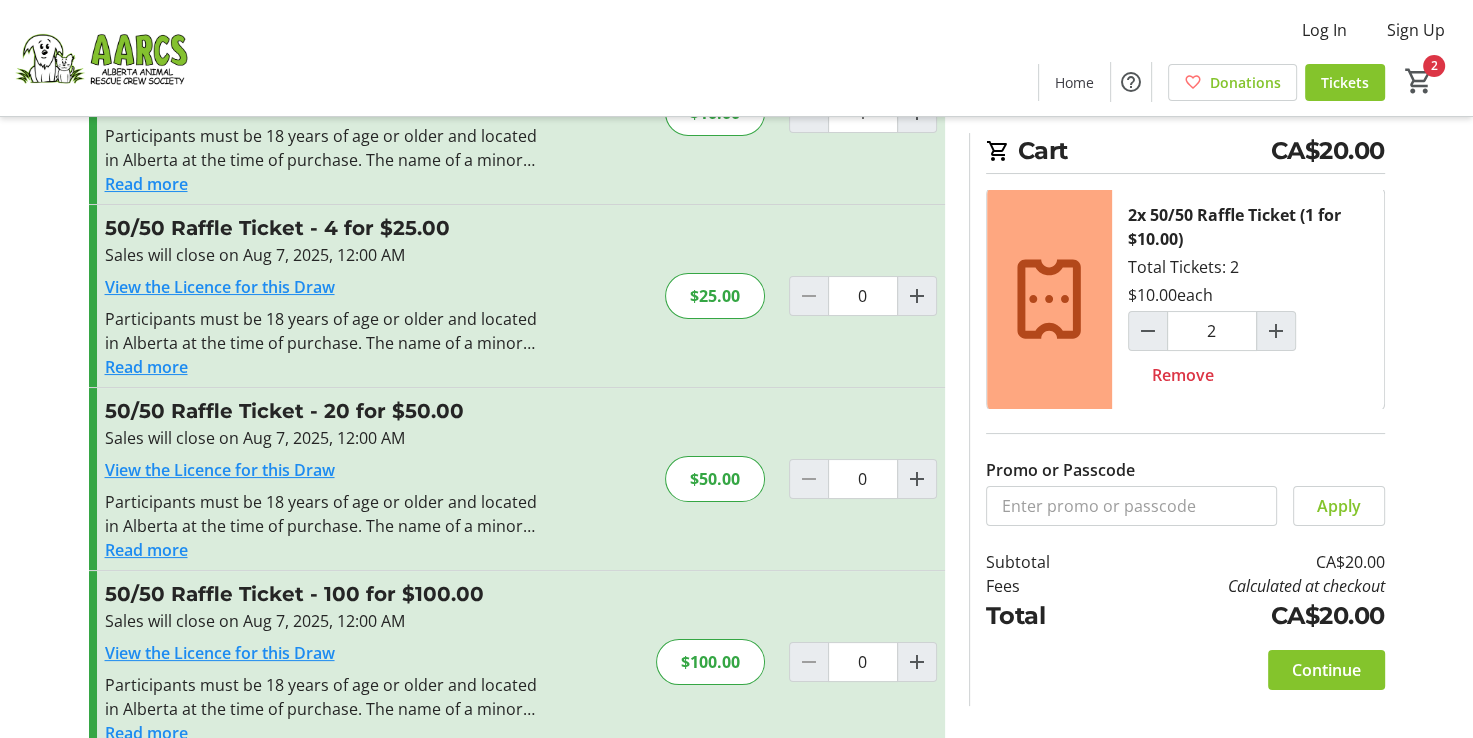 type on "1" 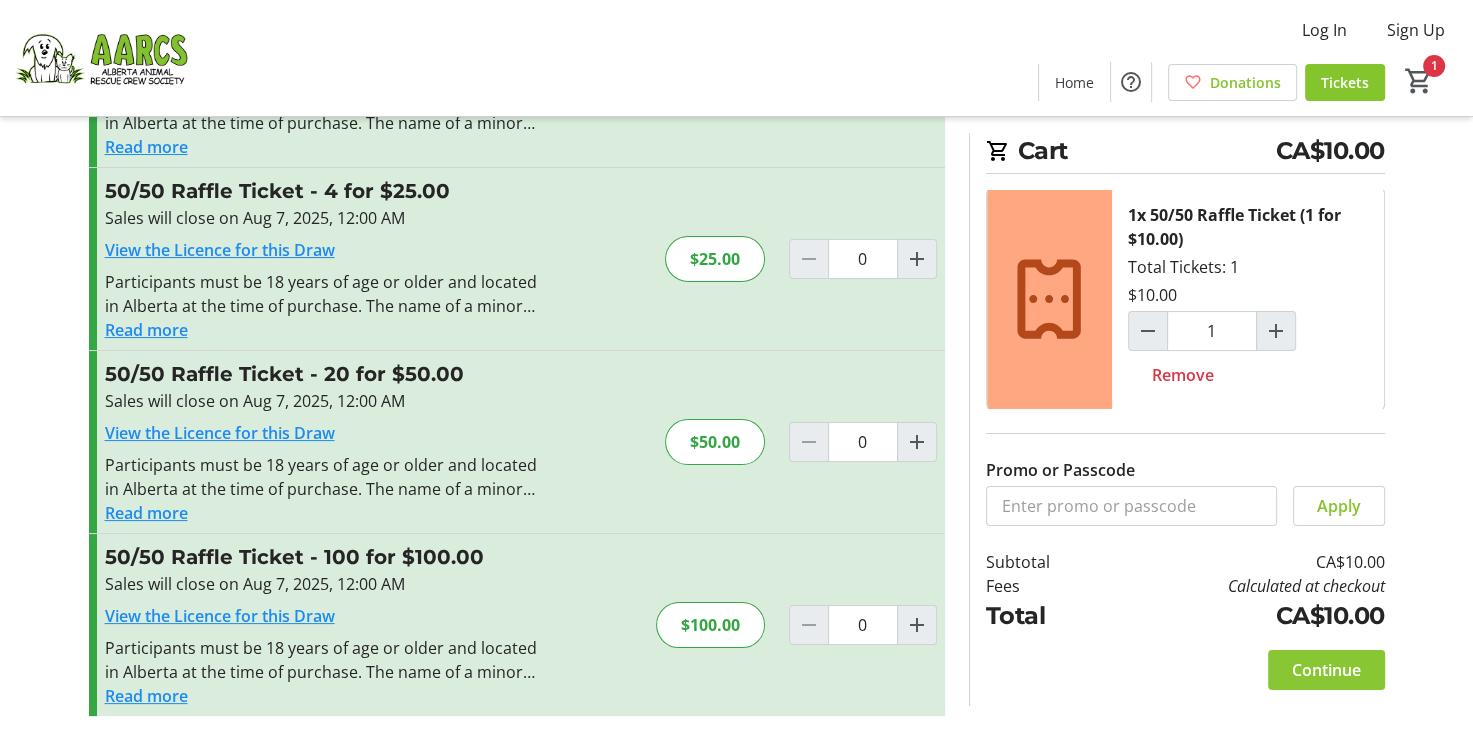 click on "Continue" 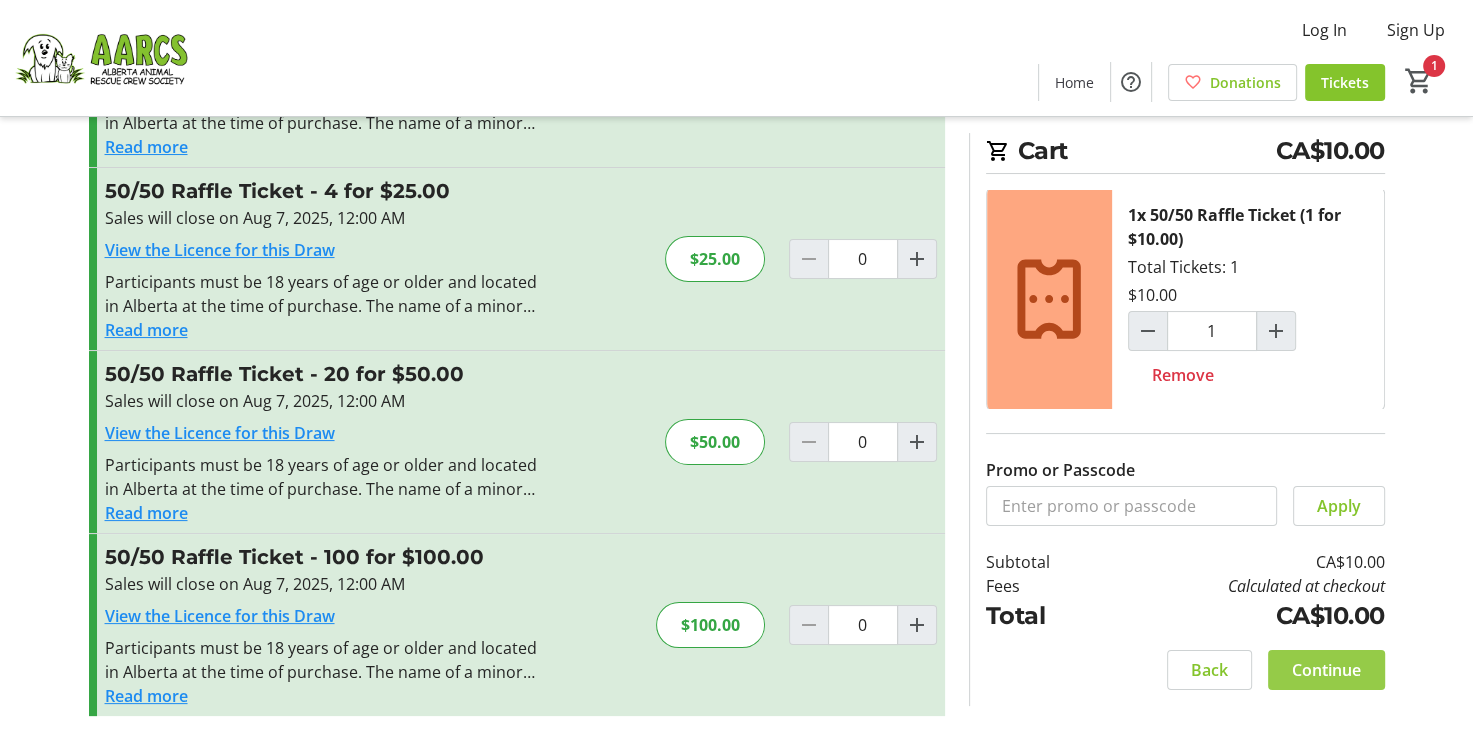 scroll, scrollTop: 0, scrollLeft: 0, axis: both 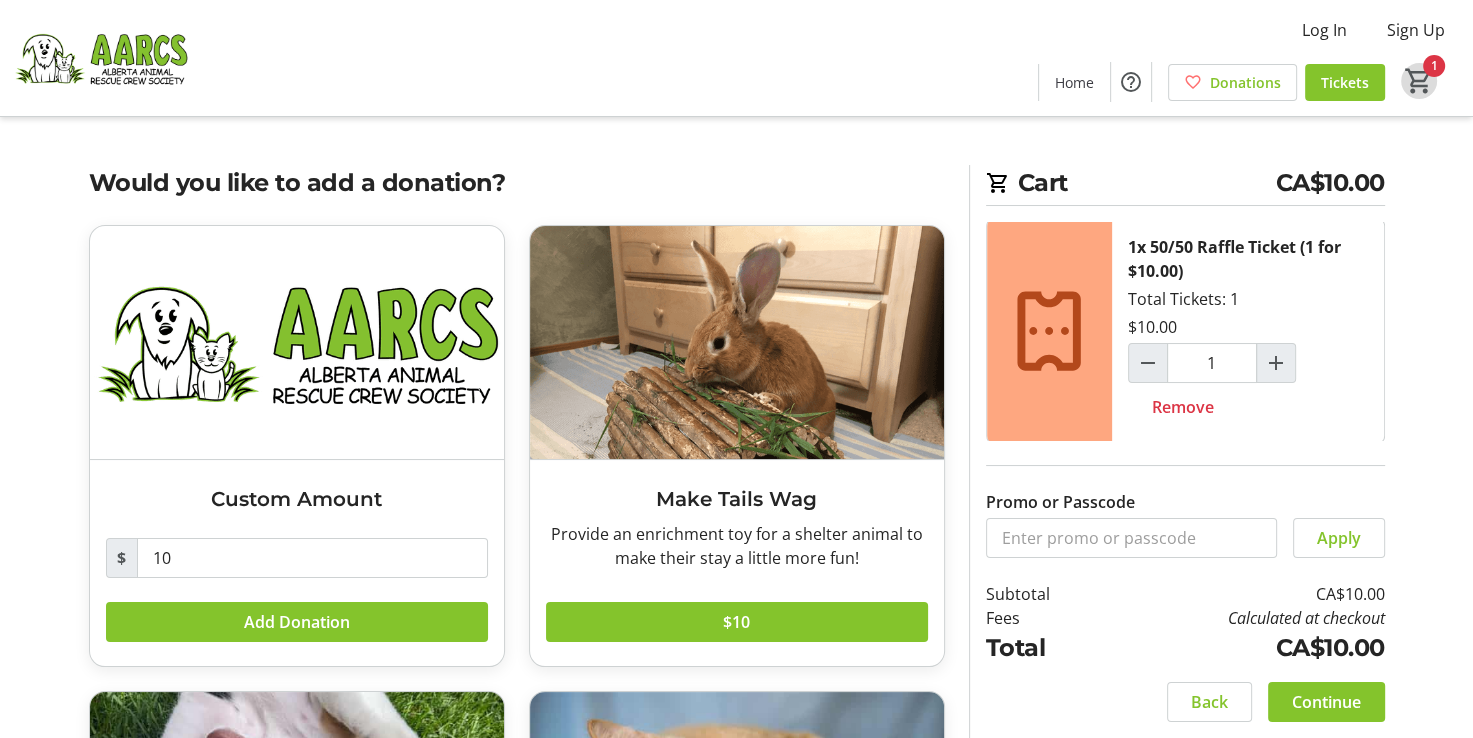 click on "1" 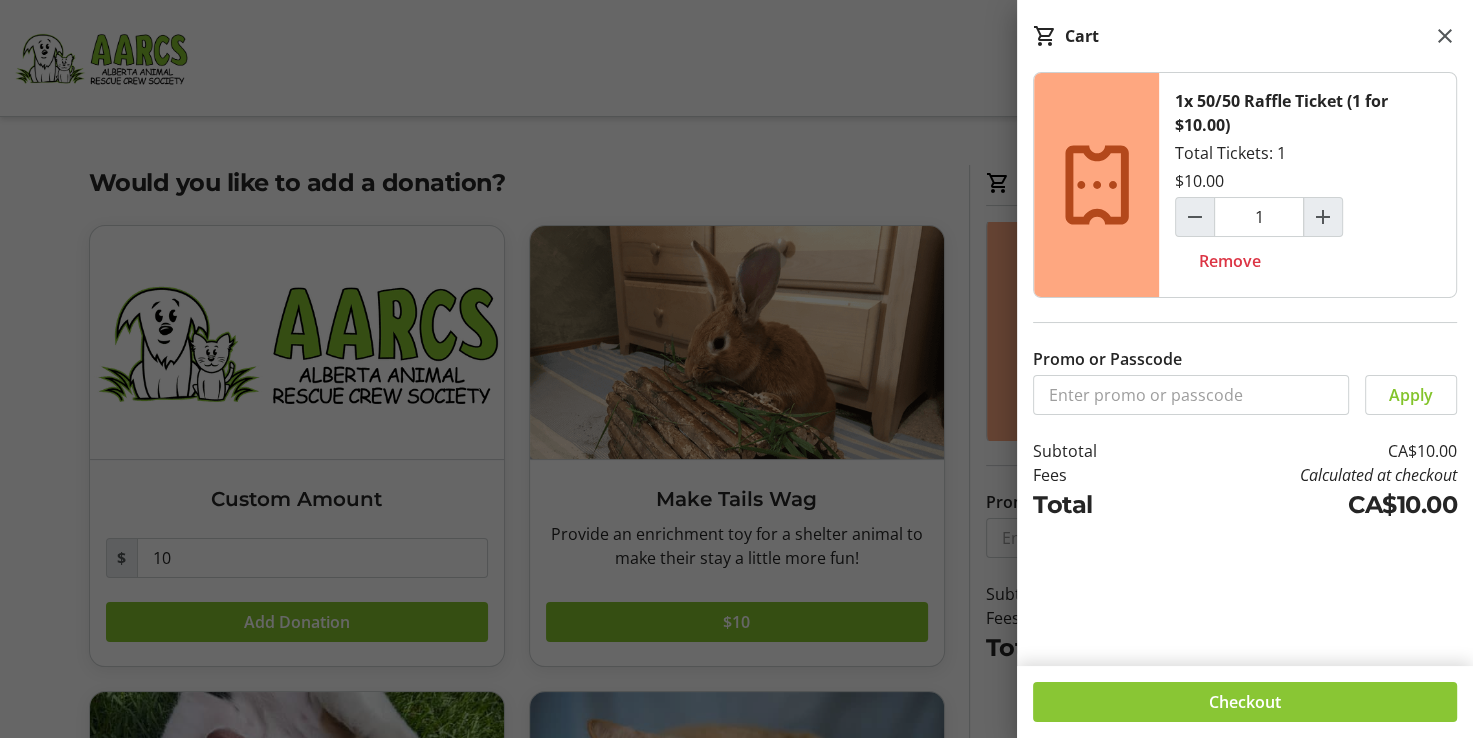 click on "Checkout" 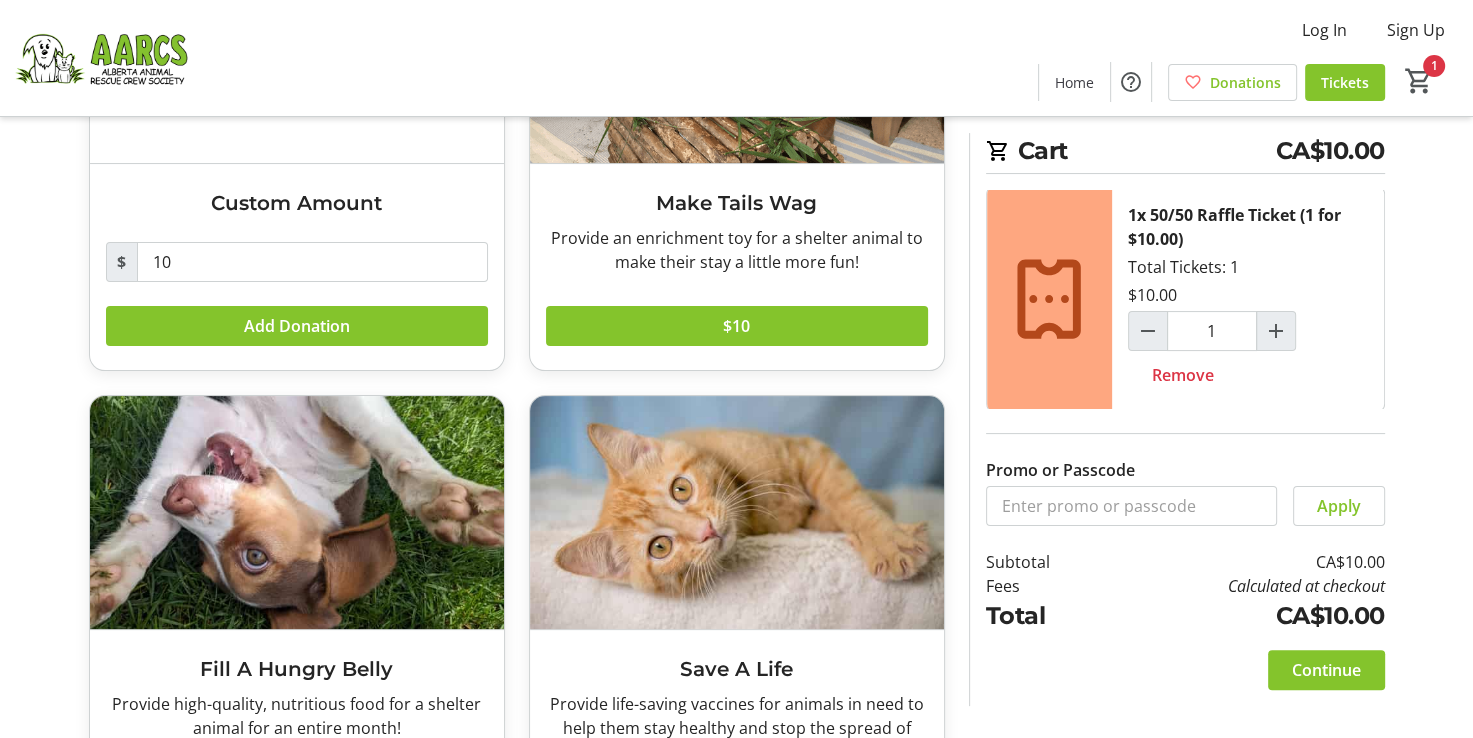 scroll, scrollTop: 300, scrollLeft: 0, axis: vertical 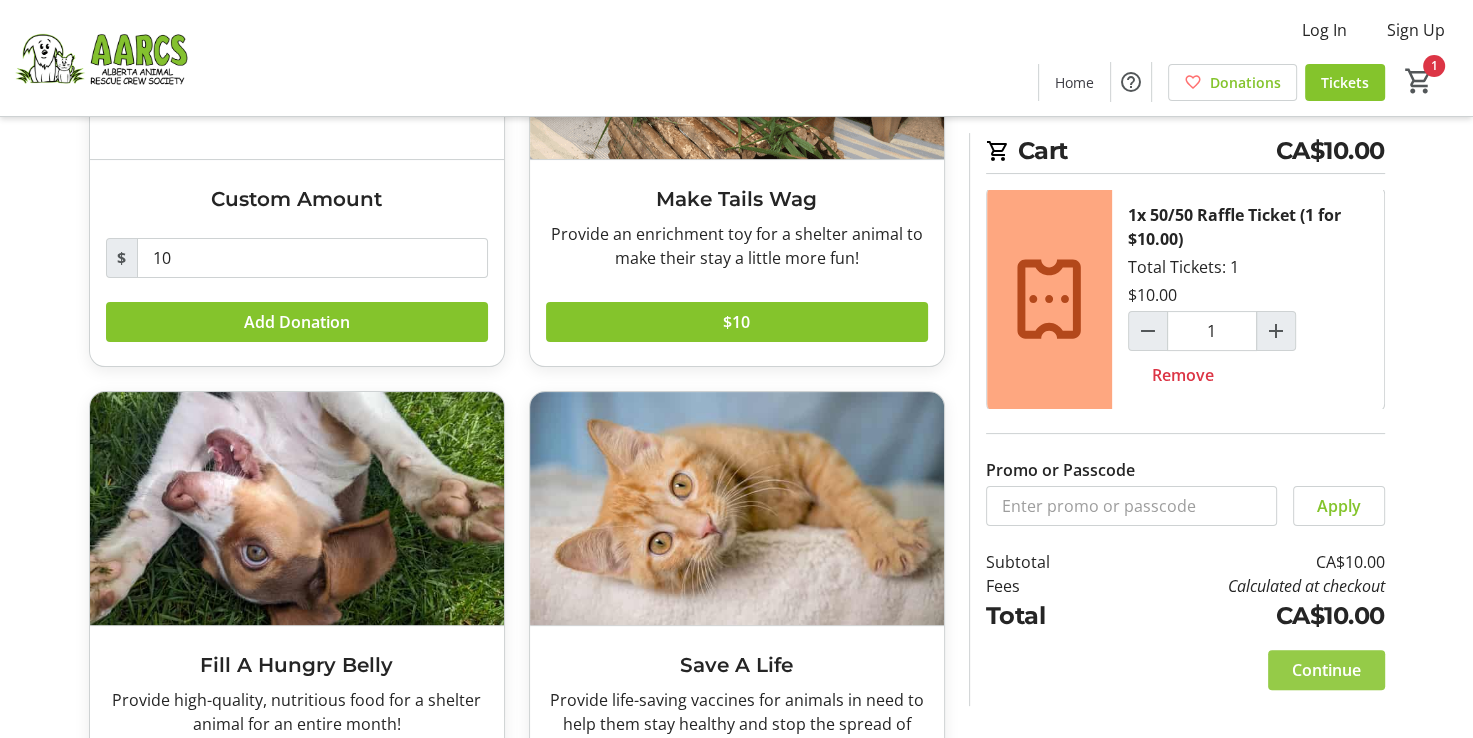 click on "Continue" 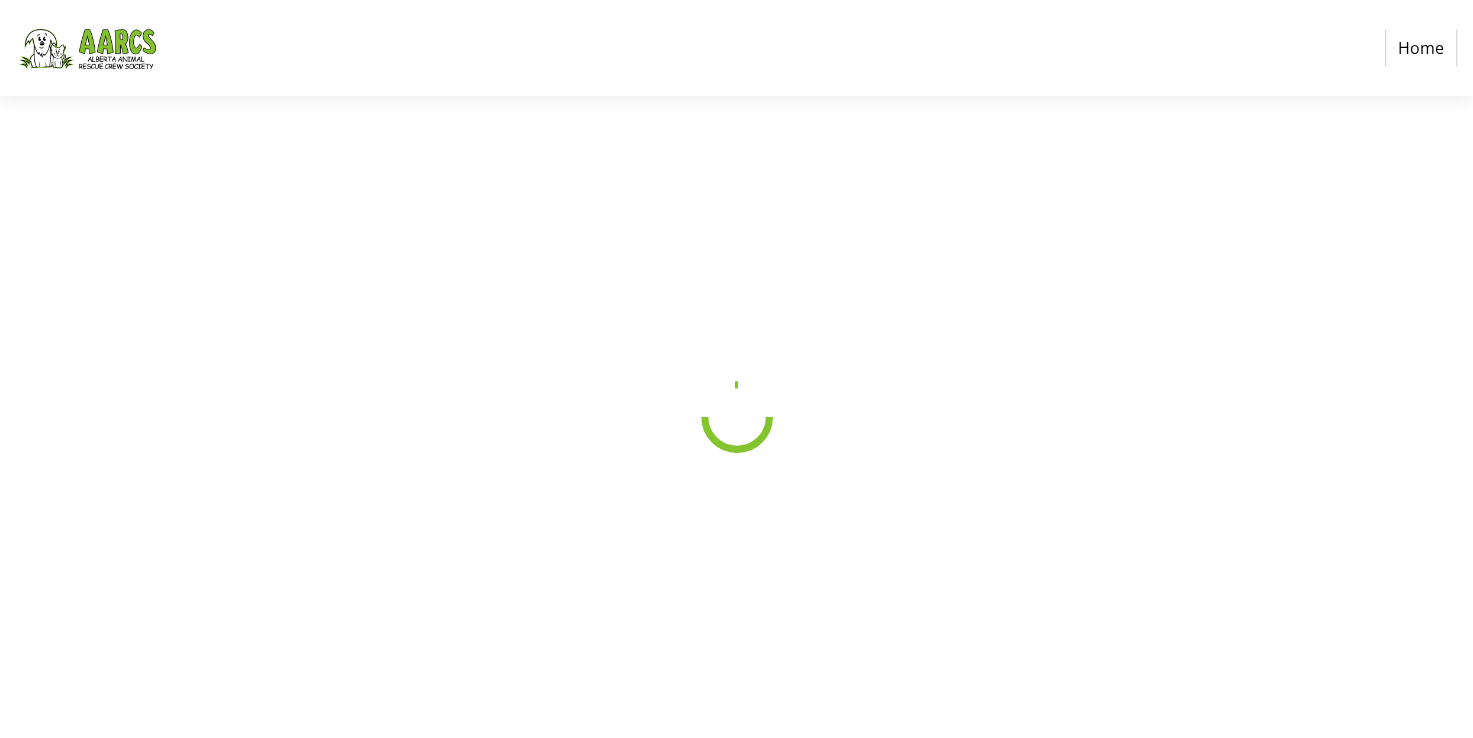 scroll, scrollTop: 0, scrollLeft: 0, axis: both 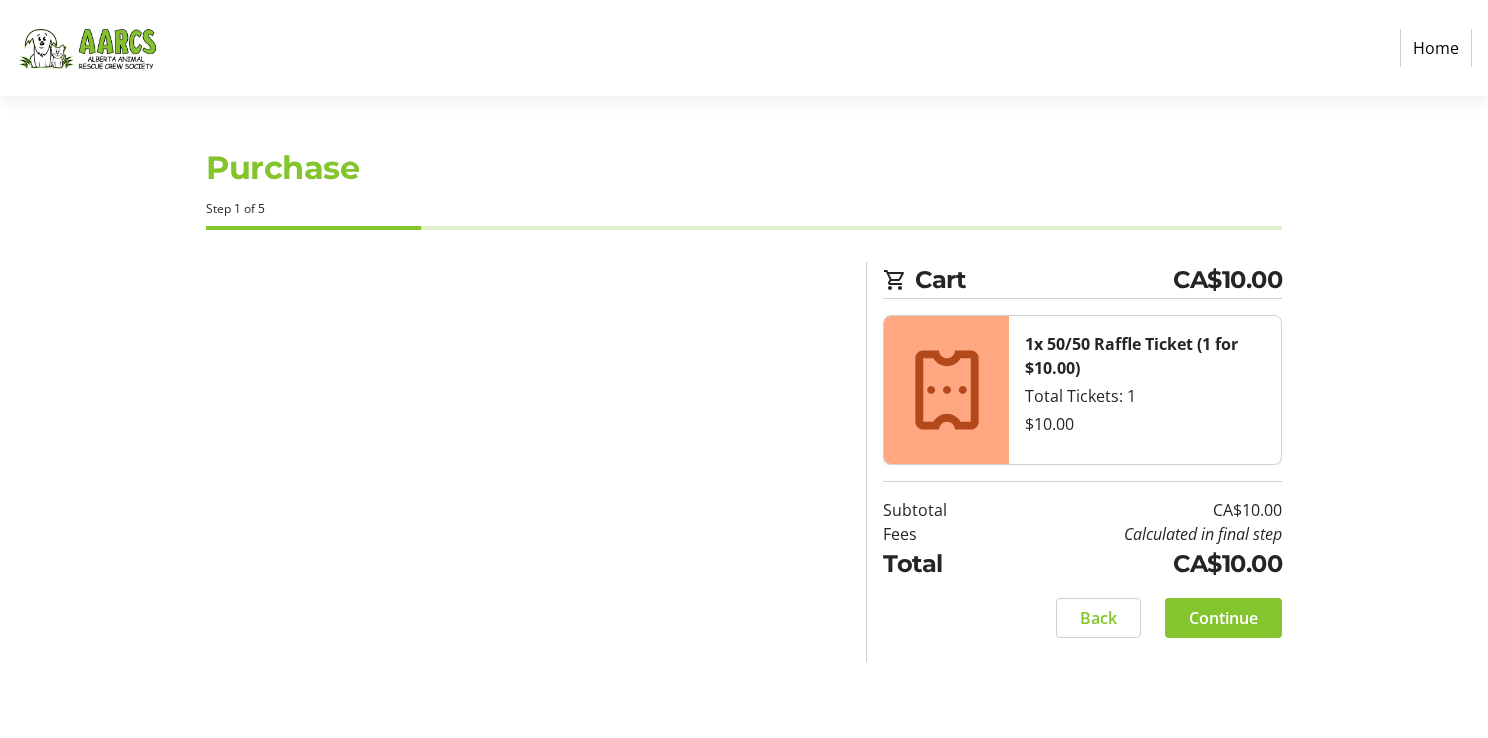 select on "CA" 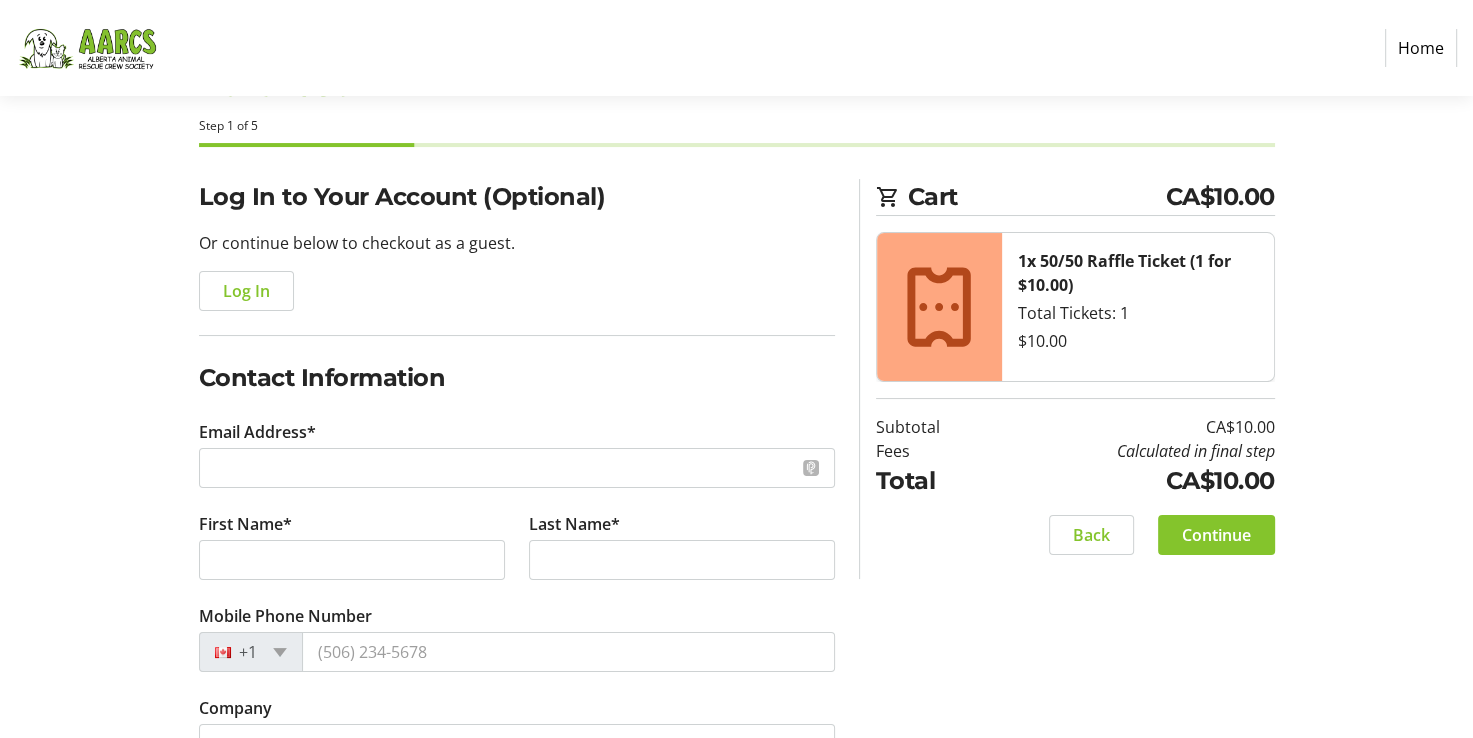 scroll, scrollTop: 200, scrollLeft: 0, axis: vertical 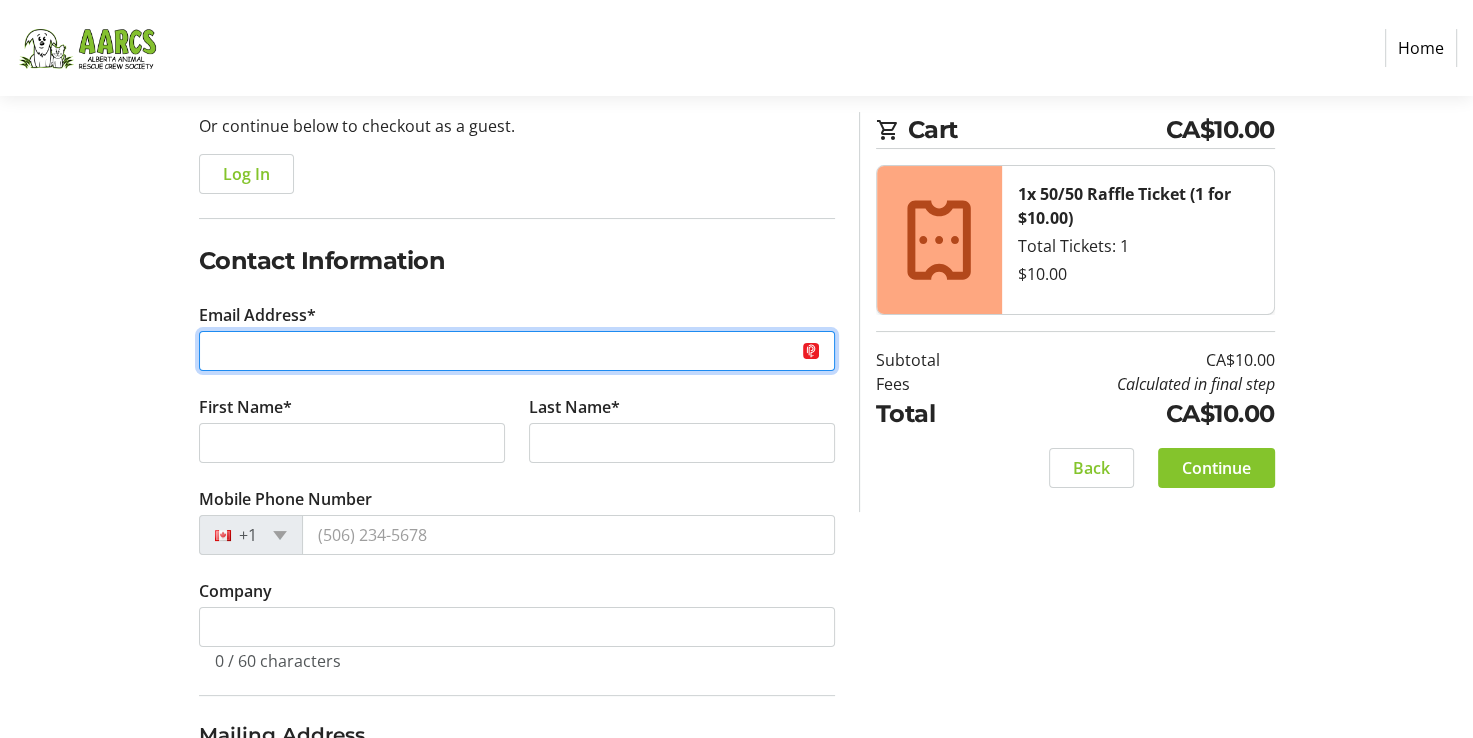 click on "Email Address*" at bounding box center (517, 351) 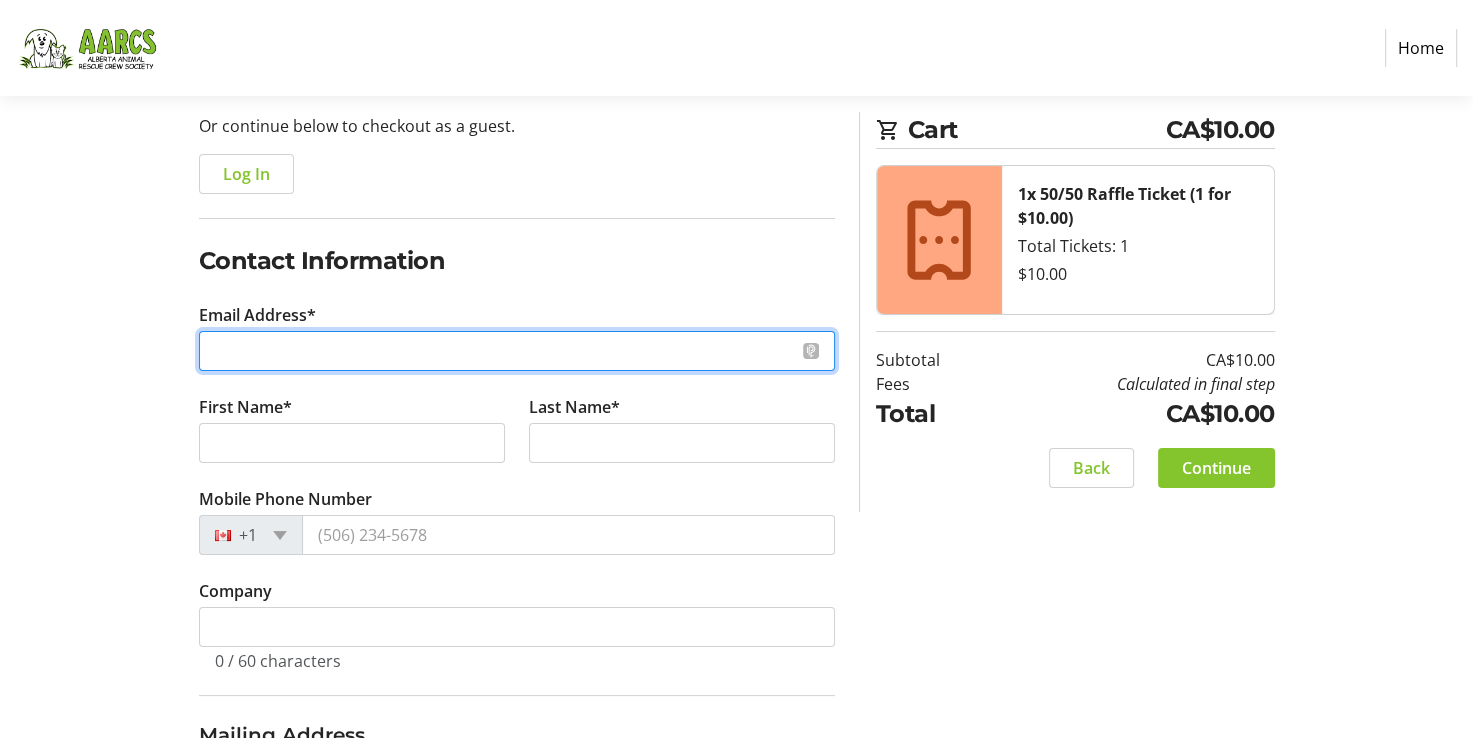 type on "[EMAIL]" 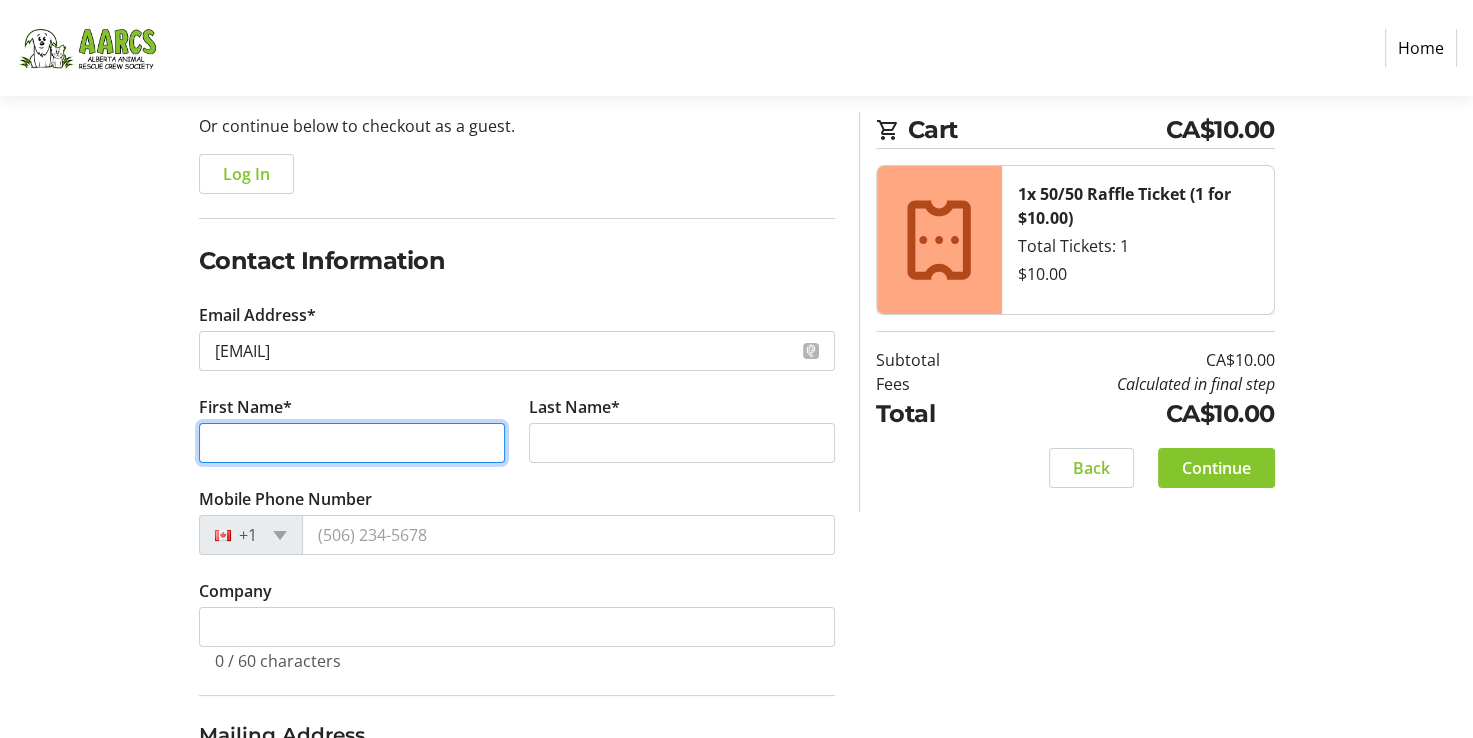 type on "Richard" 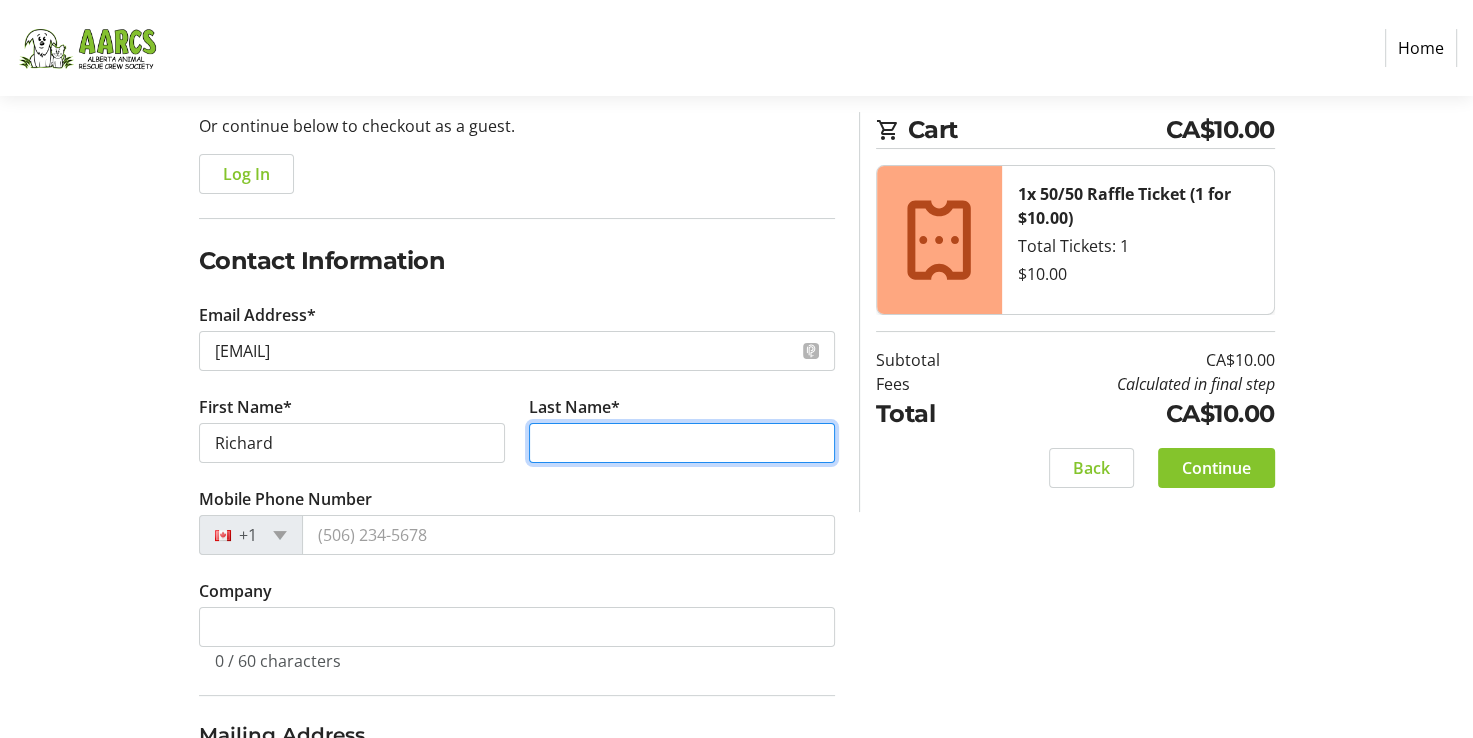 type on "[LAST]" 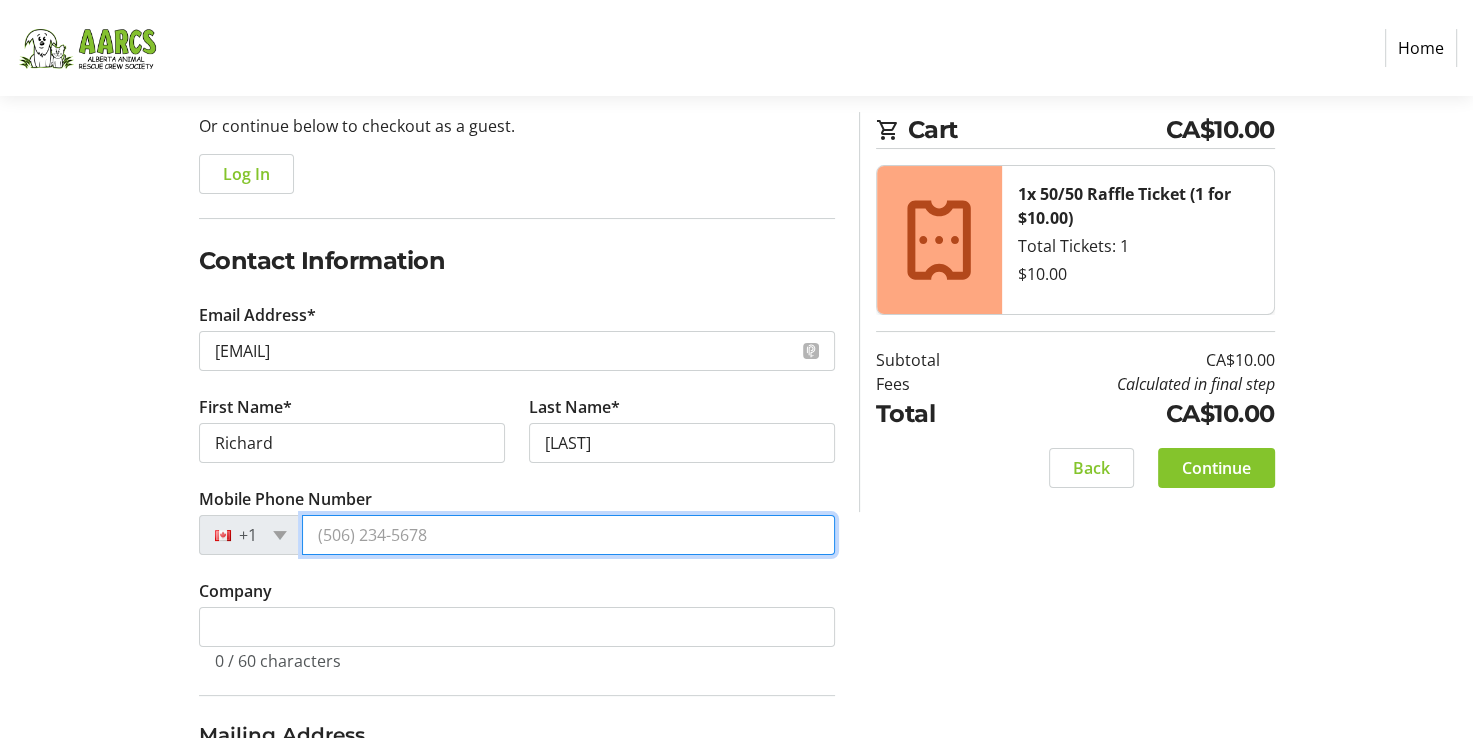 type on "[PHONE]" 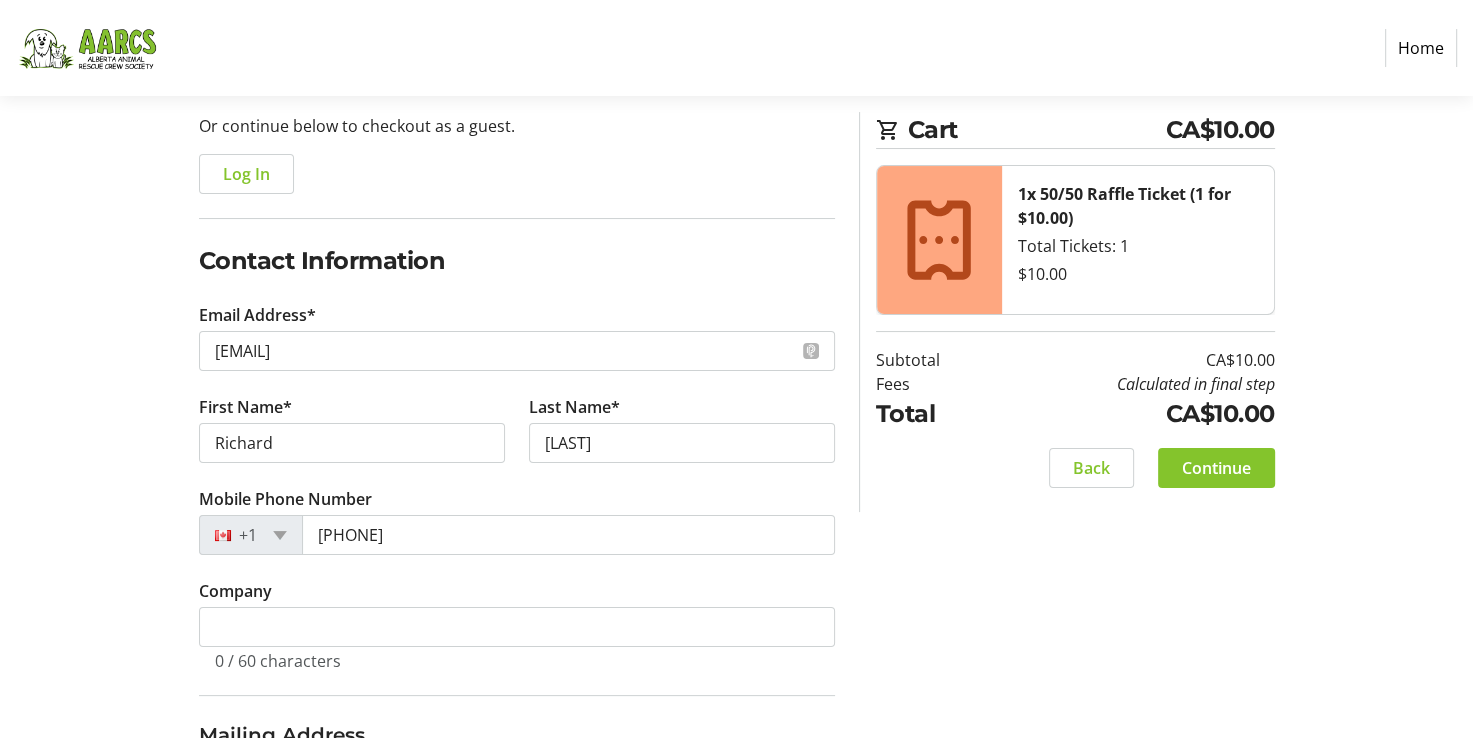 type on "[NUMBER] [STREET]" 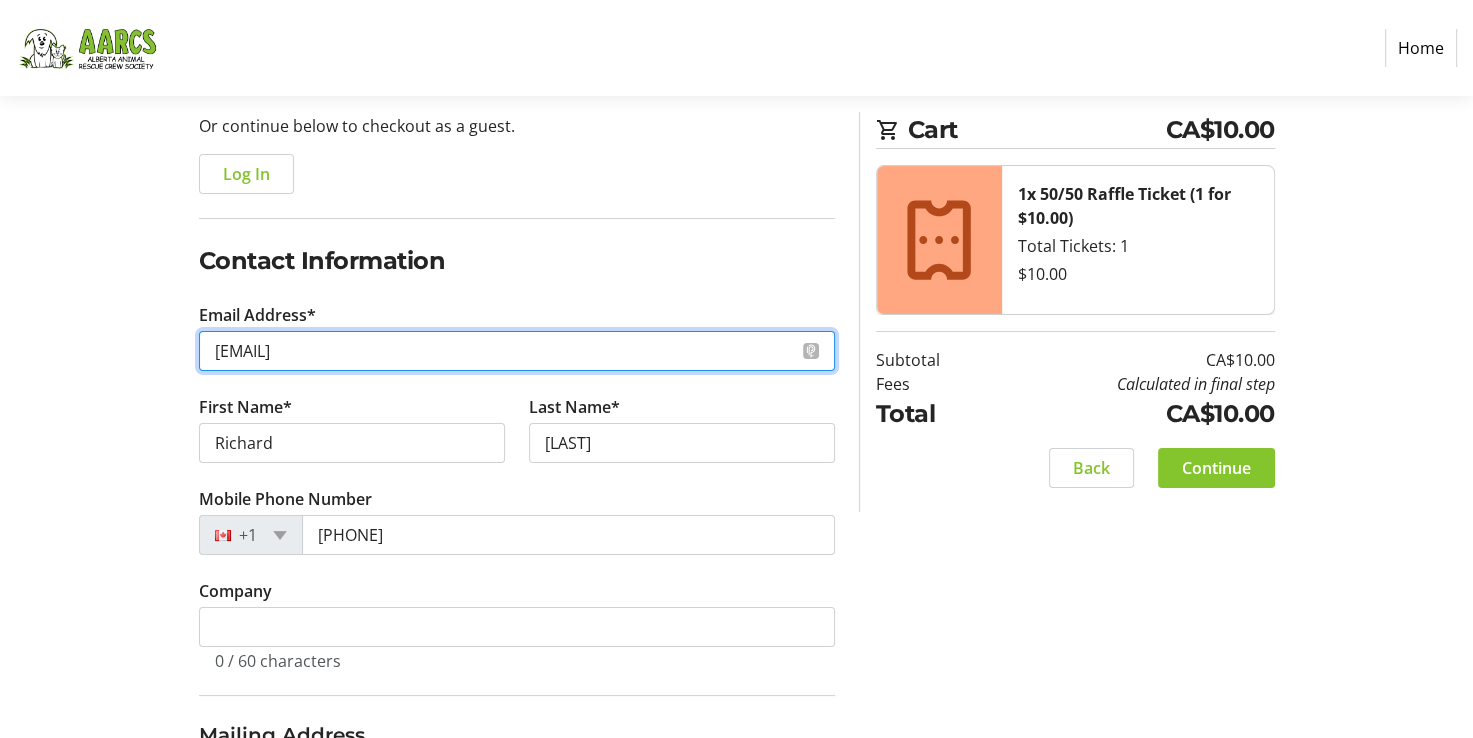 type on "[EMAIL]" 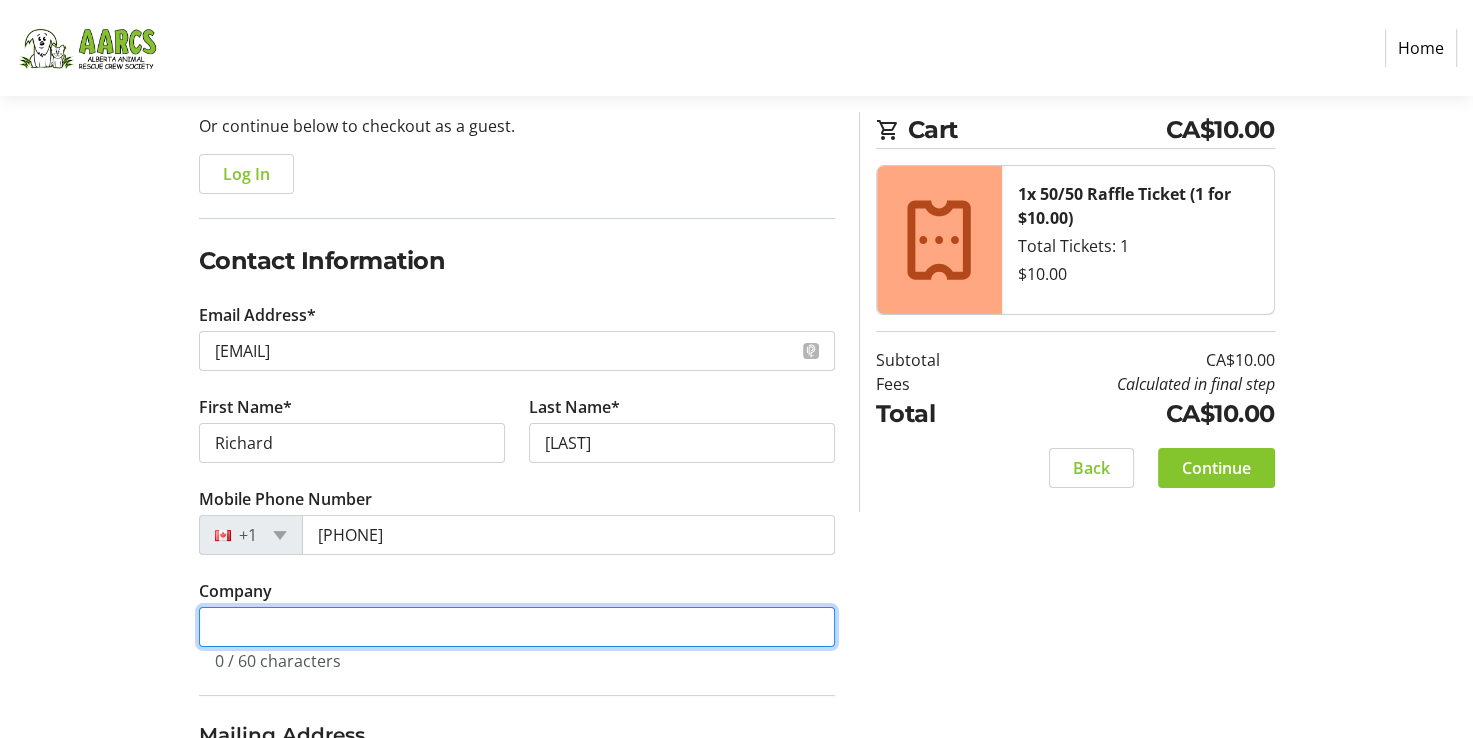 type on "N/A" 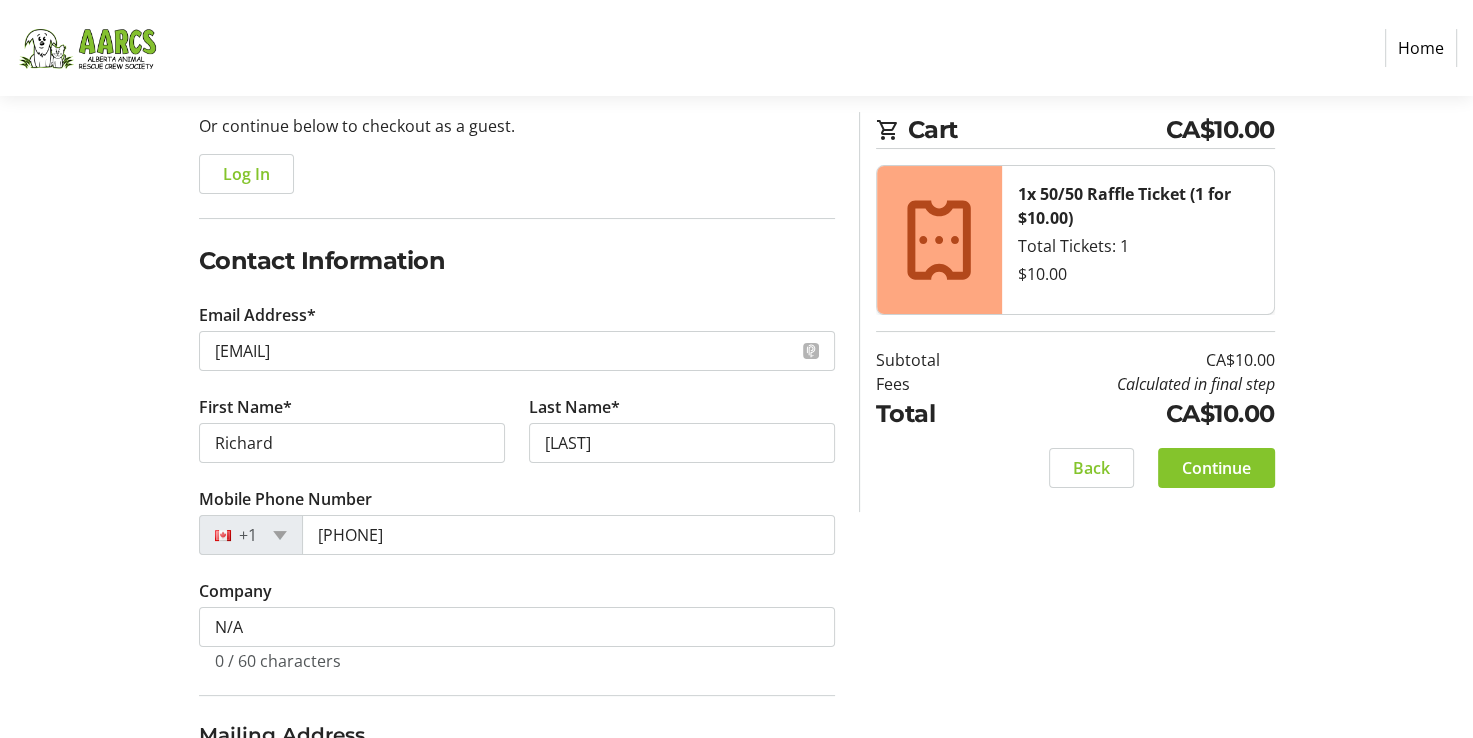 type on "[STREET]" 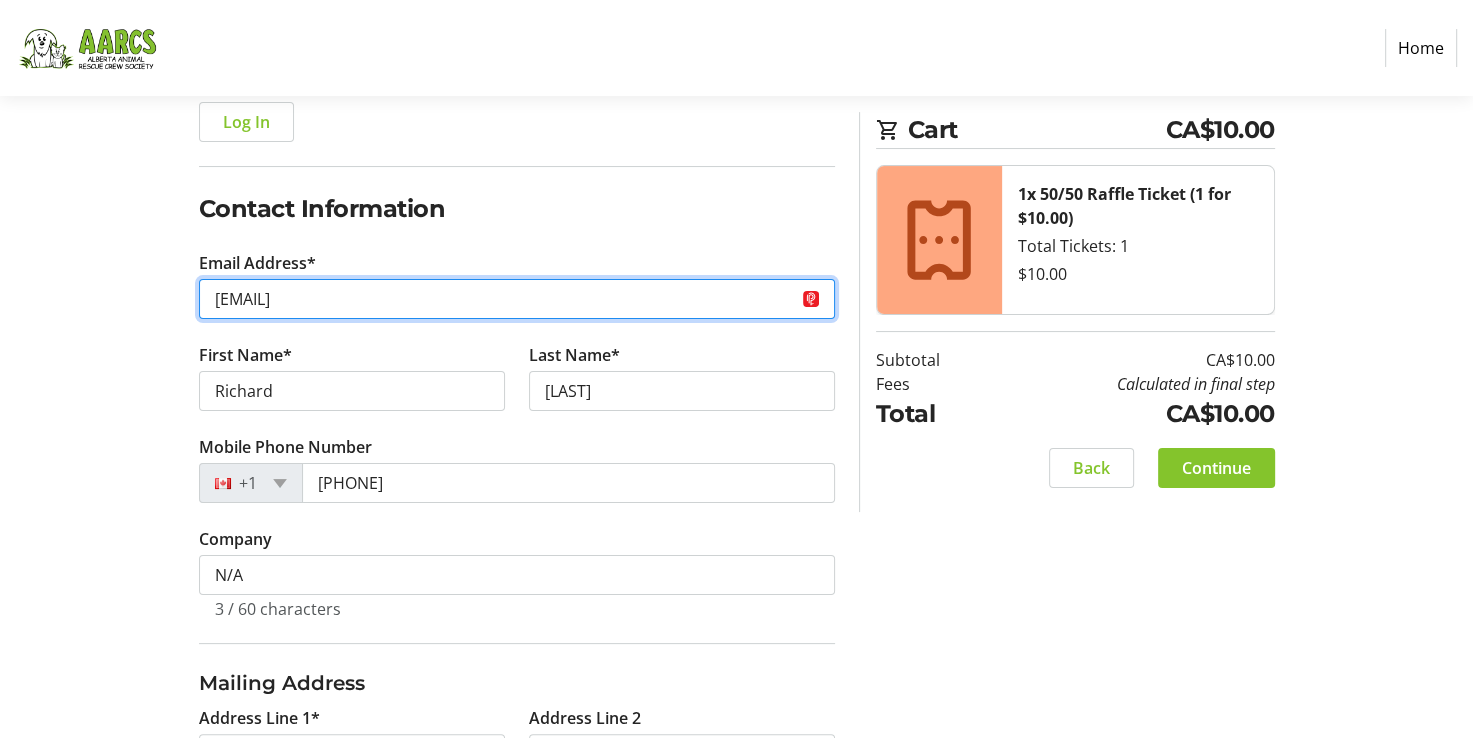 scroll, scrollTop: 300, scrollLeft: 0, axis: vertical 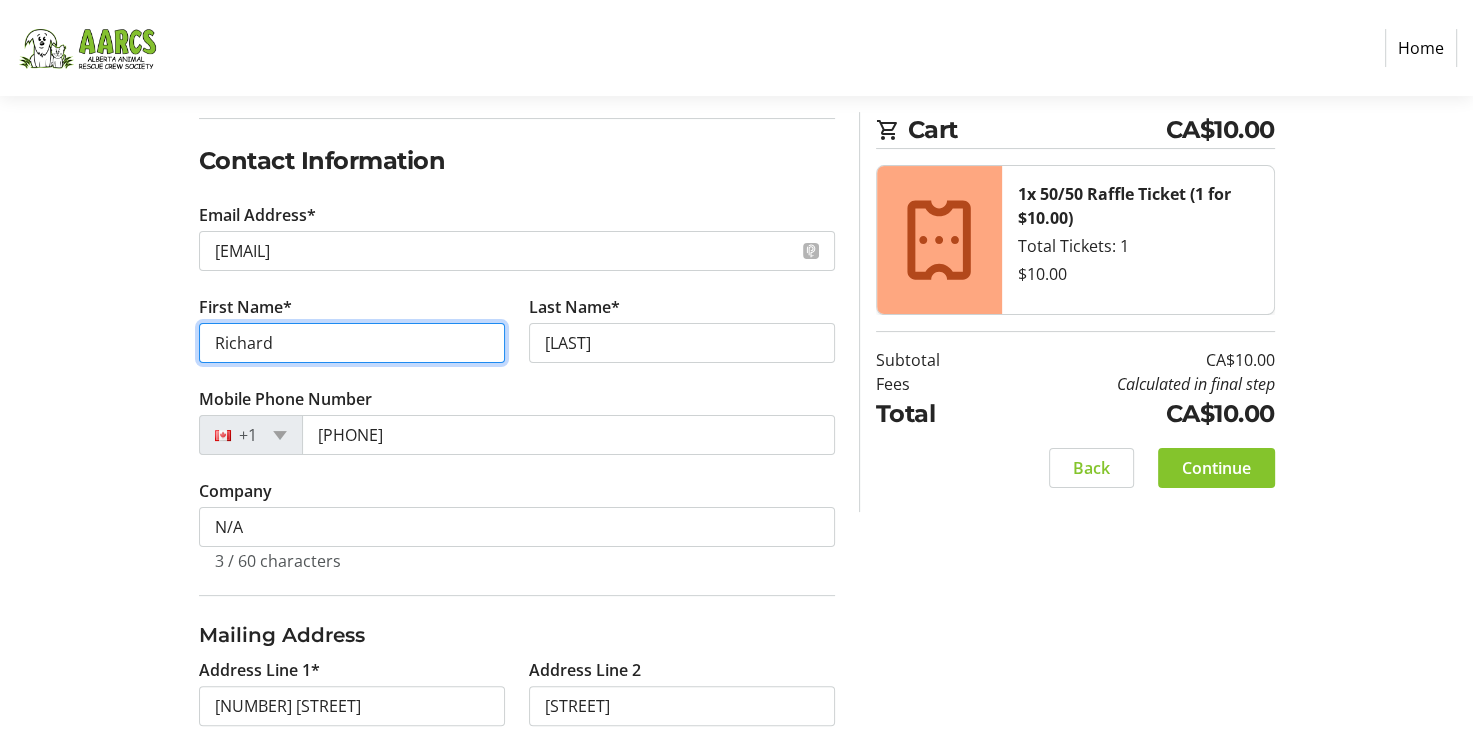 click on "Richard" at bounding box center [352, 343] 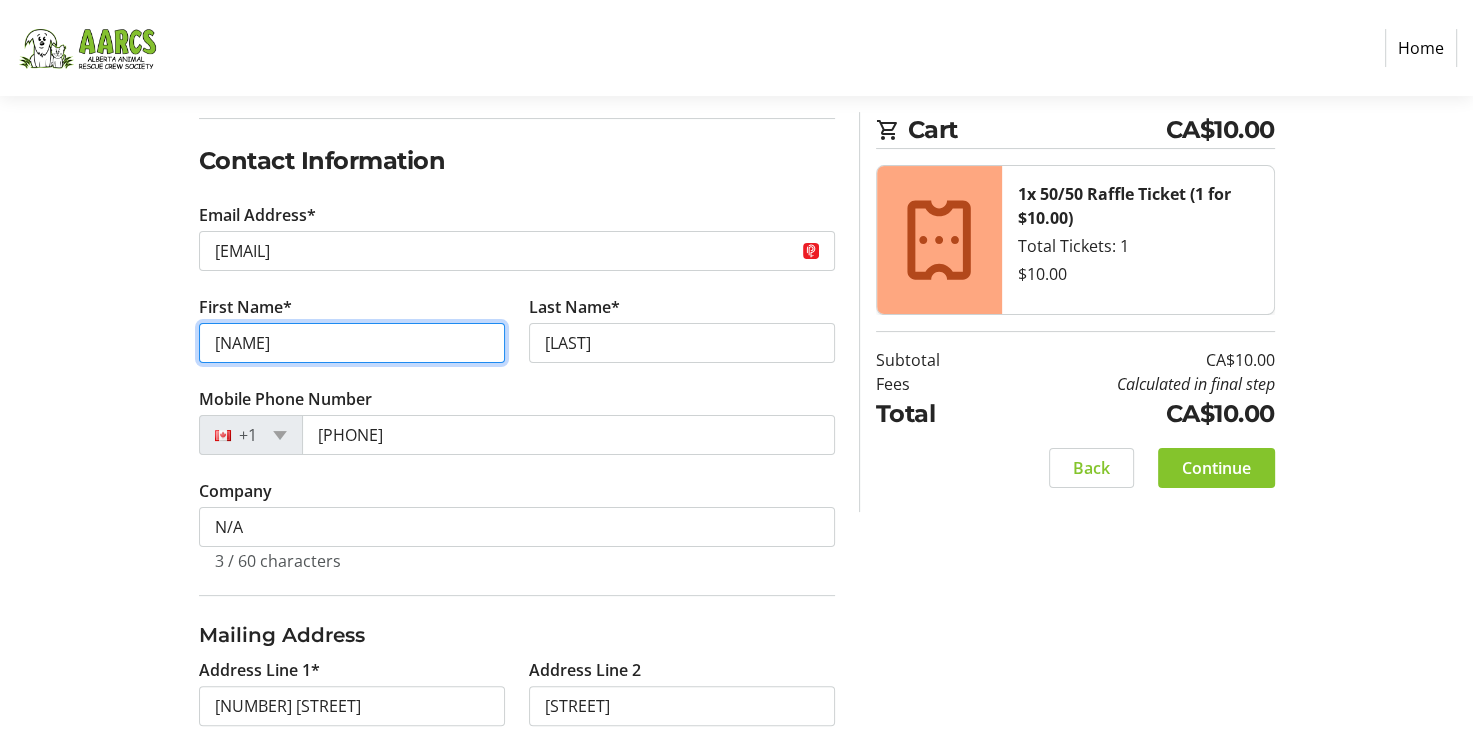 type on "[NAME]" 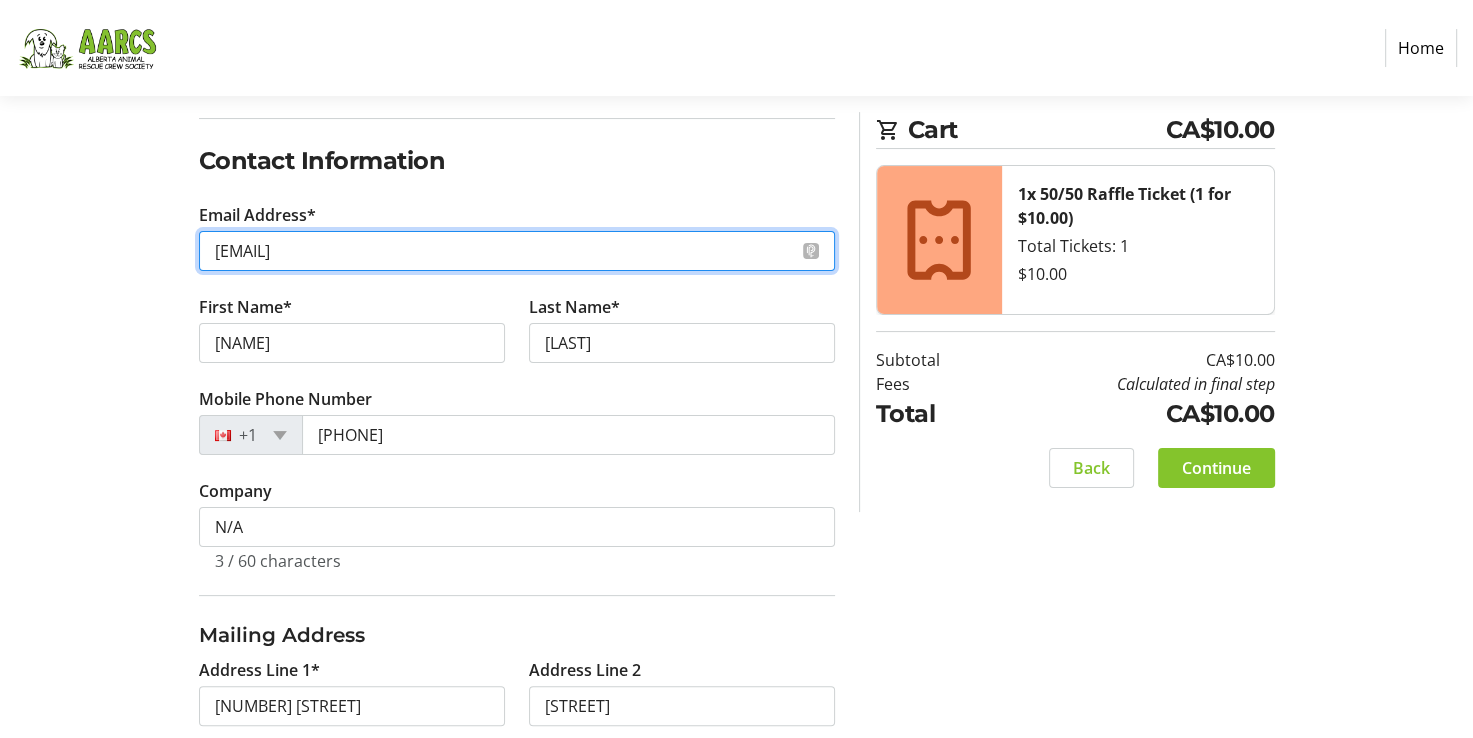 drag, startPoint x: 349, startPoint y: 260, endPoint x: 135, endPoint y: 250, distance: 214.23352 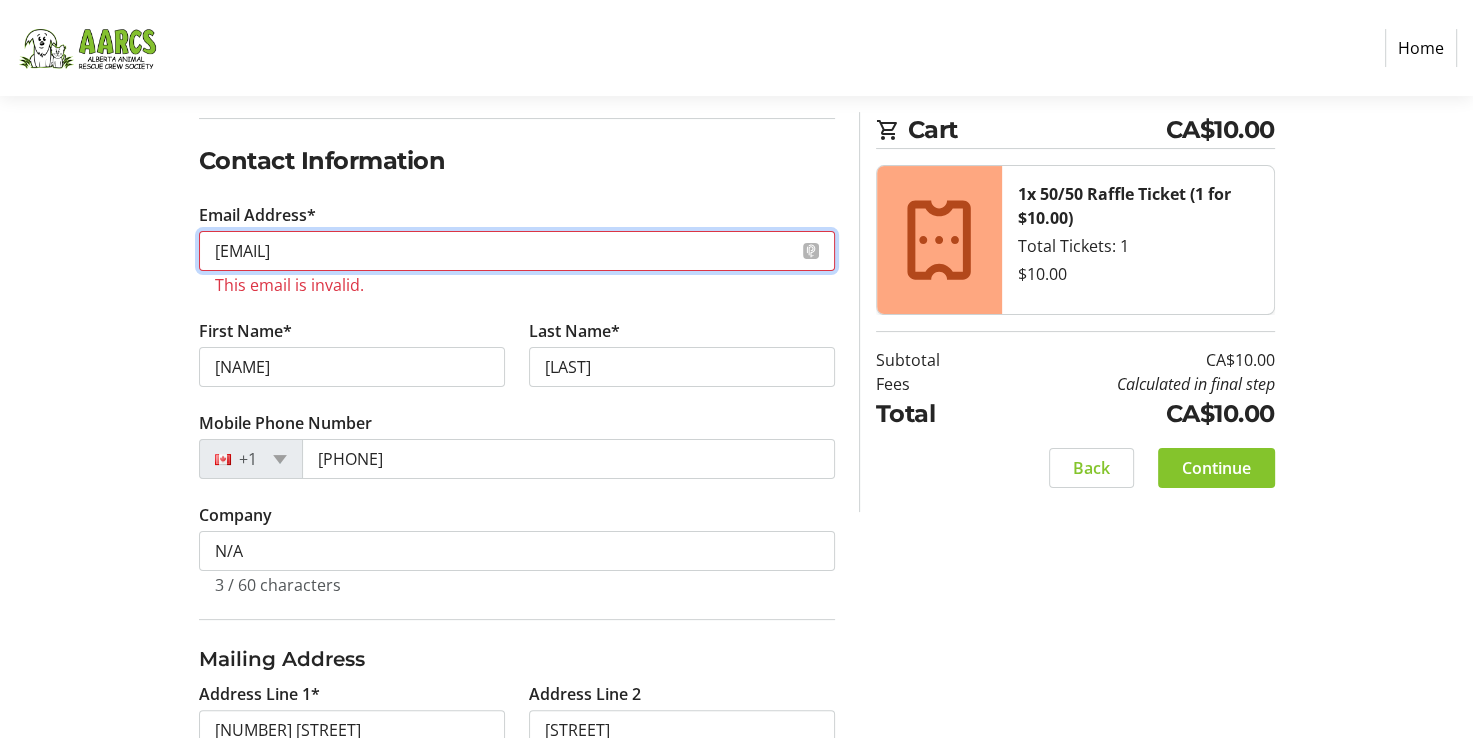 type on "[EMAIL]" 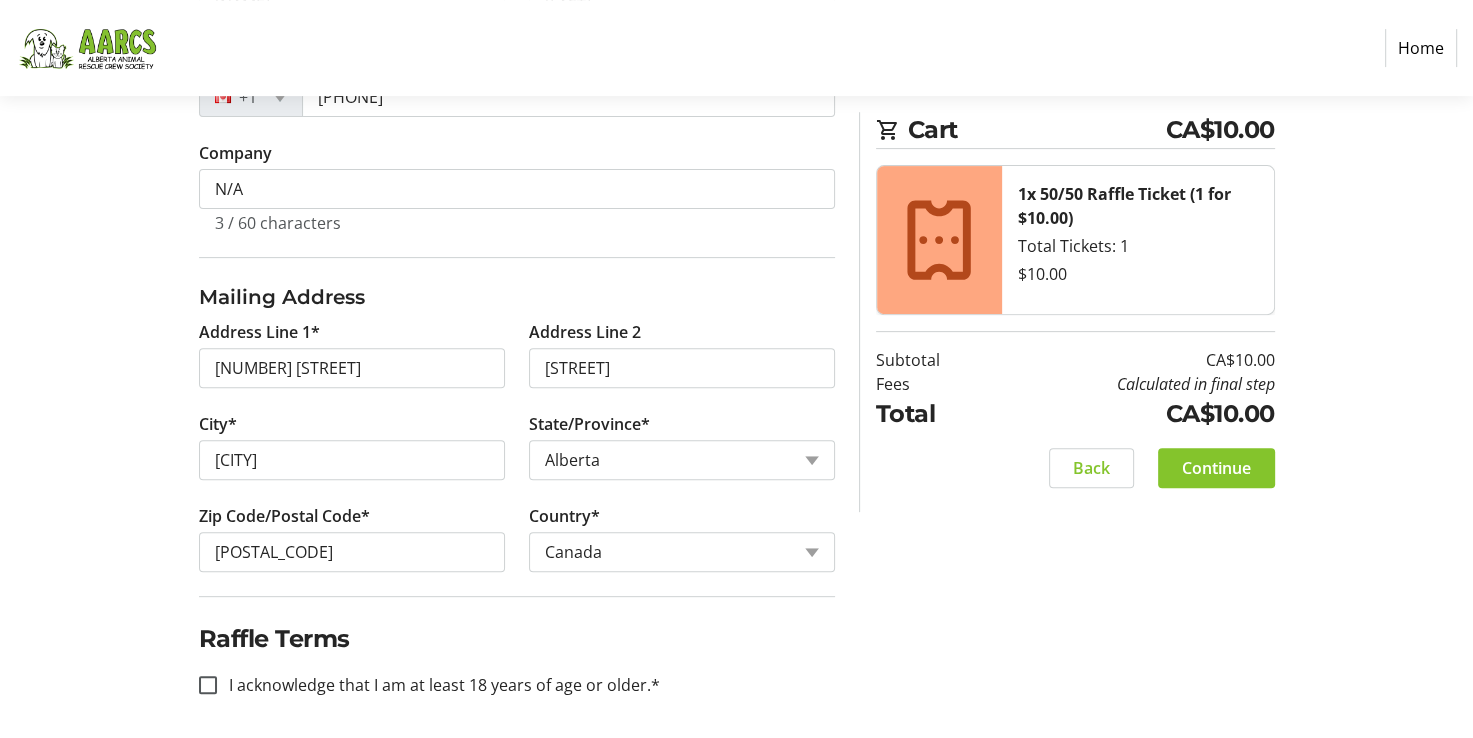 scroll, scrollTop: 641, scrollLeft: 0, axis: vertical 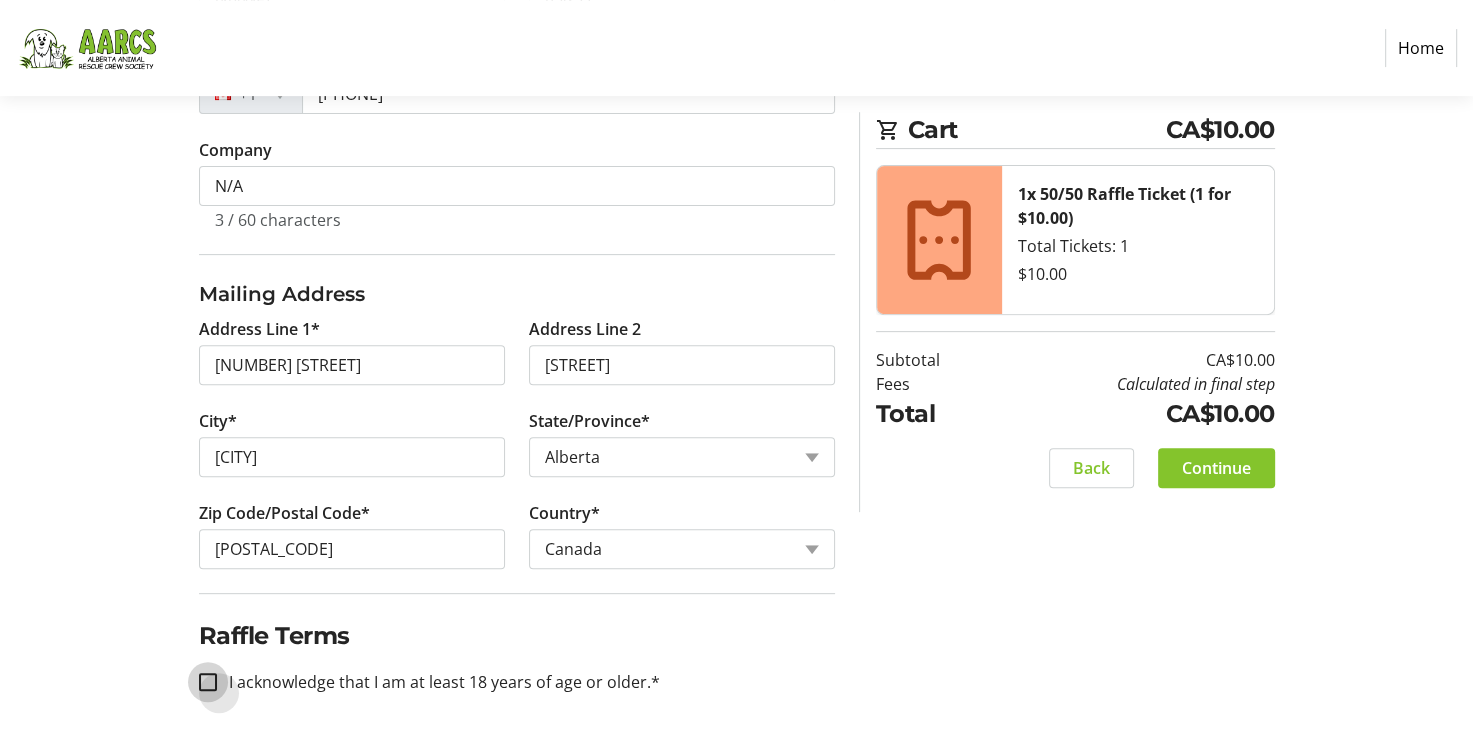 click on "I acknowledge that I am at least 18 years of age or older.*" at bounding box center (208, 682) 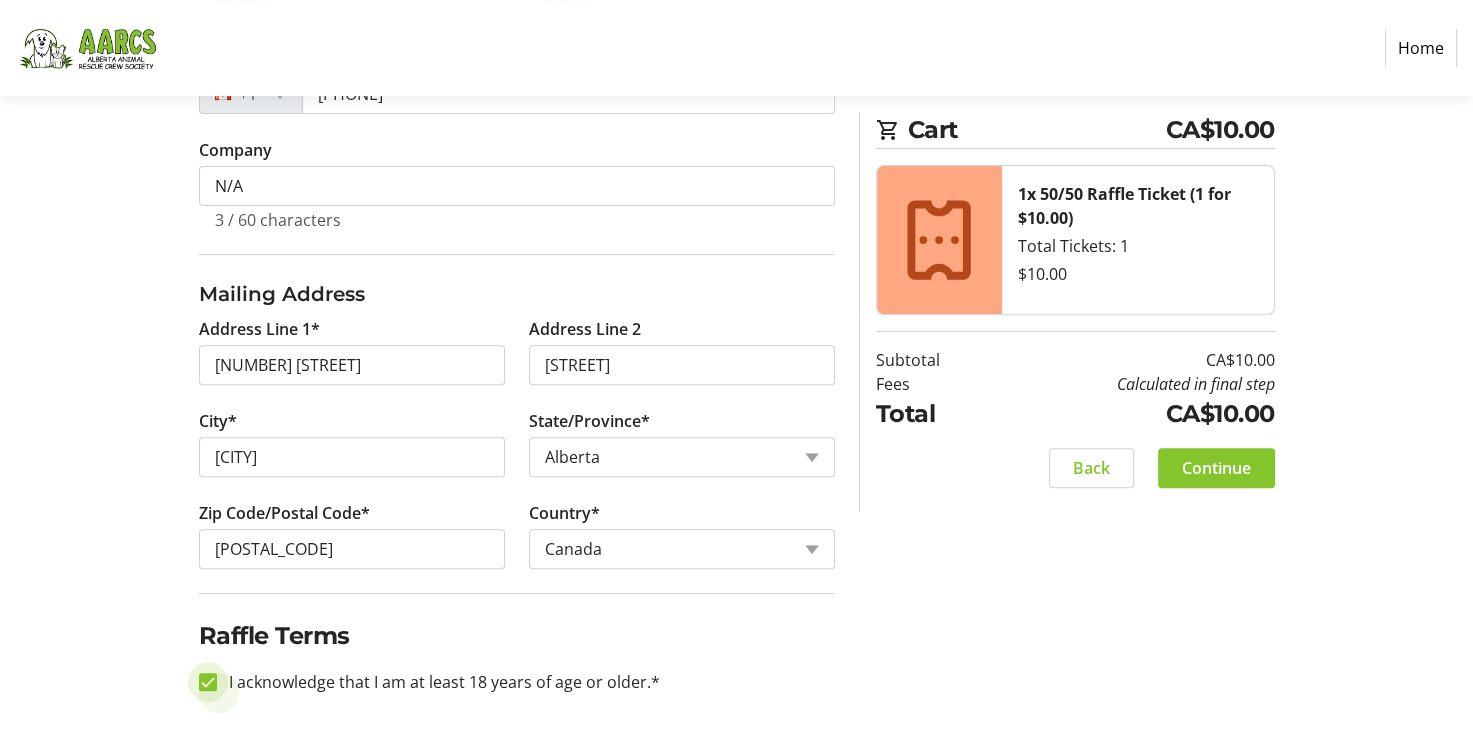 checkbox on "true" 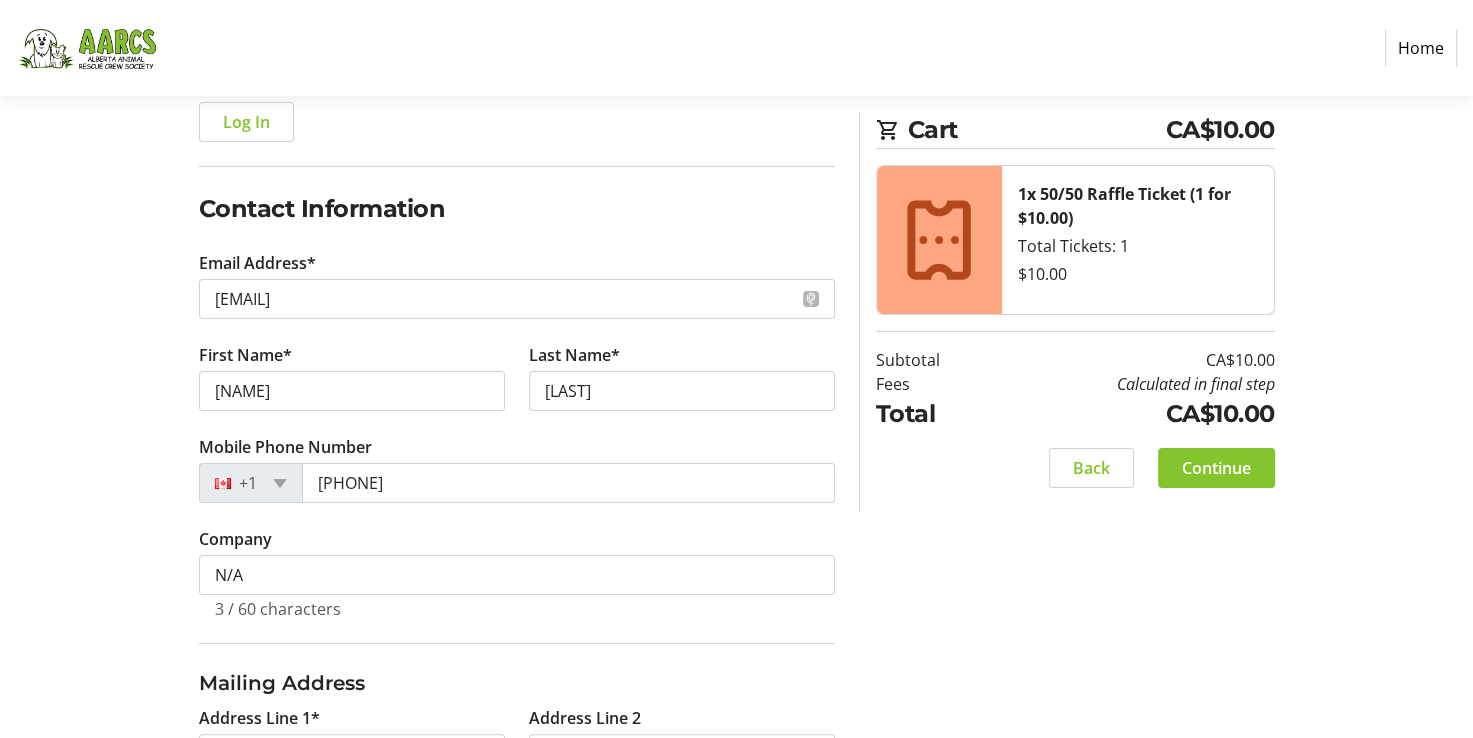 scroll, scrollTop: 241, scrollLeft: 0, axis: vertical 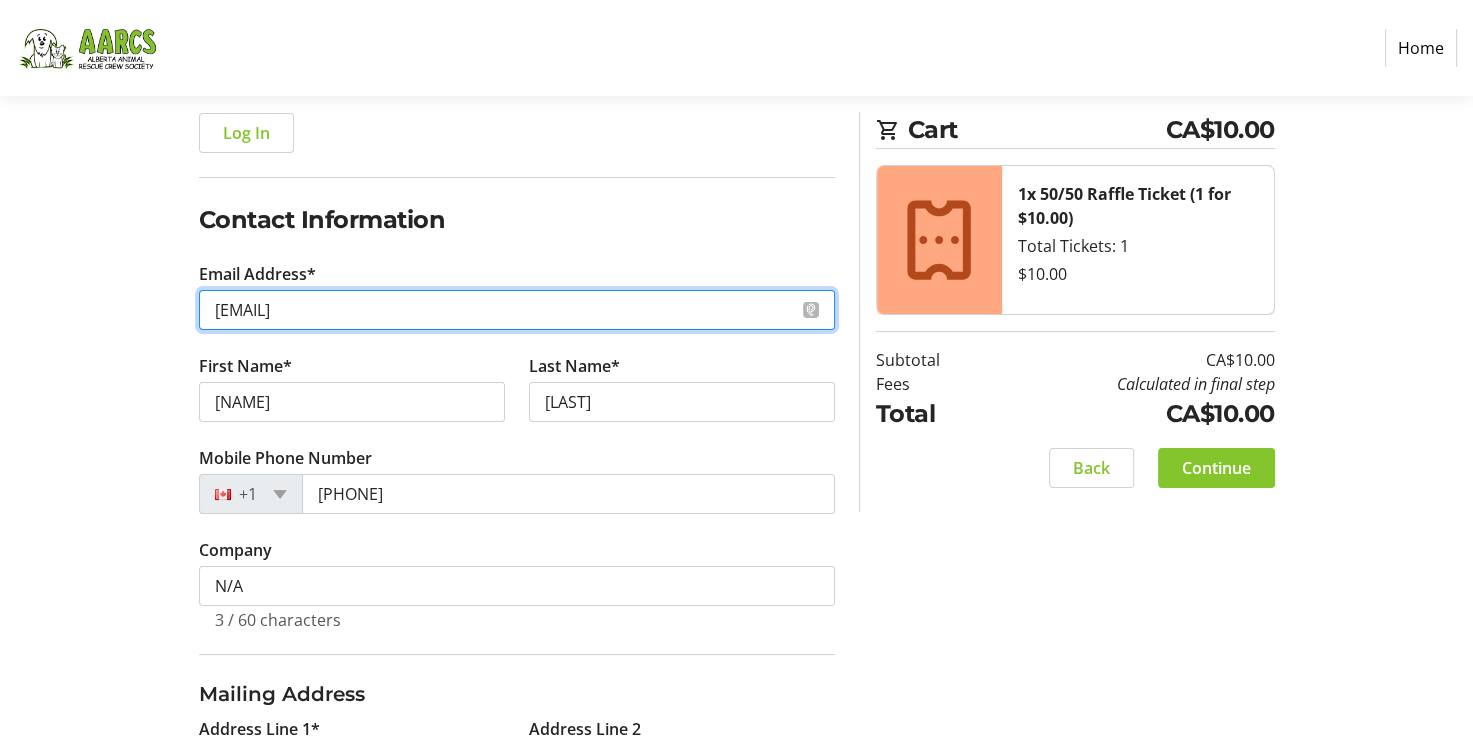 drag, startPoint x: 352, startPoint y: 310, endPoint x: 157, endPoint y: 342, distance: 197.6082 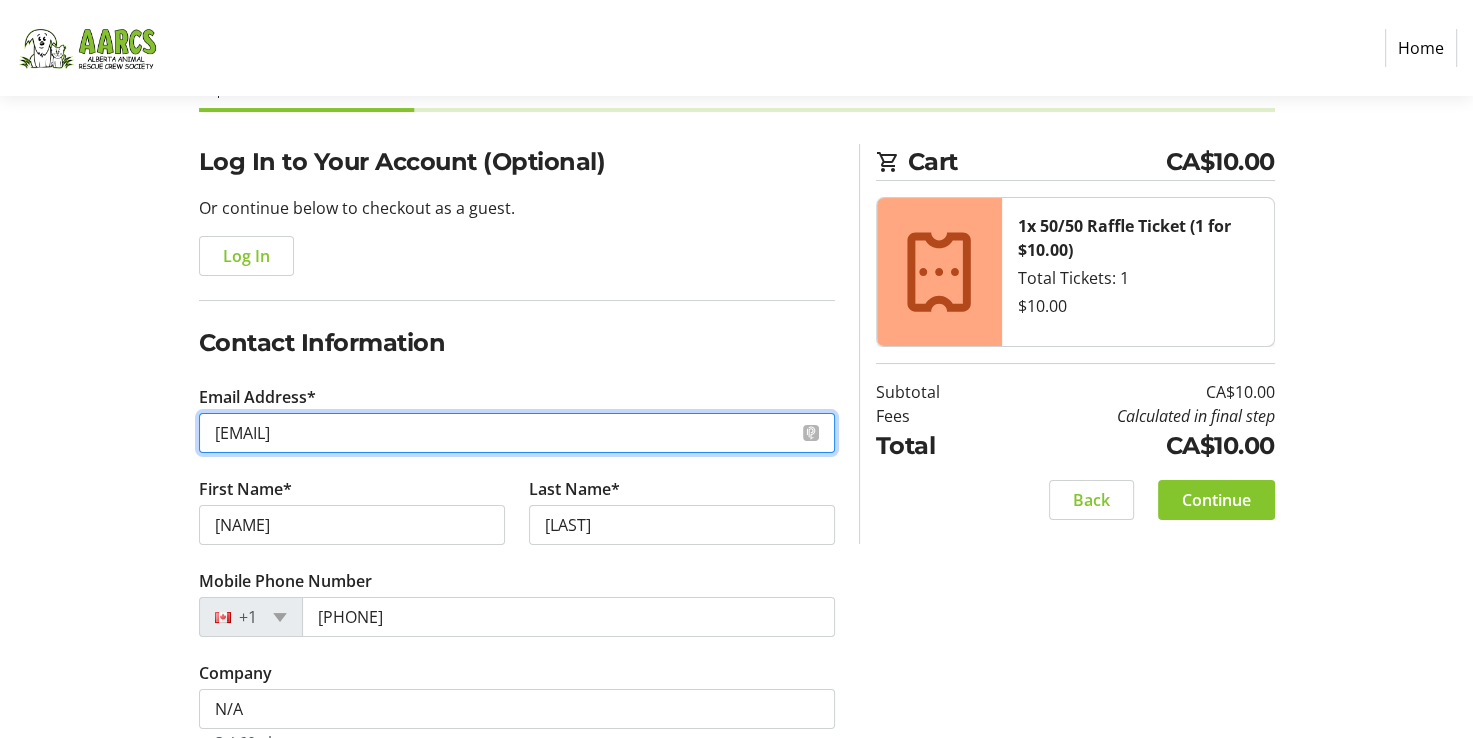 scroll, scrollTop: 41, scrollLeft: 0, axis: vertical 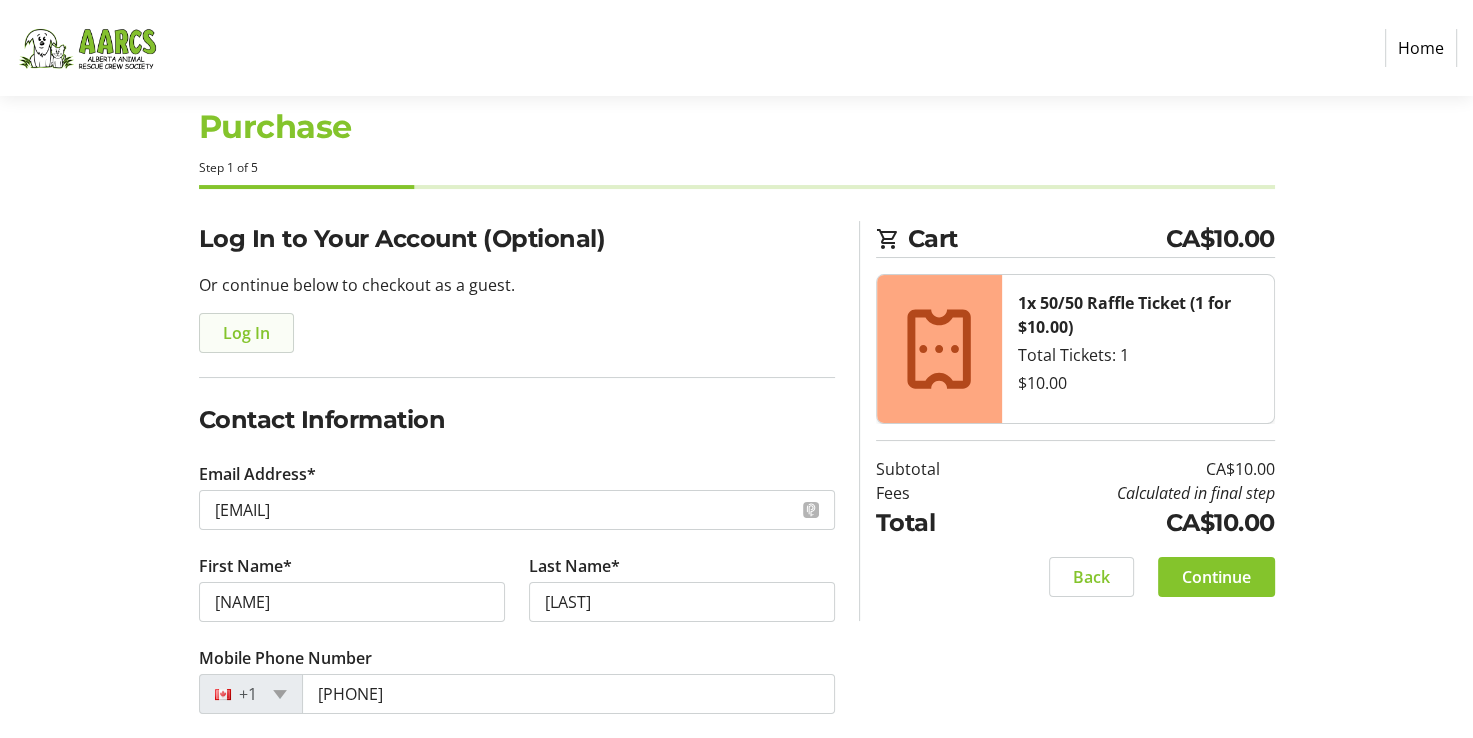 click on "Log In" 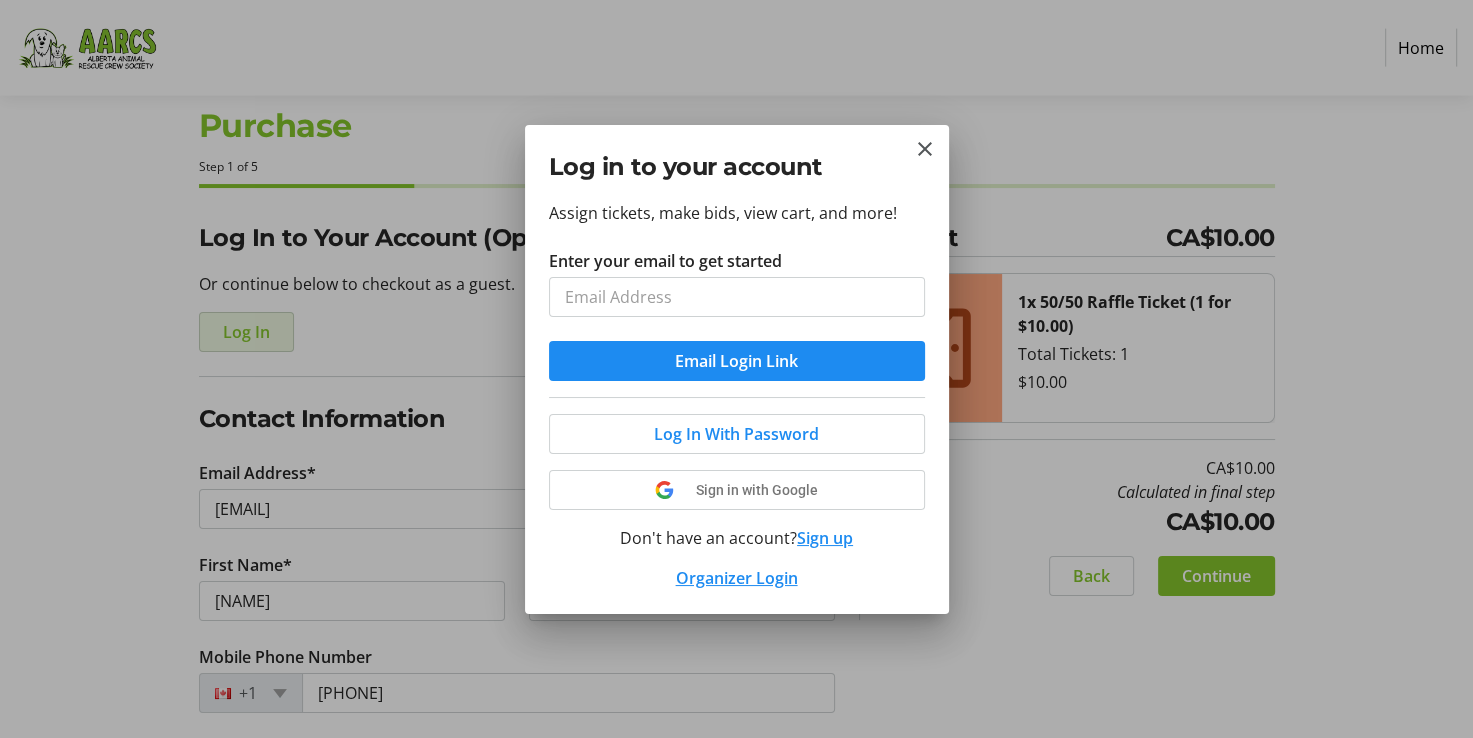 scroll, scrollTop: 0, scrollLeft: 0, axis: both 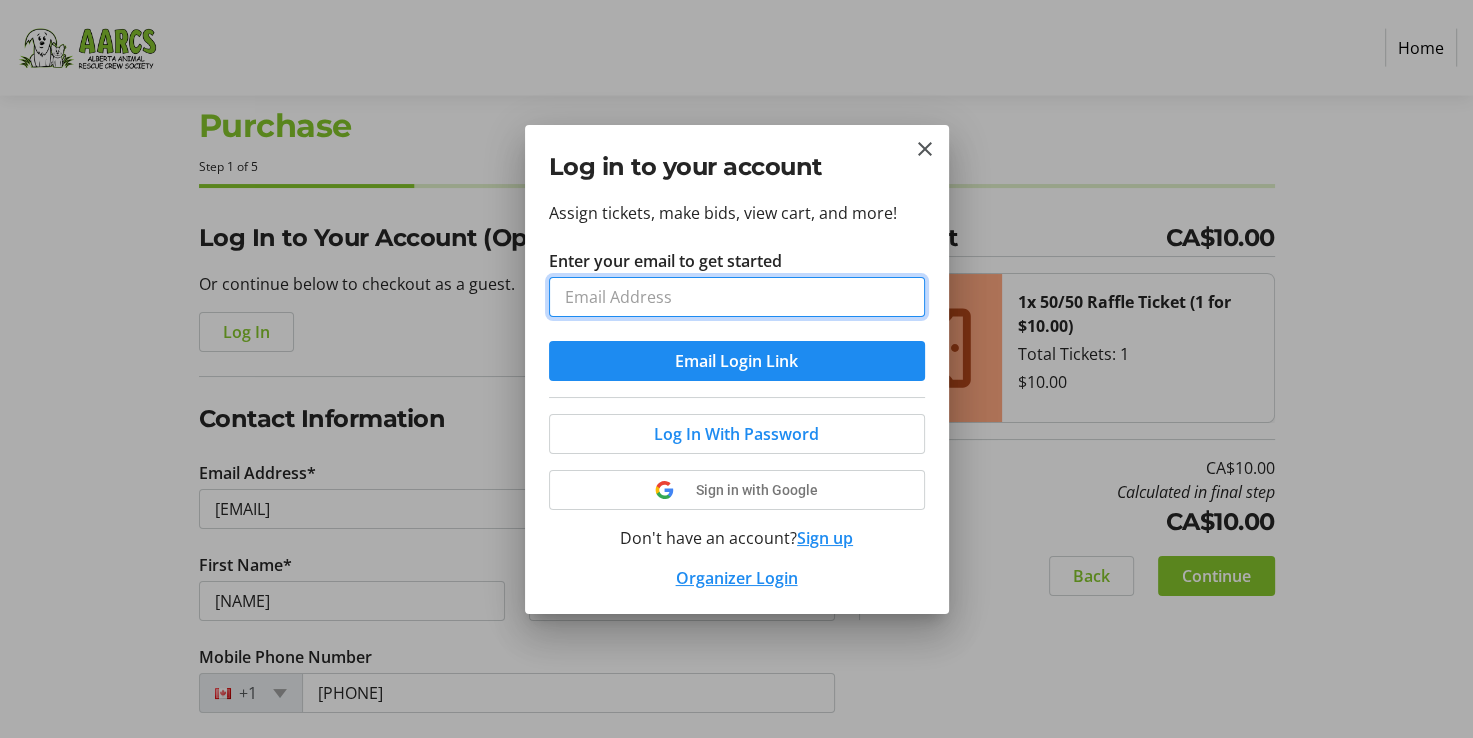 click on "Enter your email to get started" at bounding box center (737, 297) 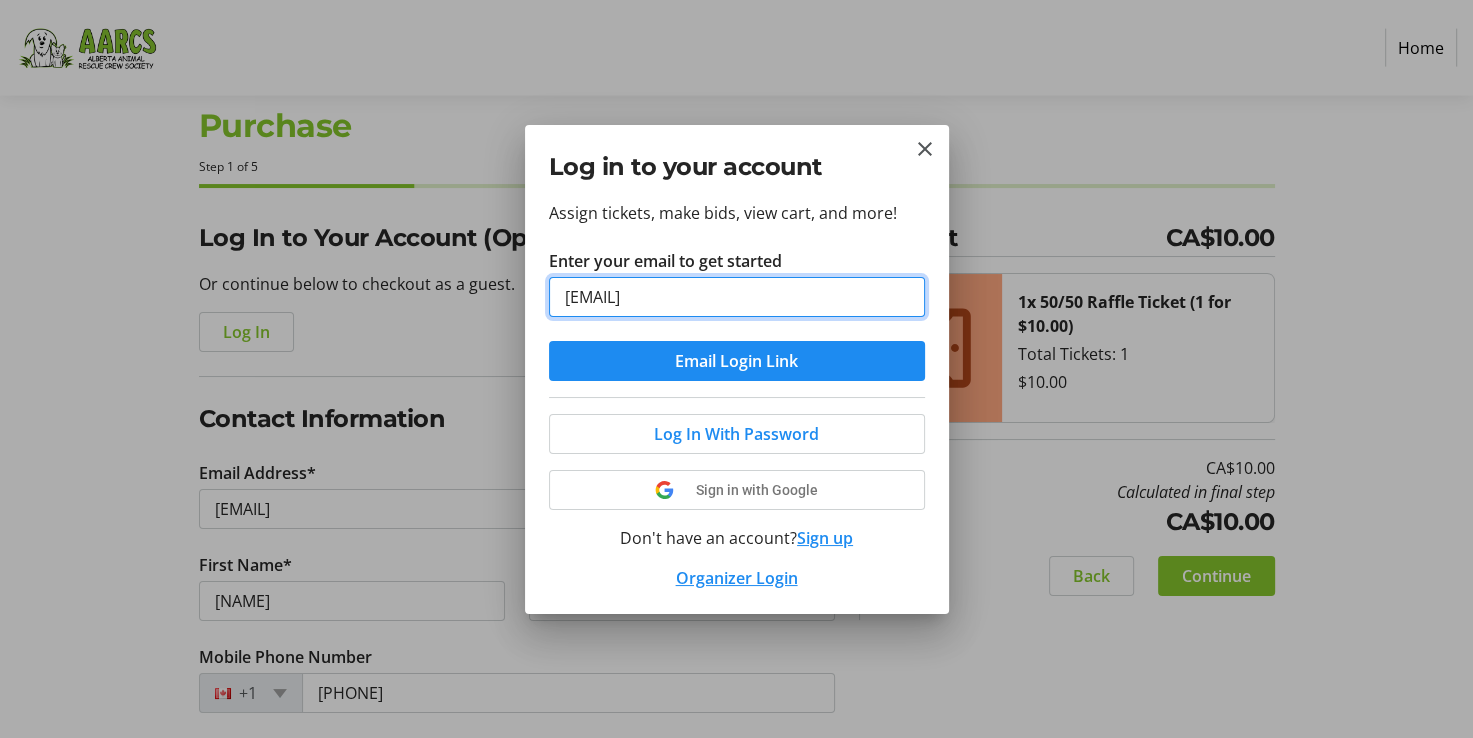 type on "[EMAIL]" 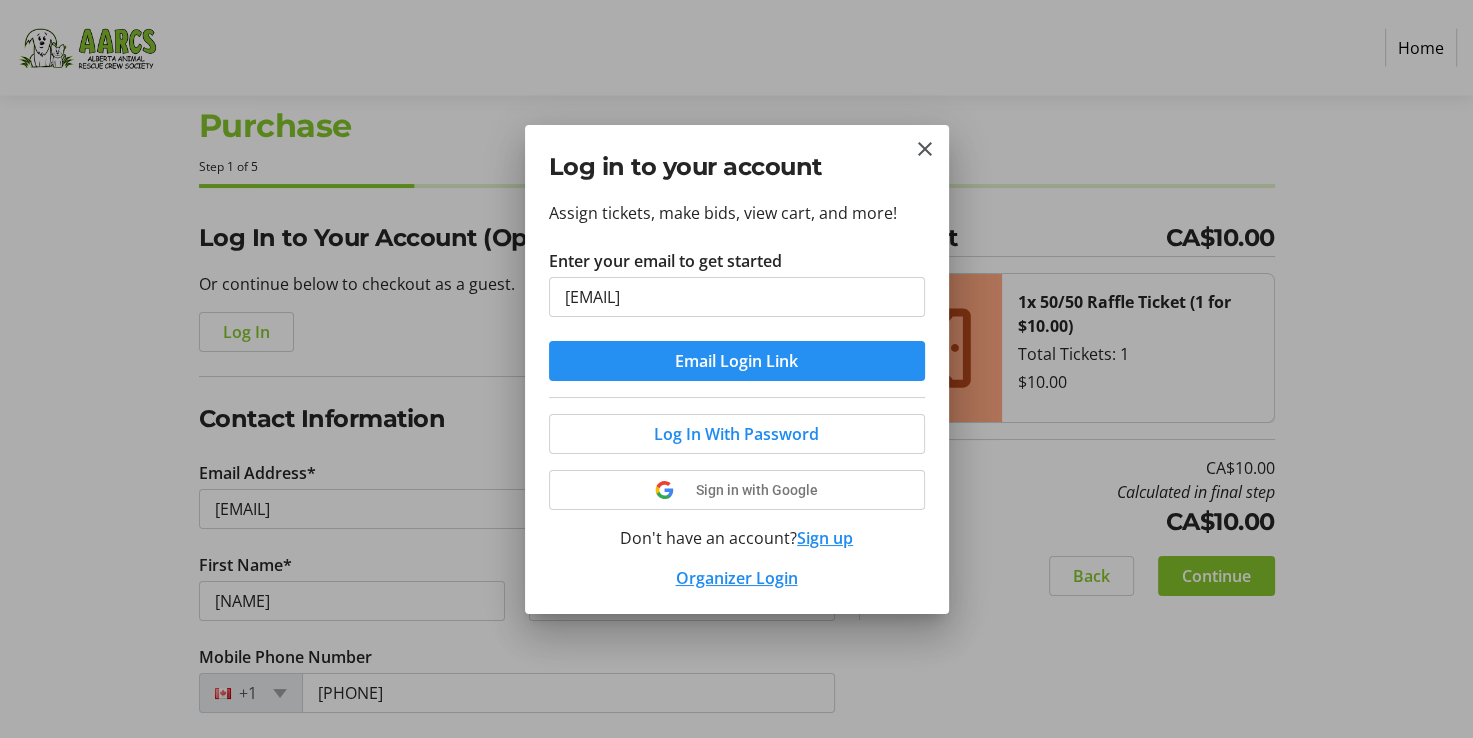 click on "Email Login Link" at bounding box center [736, 361] 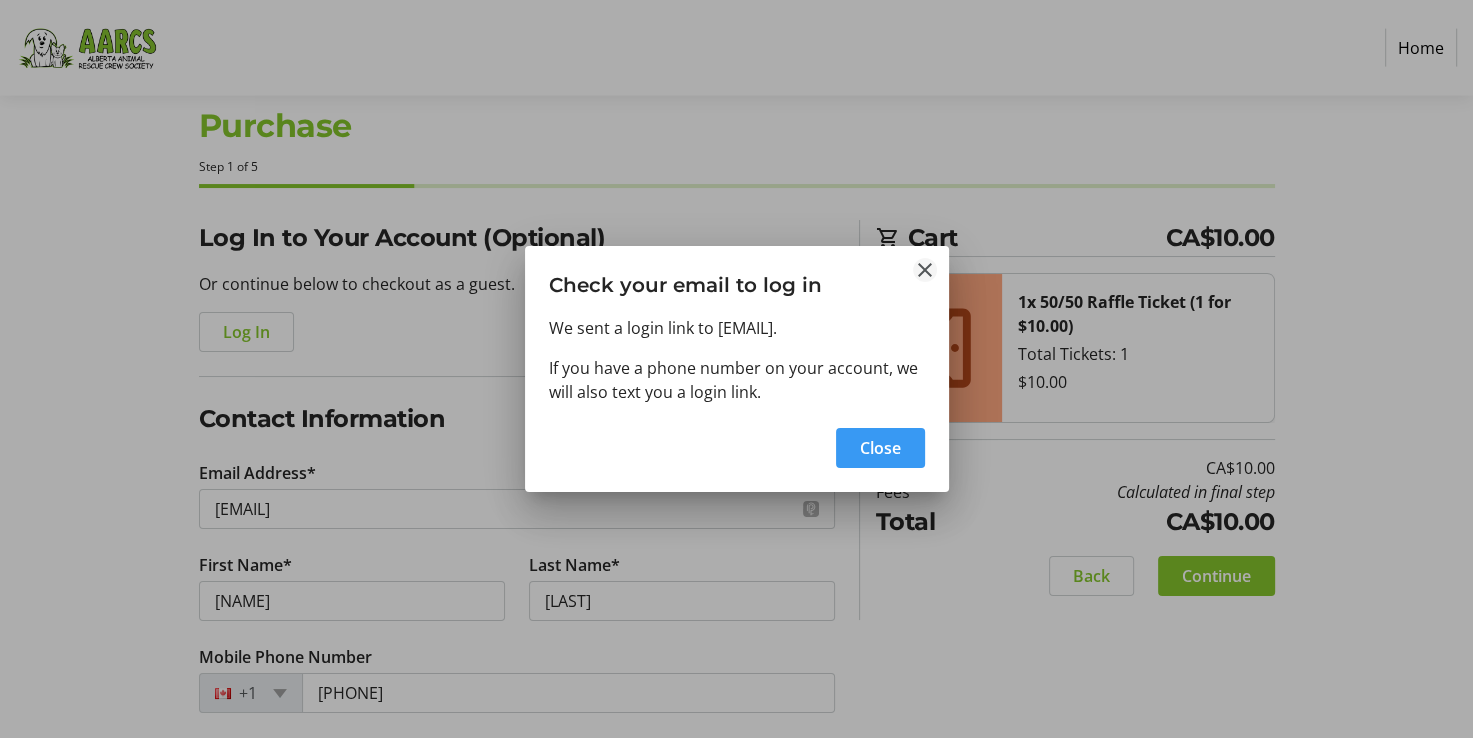 click at bounding box center (925, 270) 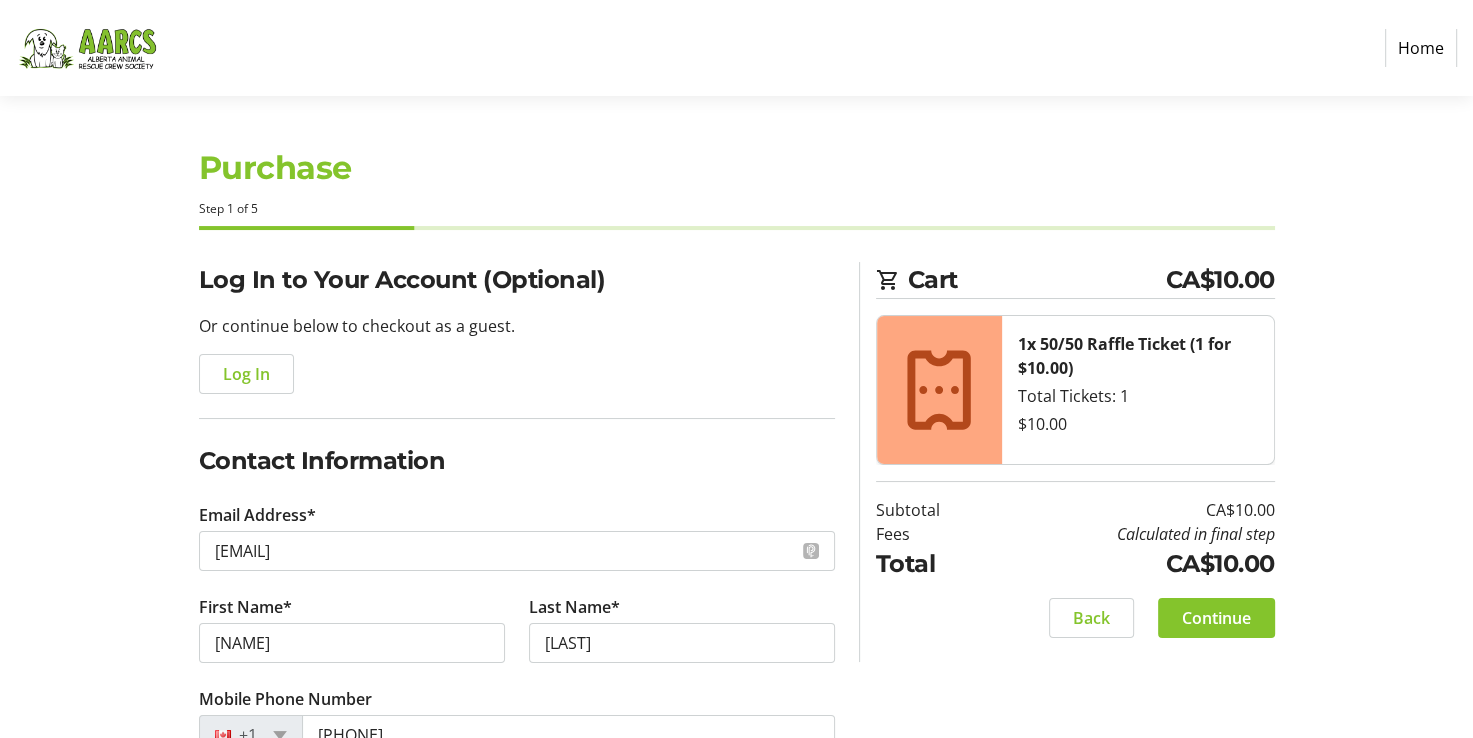 scroll, scrollTop: 41, scrollLeft: 0, axis: vertical 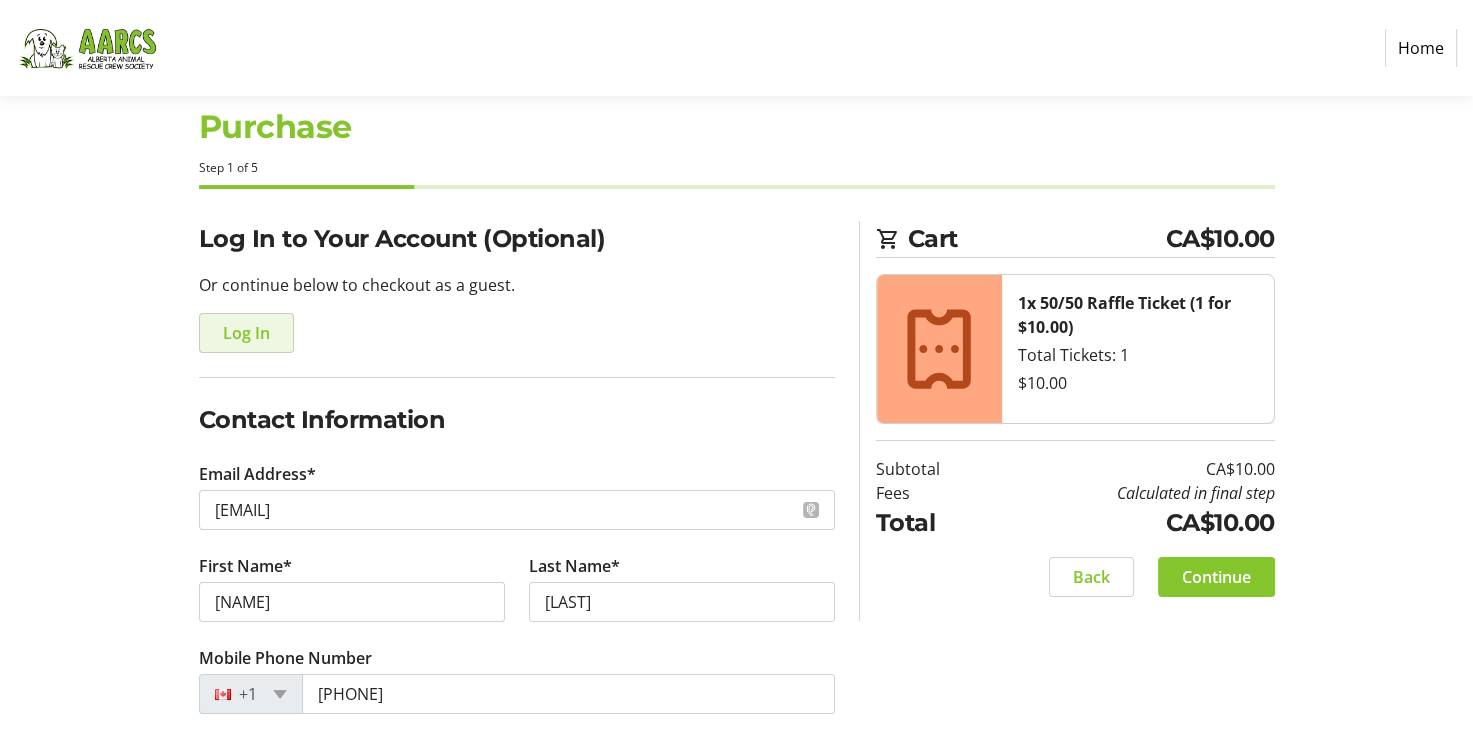 click on "Log In" 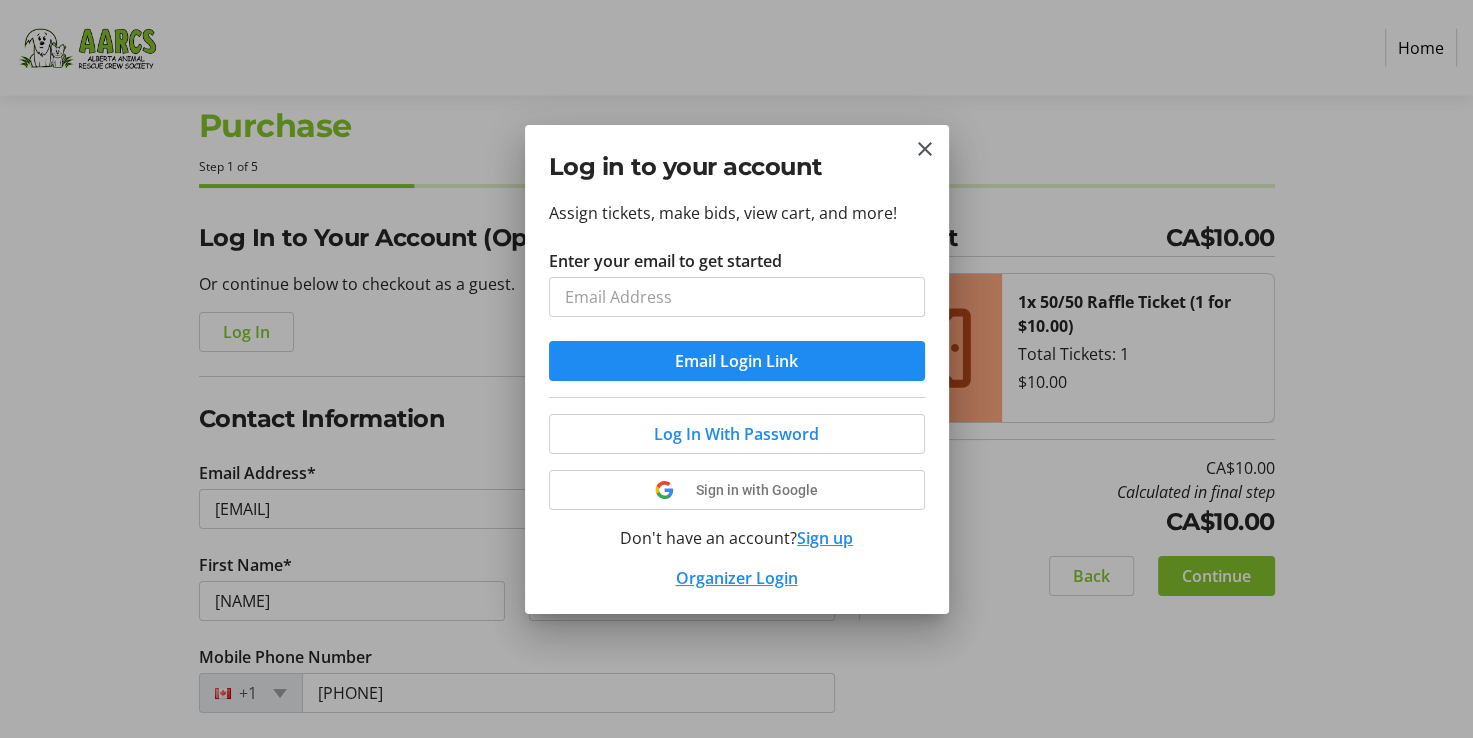 click on "Enter your email to get started" at bounding box center [737, 297] 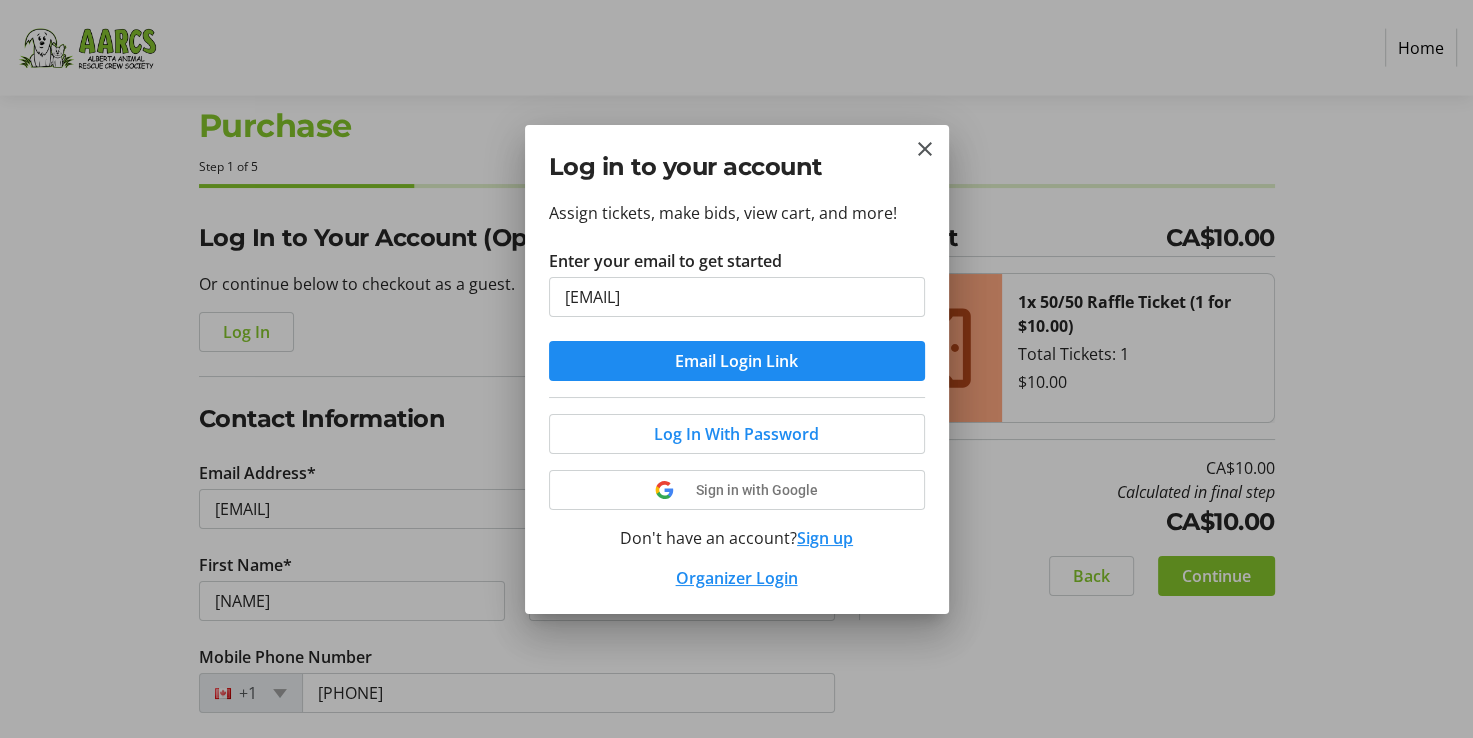 drag, startPoint x: 717, startPoint y: 304, endPoint x: 548, endPoint y: 316, distance: 169.4255 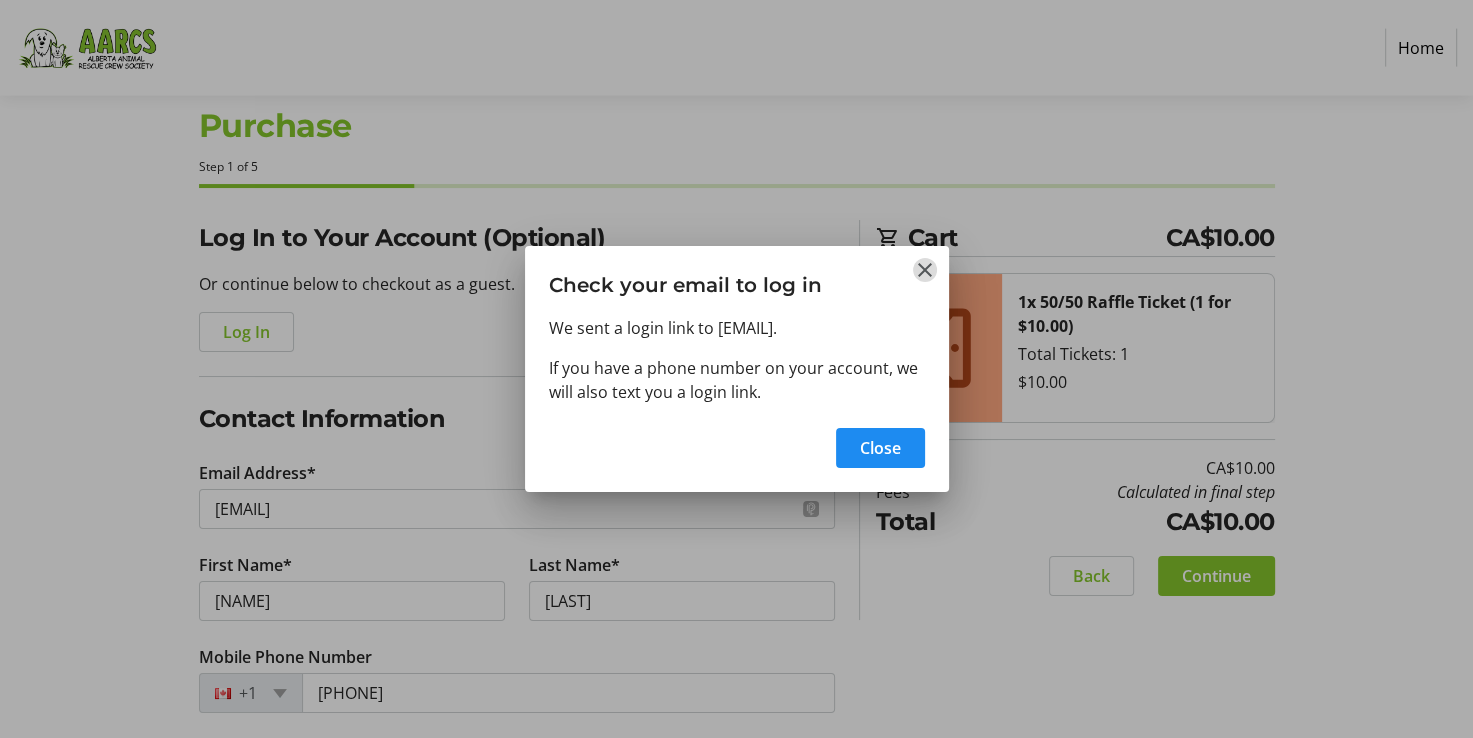 click at bounding box center [925, 270] 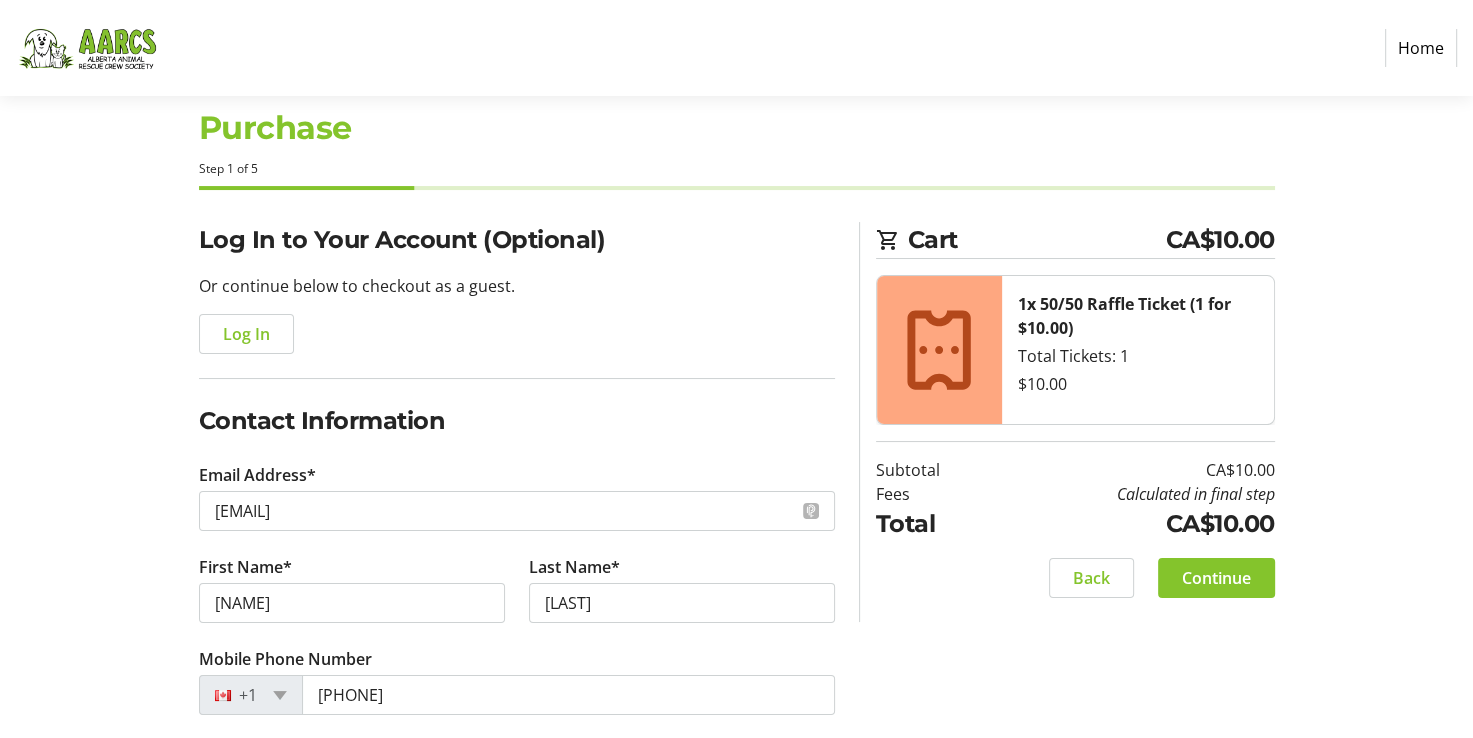 scroll, scrollTop: 0, scrollLeft: 0, axis: both 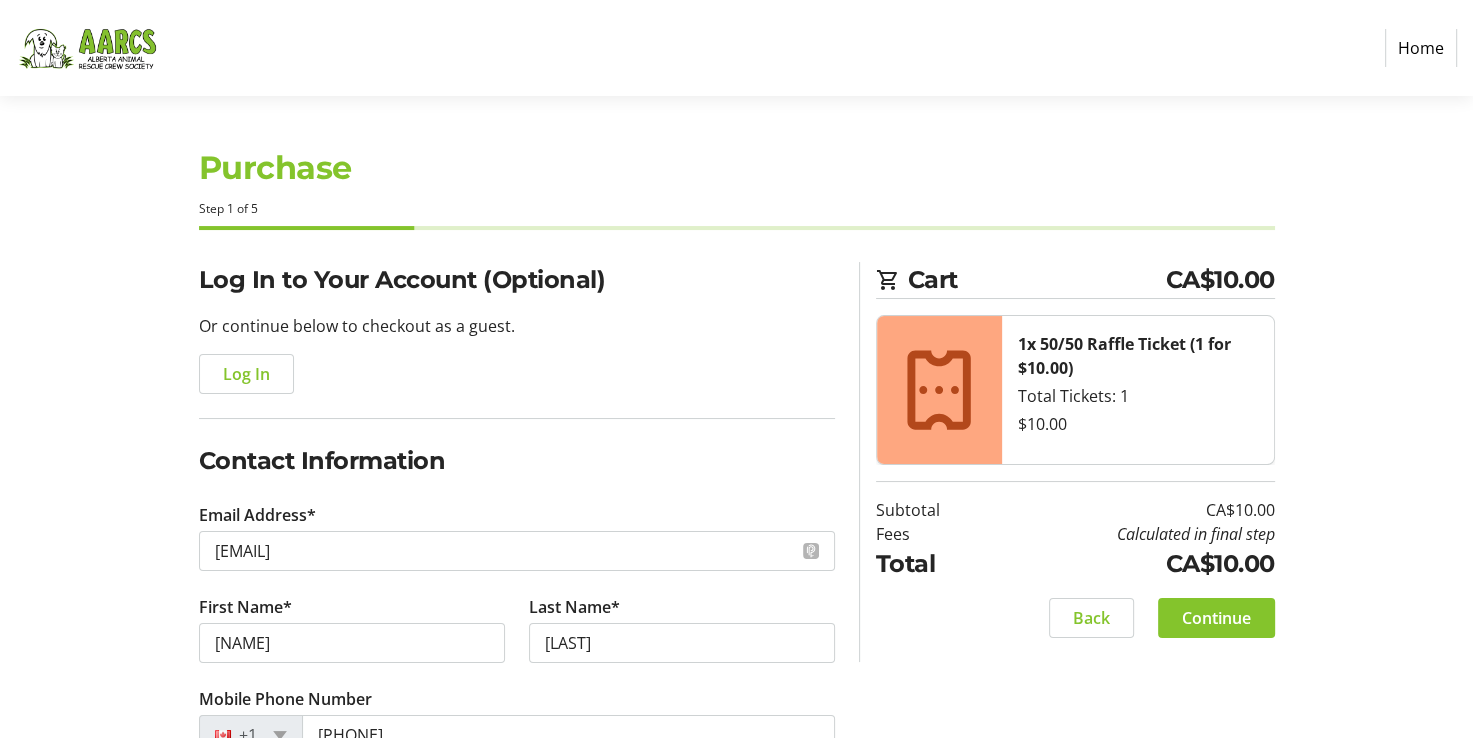 click on "Home" 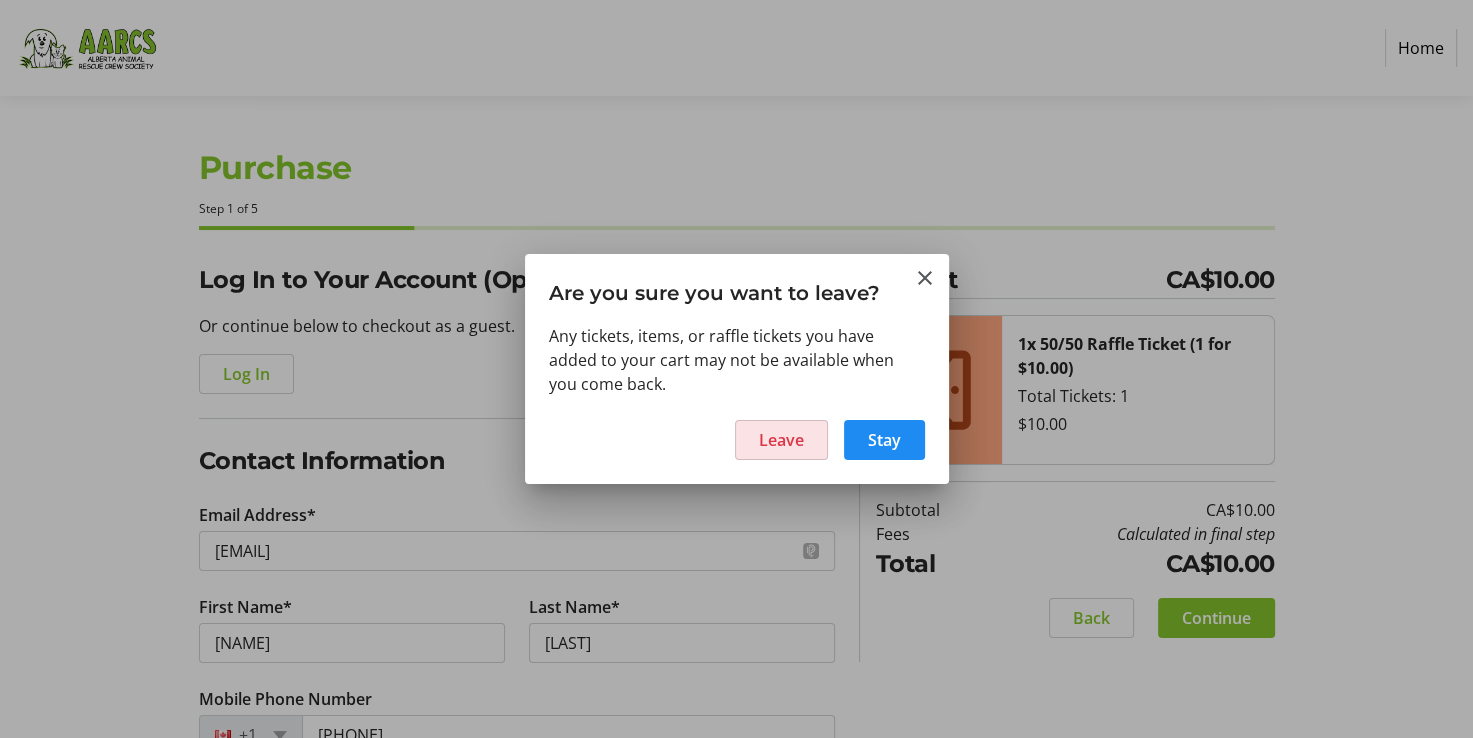 click on "Leave" at bounding box center (781, 440) 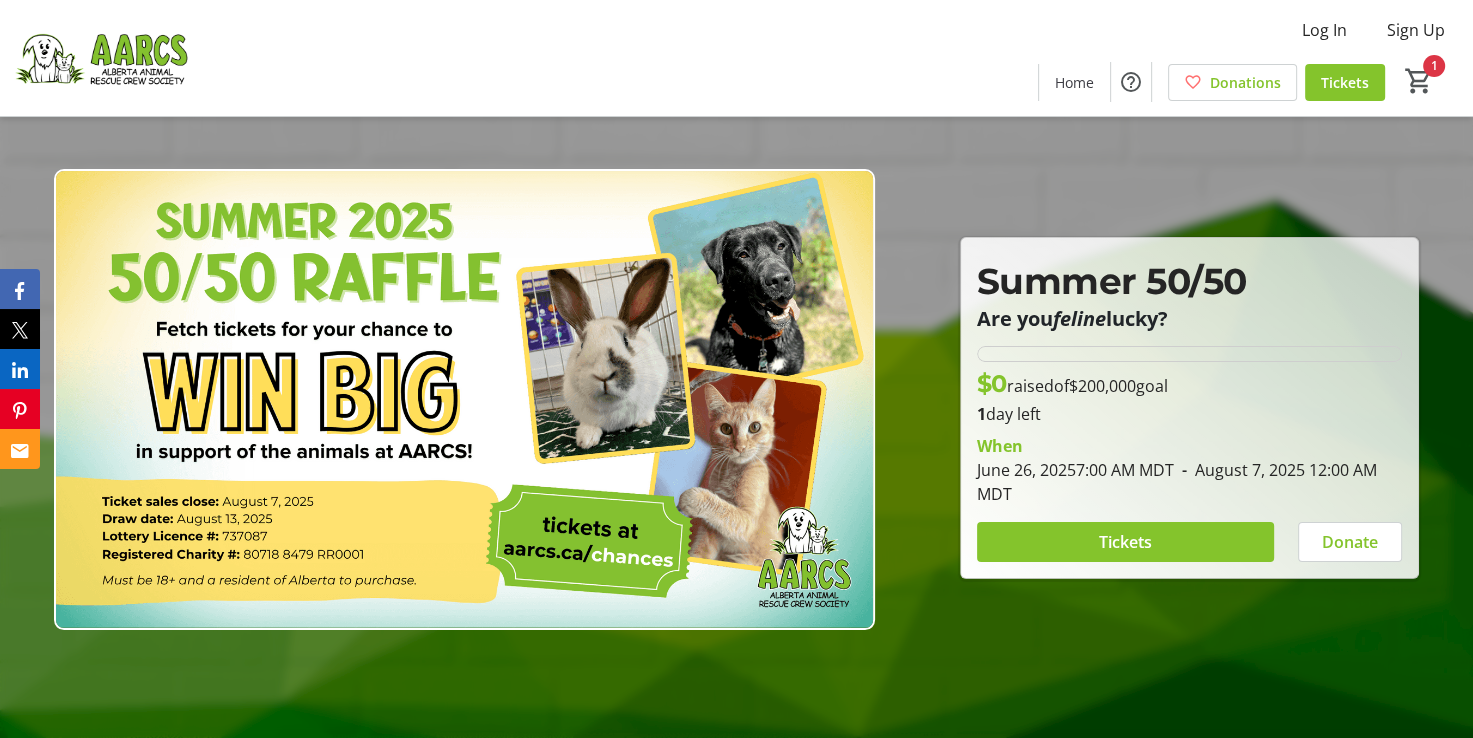type on "1" 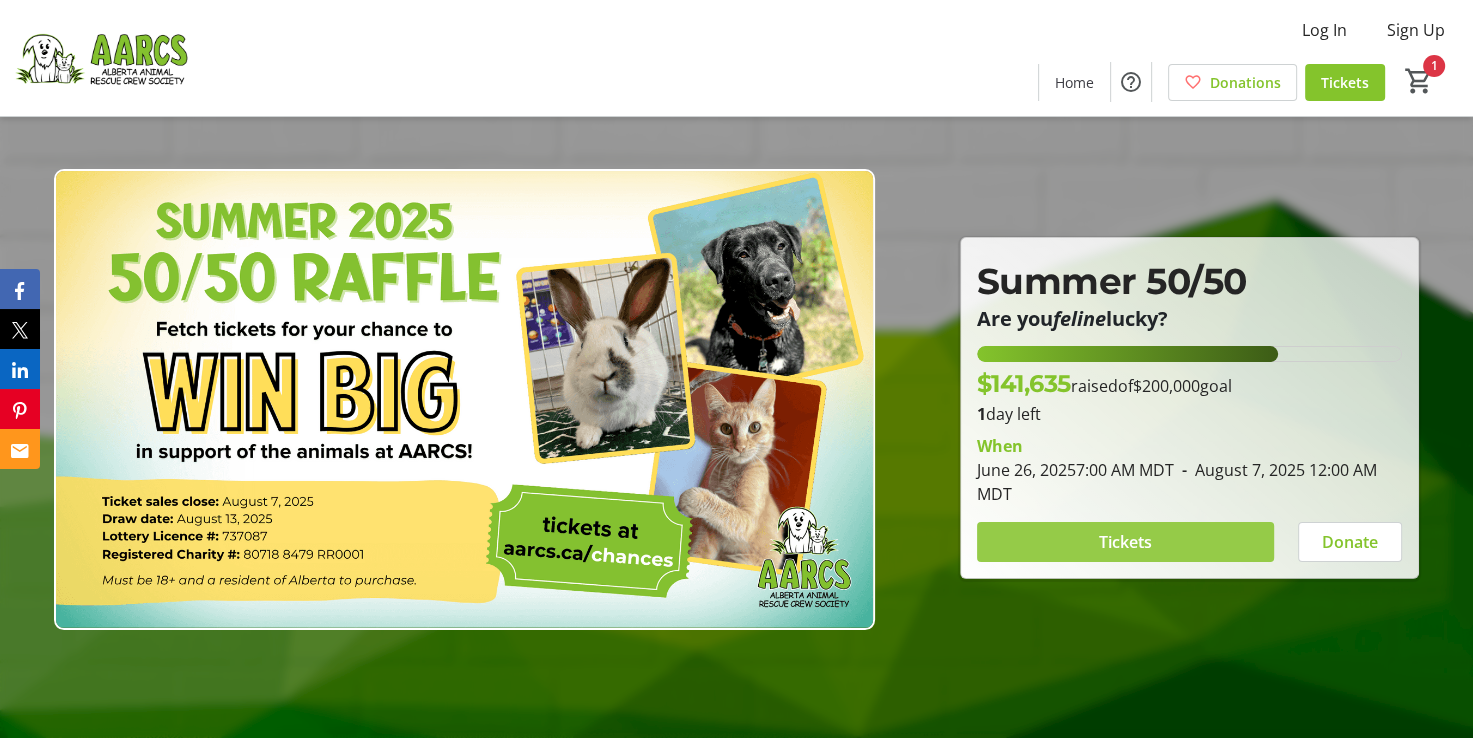click at bounding box center [1125, 542] 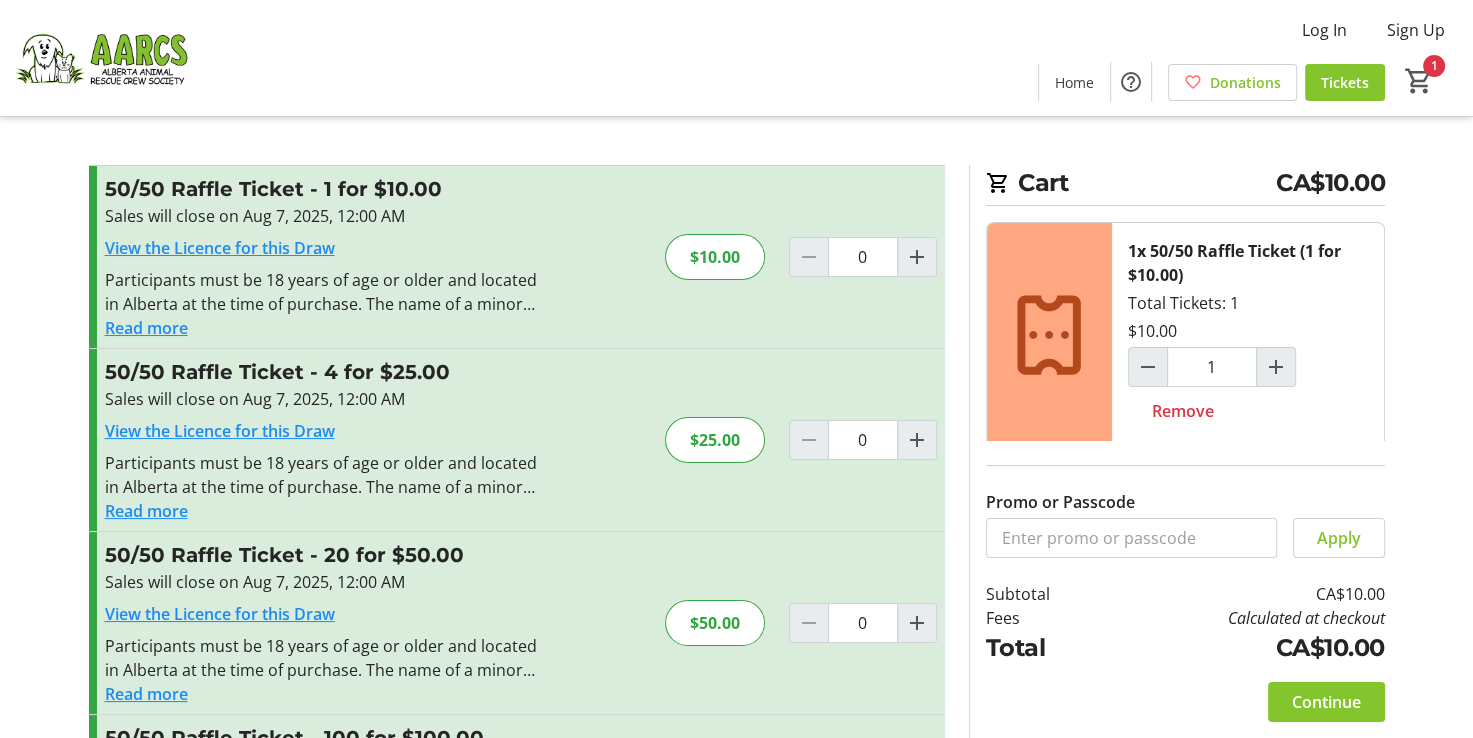 type on "1" 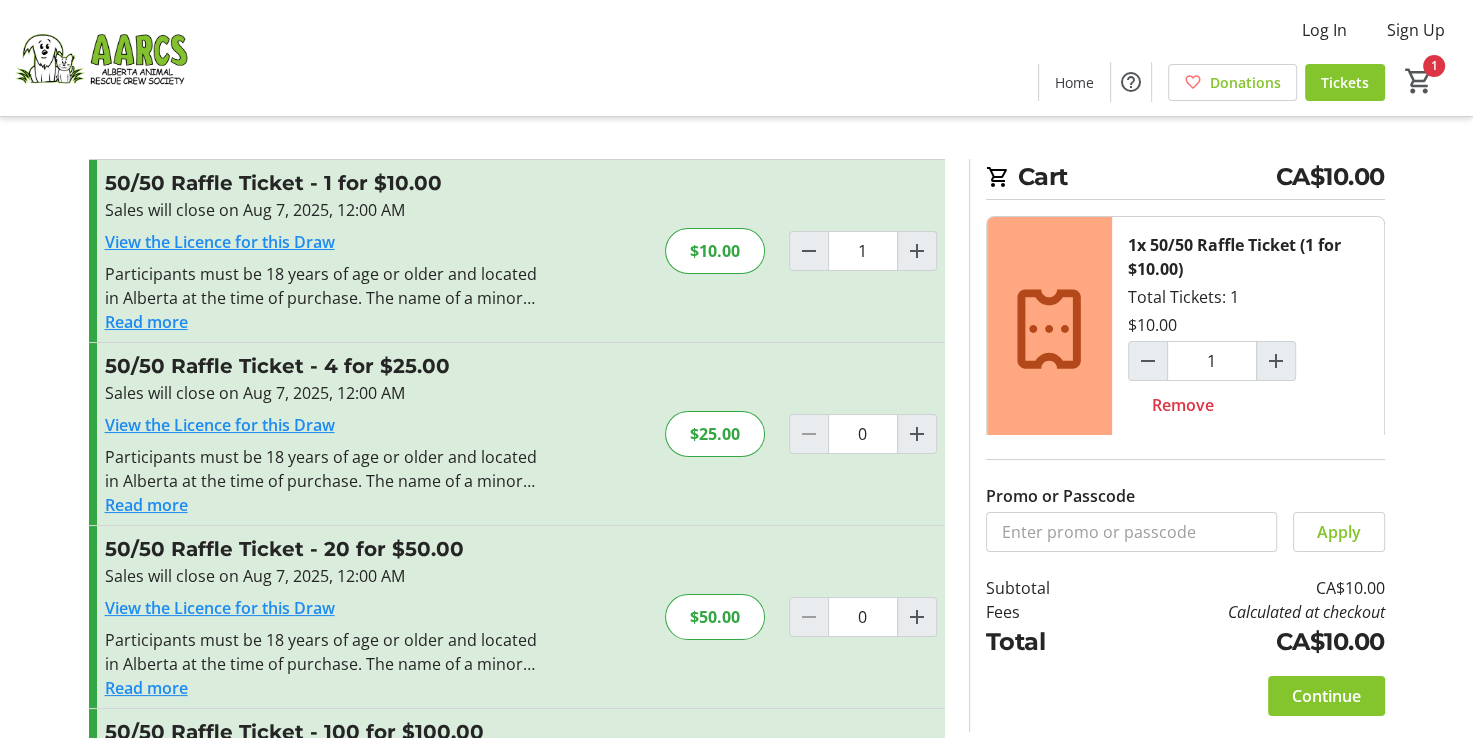 scroll, scrollTop: 181, scrollLeft: 0, axis: vertical 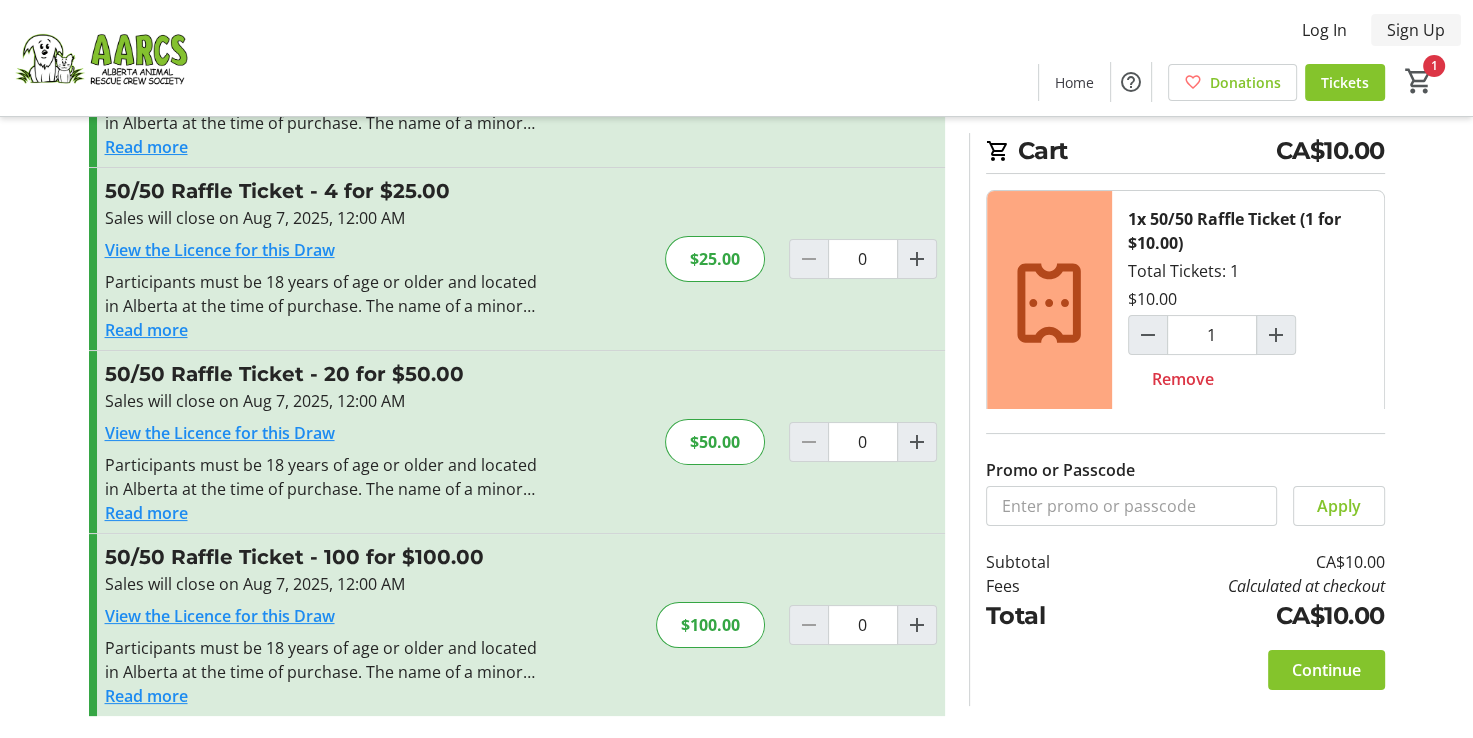 click on "Sign Up" 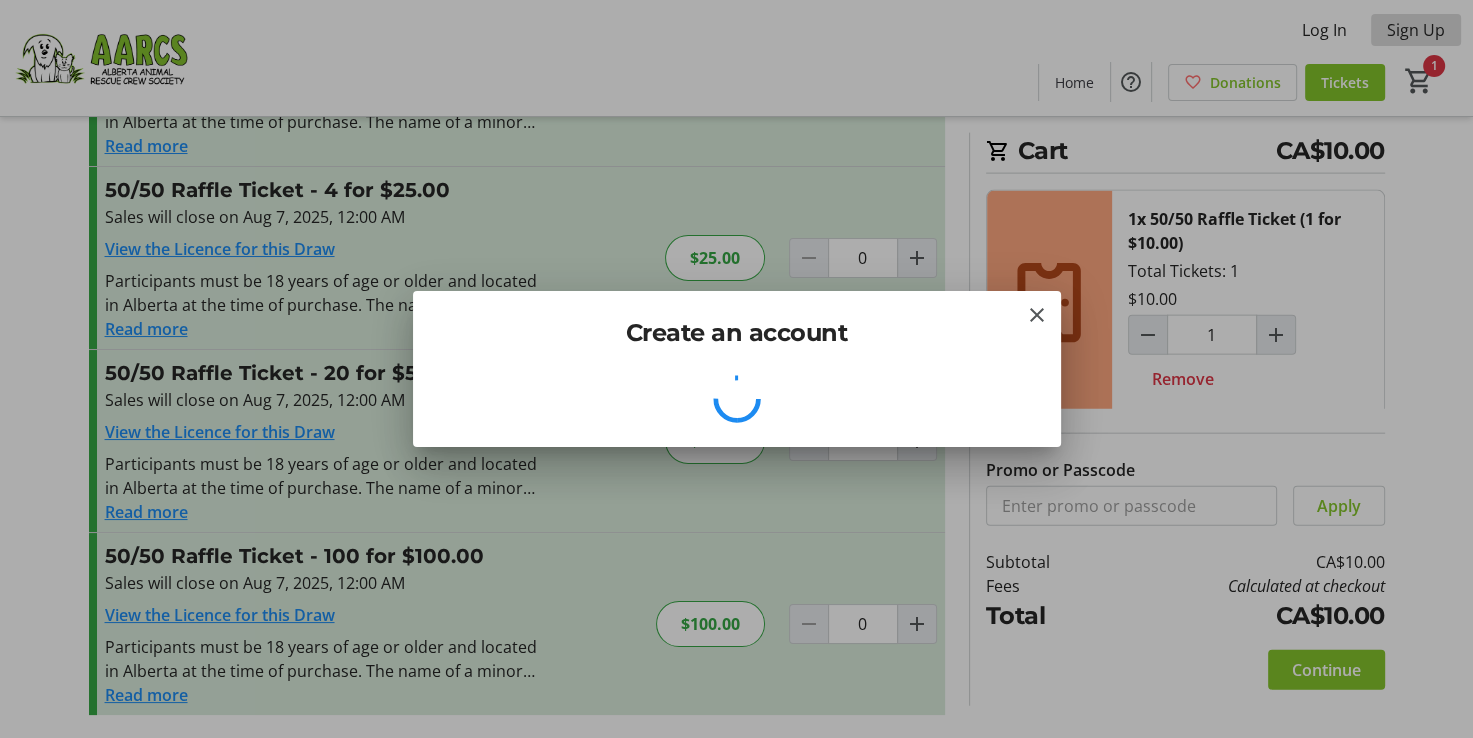 scroll, scrollTop: 0, scrollLeft: 0, axis: both 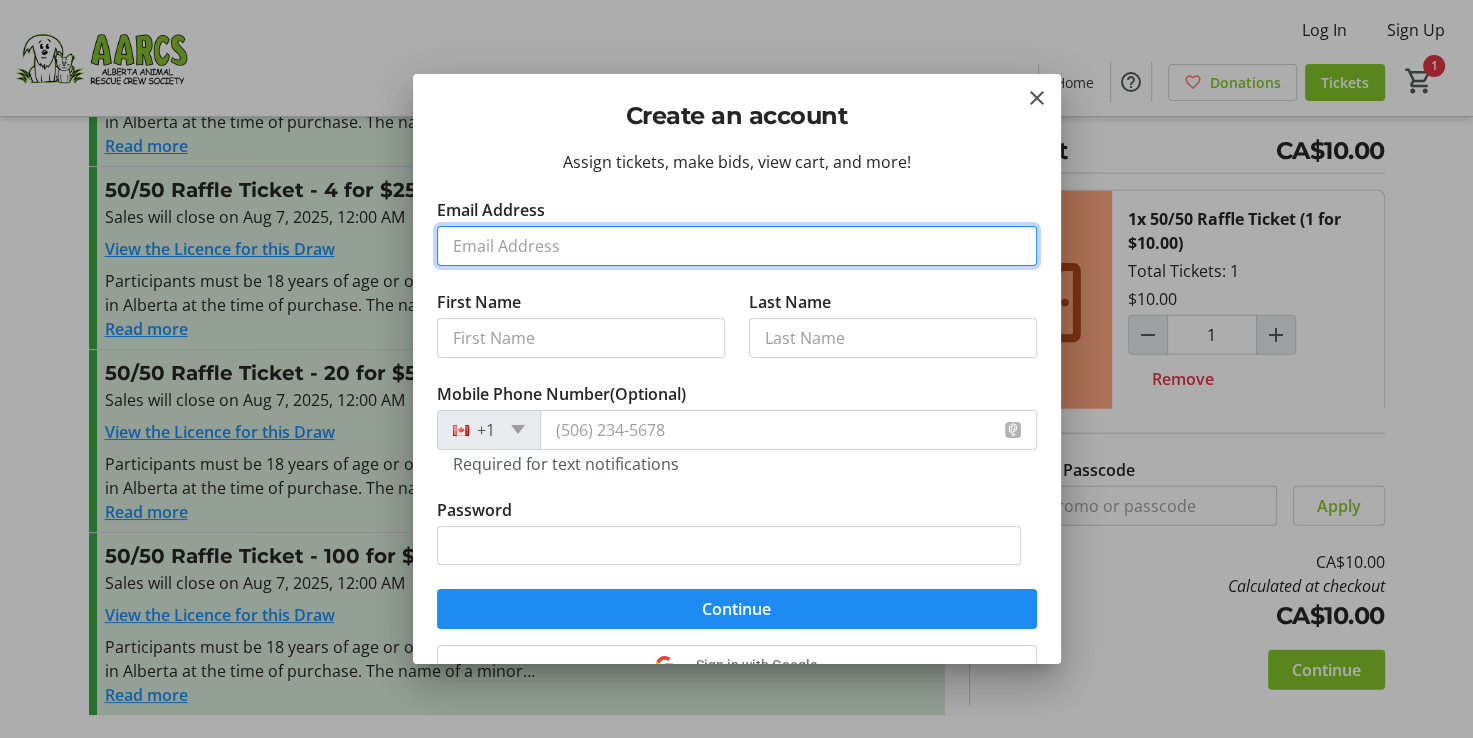 click on "Email Address" at bounding box center (737, 246) 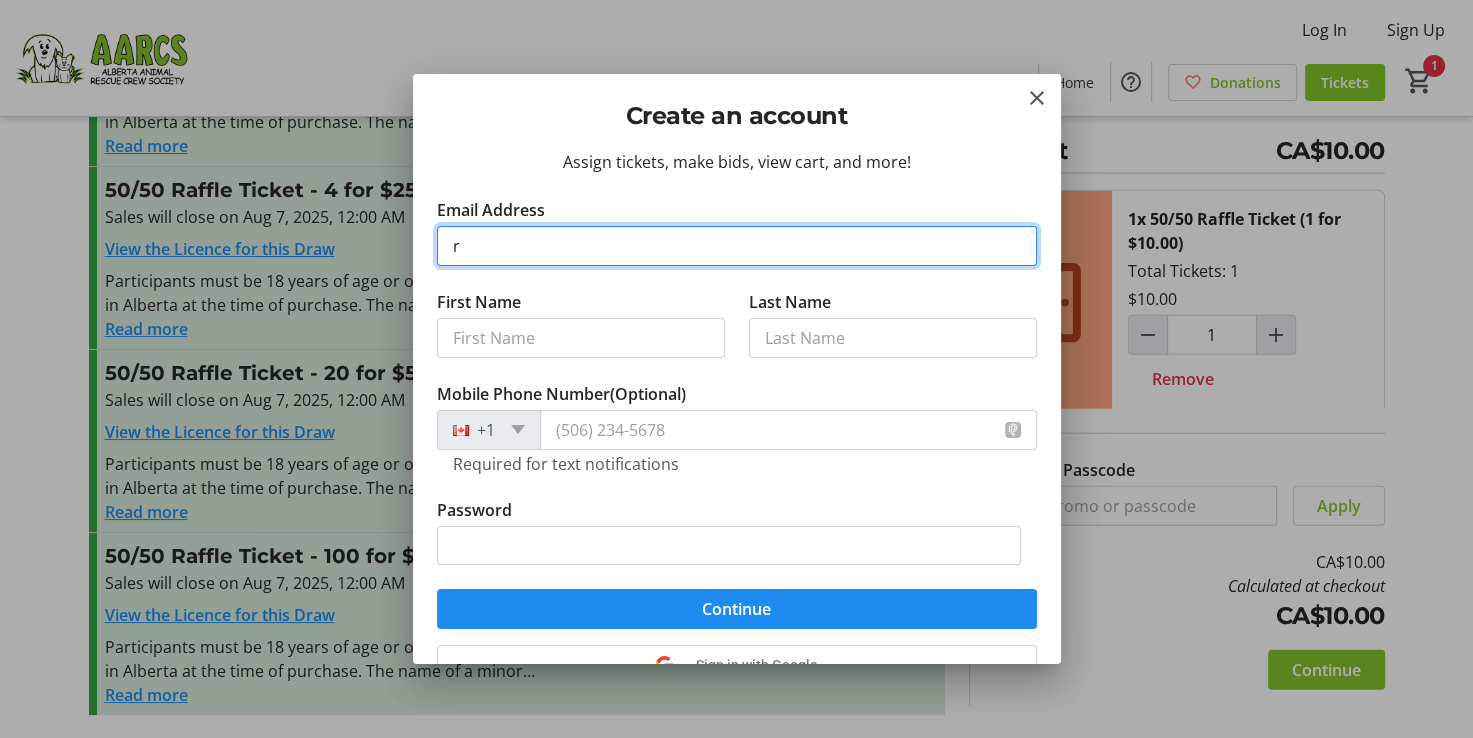 type on "[EMAIL]" 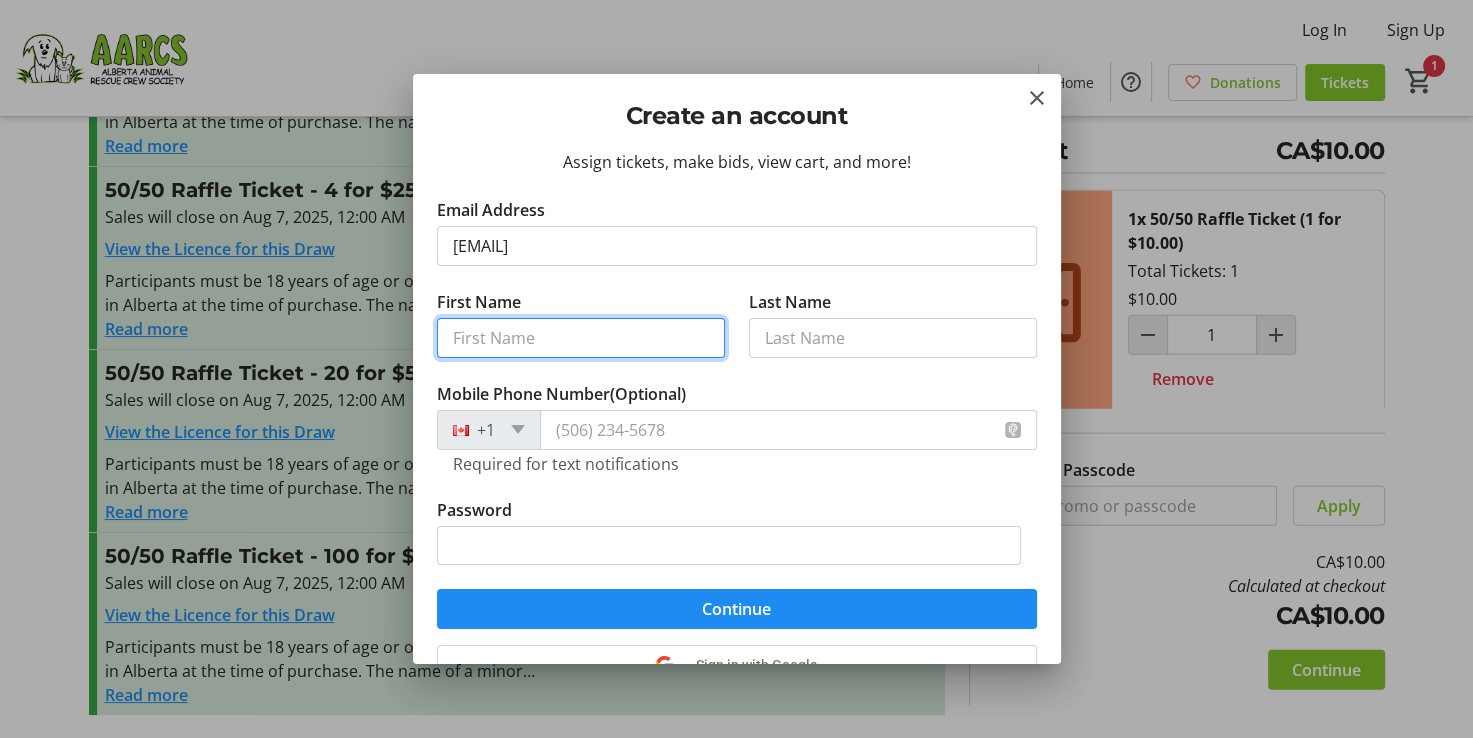 click on "First Name" at bounding box center (581, 338) 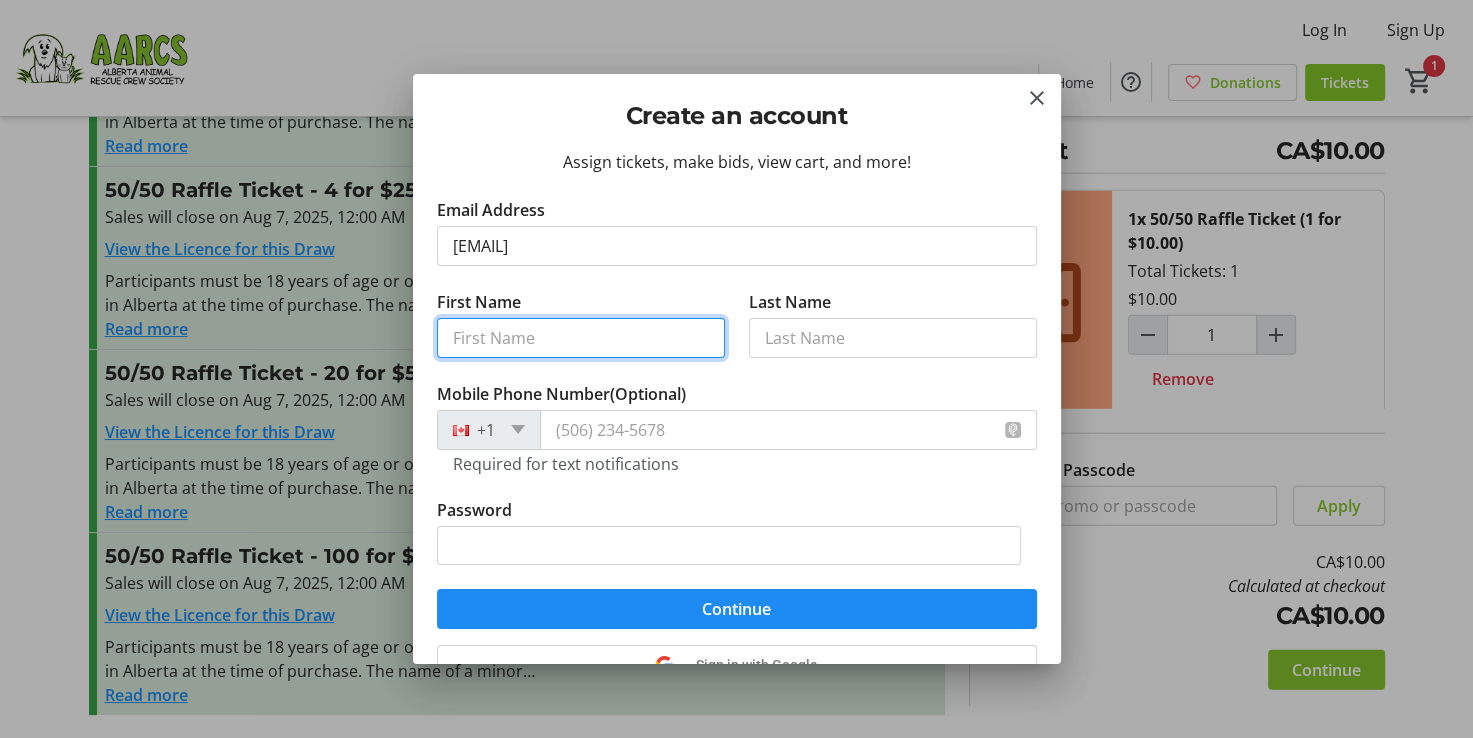 type on "[NAME]" 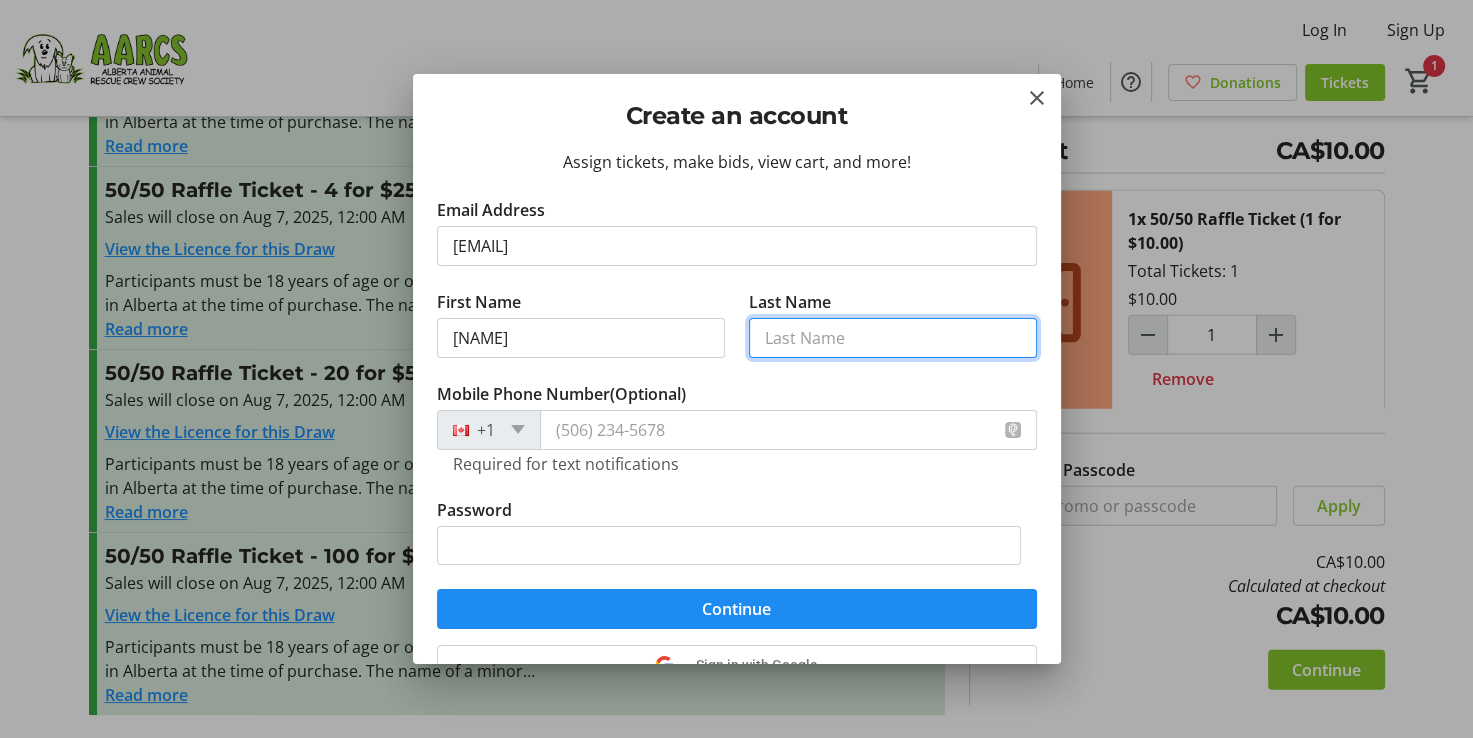 type on "[LAST]" 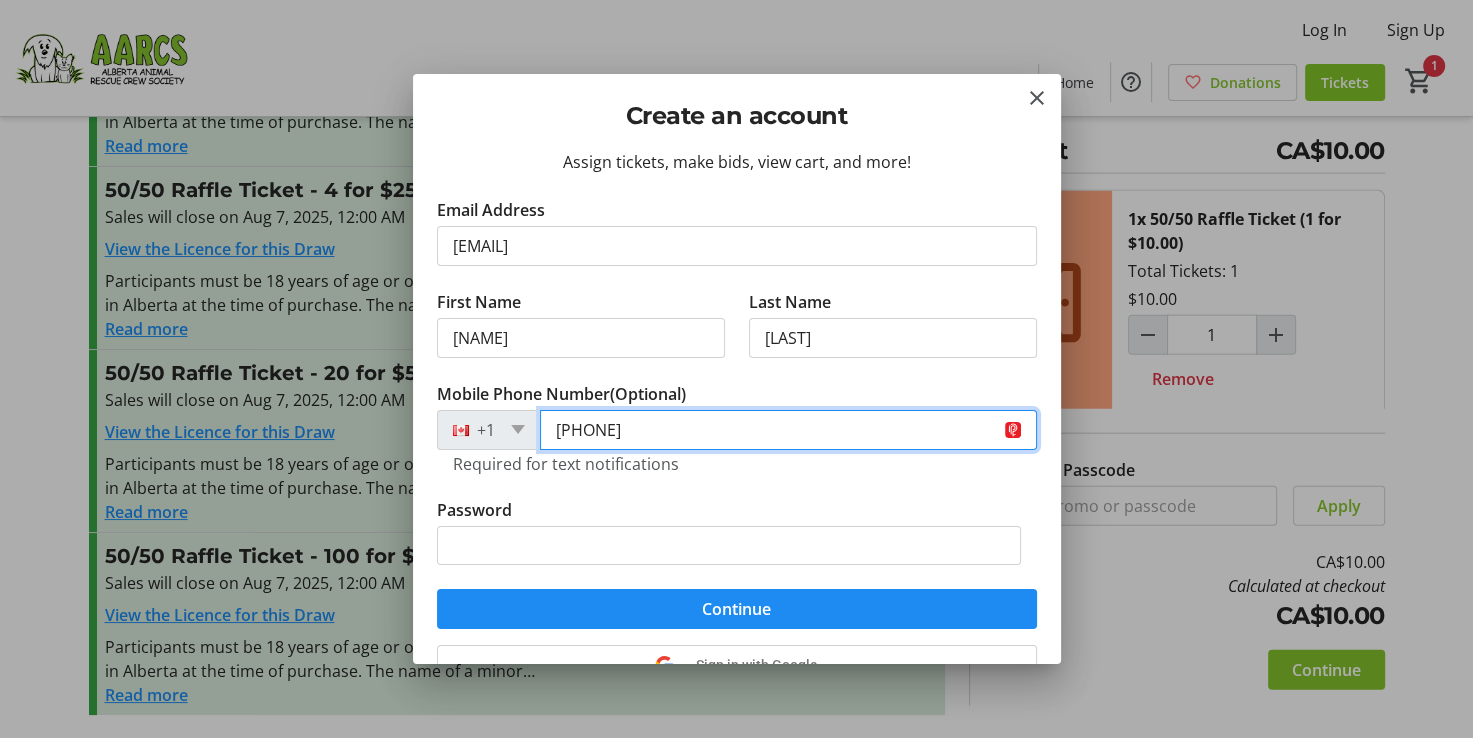 drag, startPoint x: 600, startPoint y: 430, endPoint x: 732, endPoint y: 435, distance: 132.09467 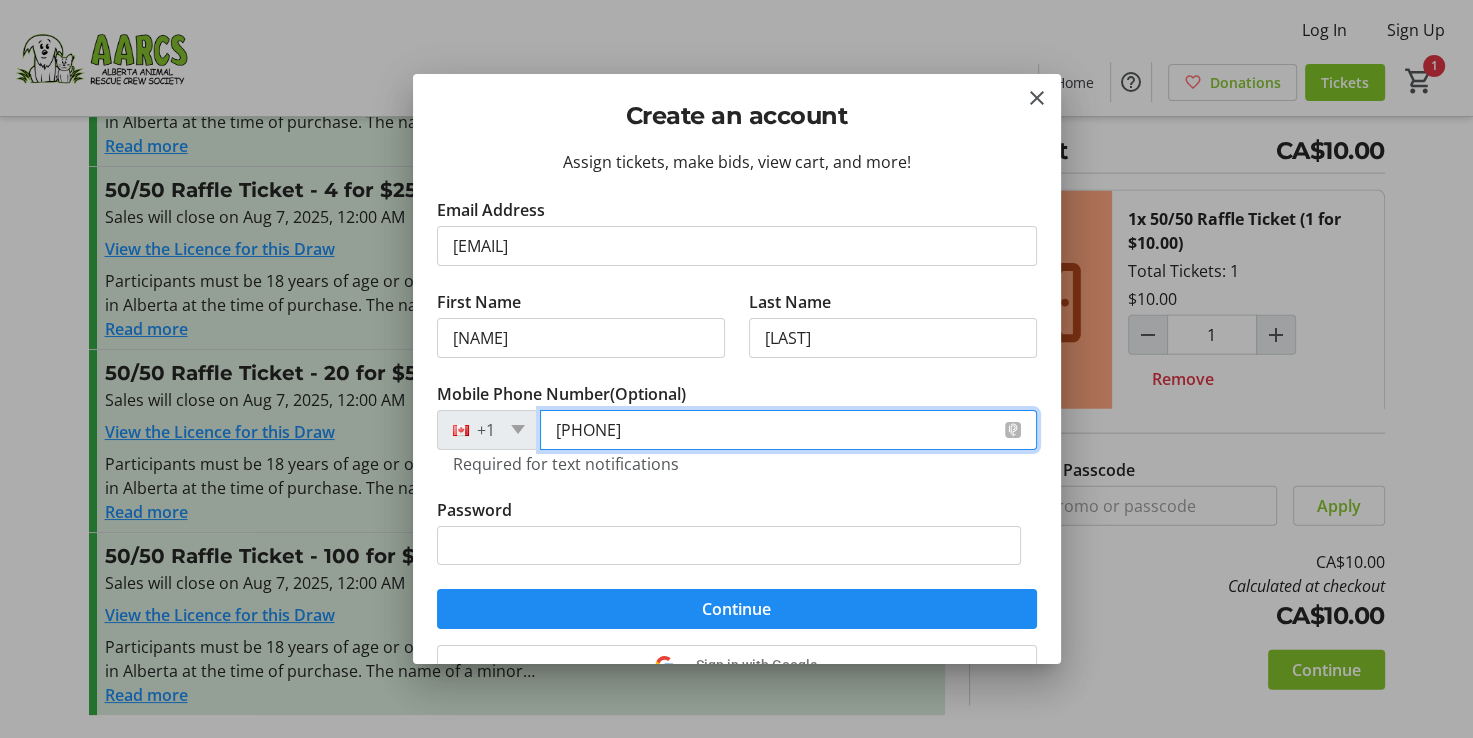 type on "[PHONE]" 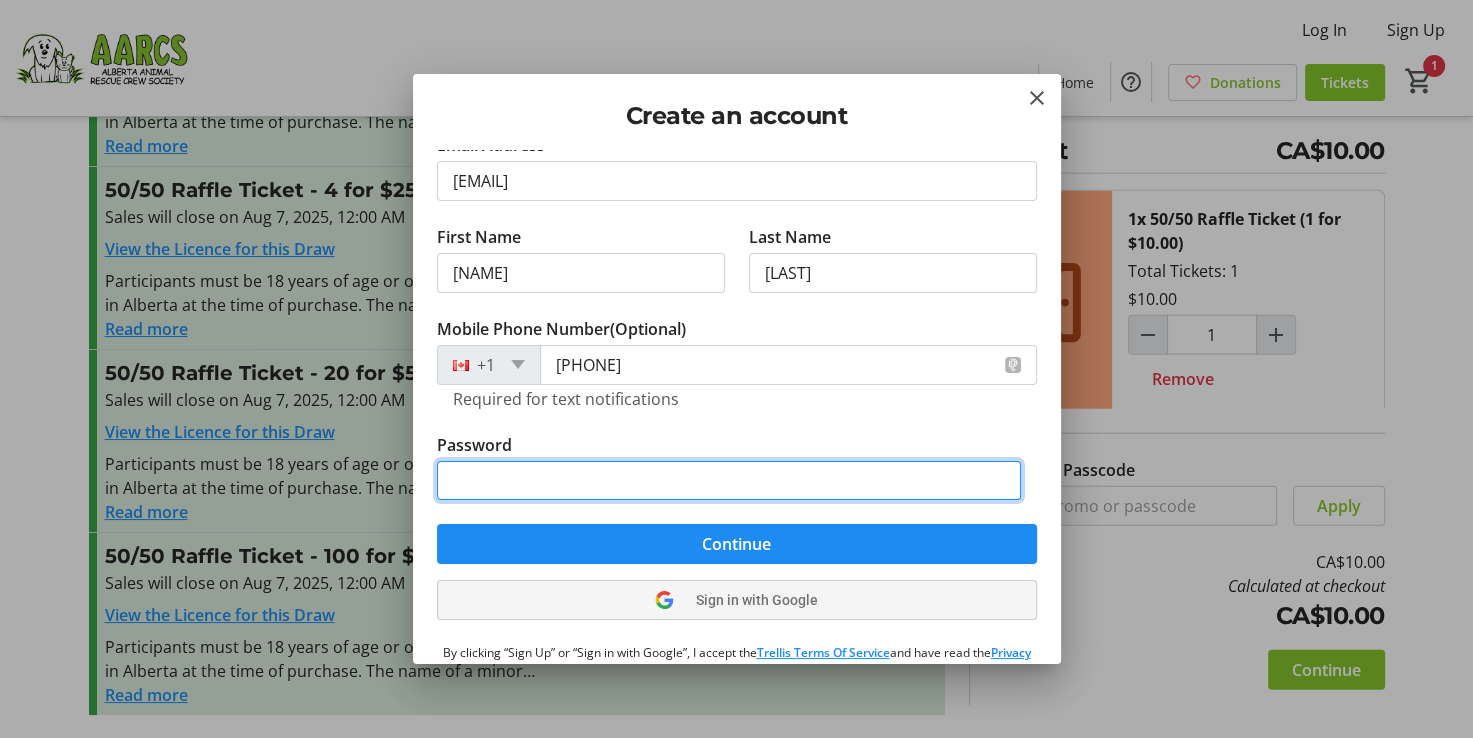 scroll, scrollTop: 143, scrollLeft: 0, axis: vertical 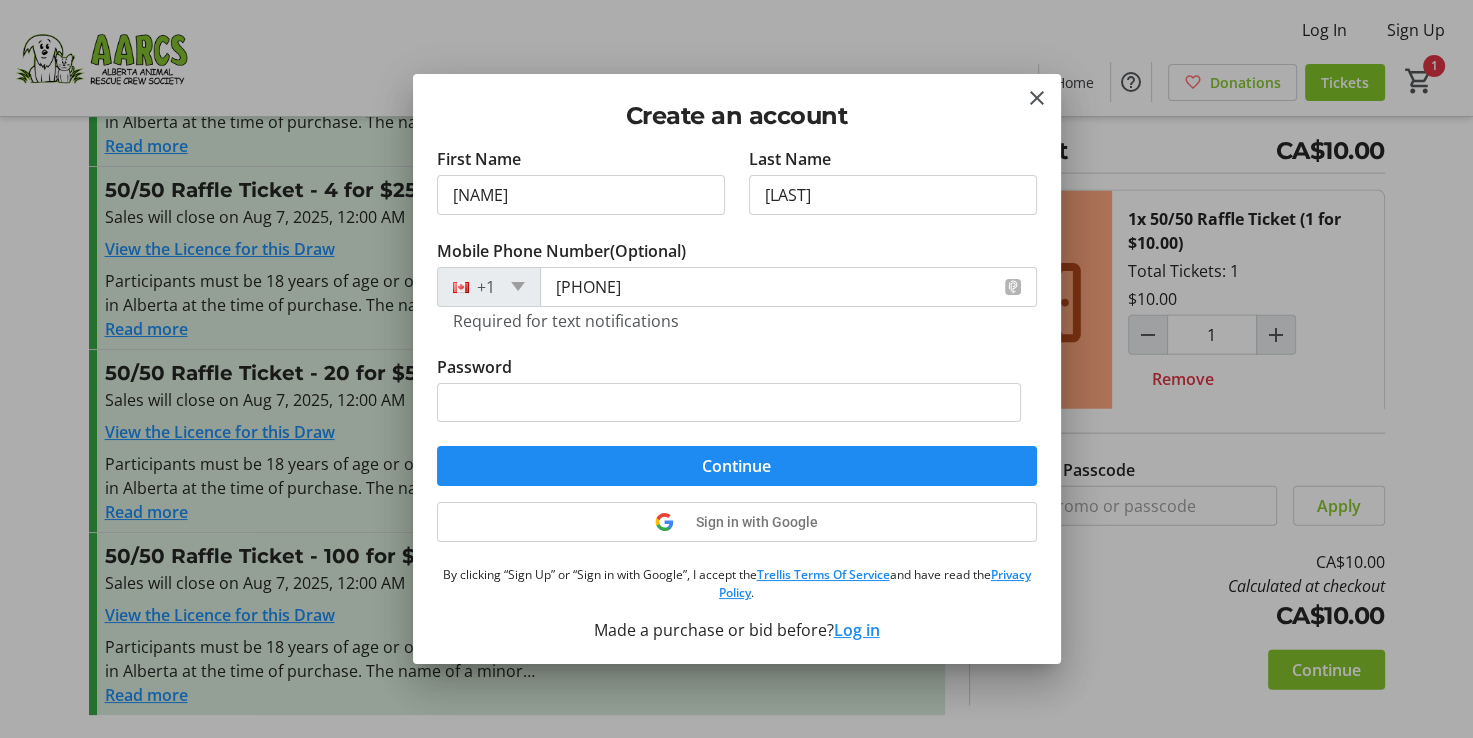 click on "Continue" at bounding box center (736, 466) 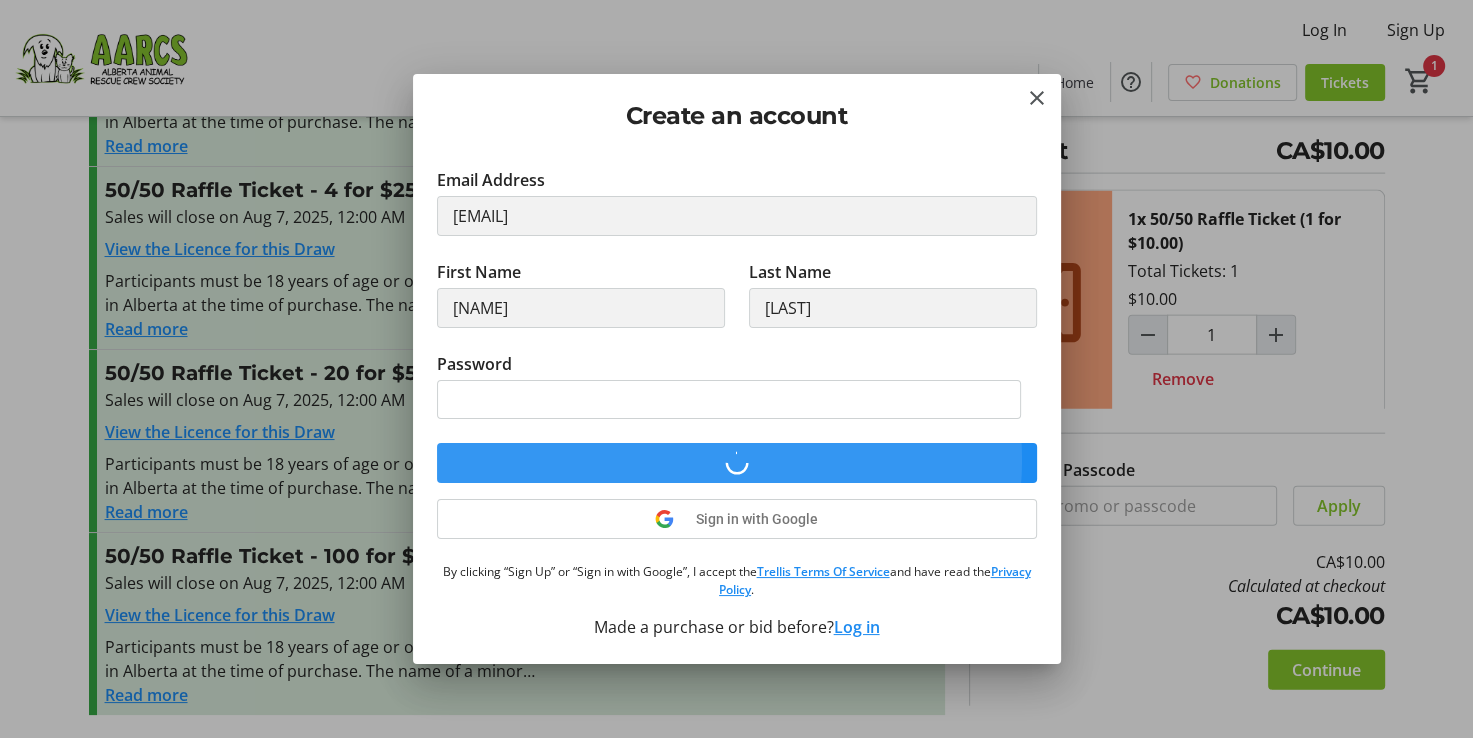 scroll, scrollTop: 28, scrollLeft: 0, axis: vertical 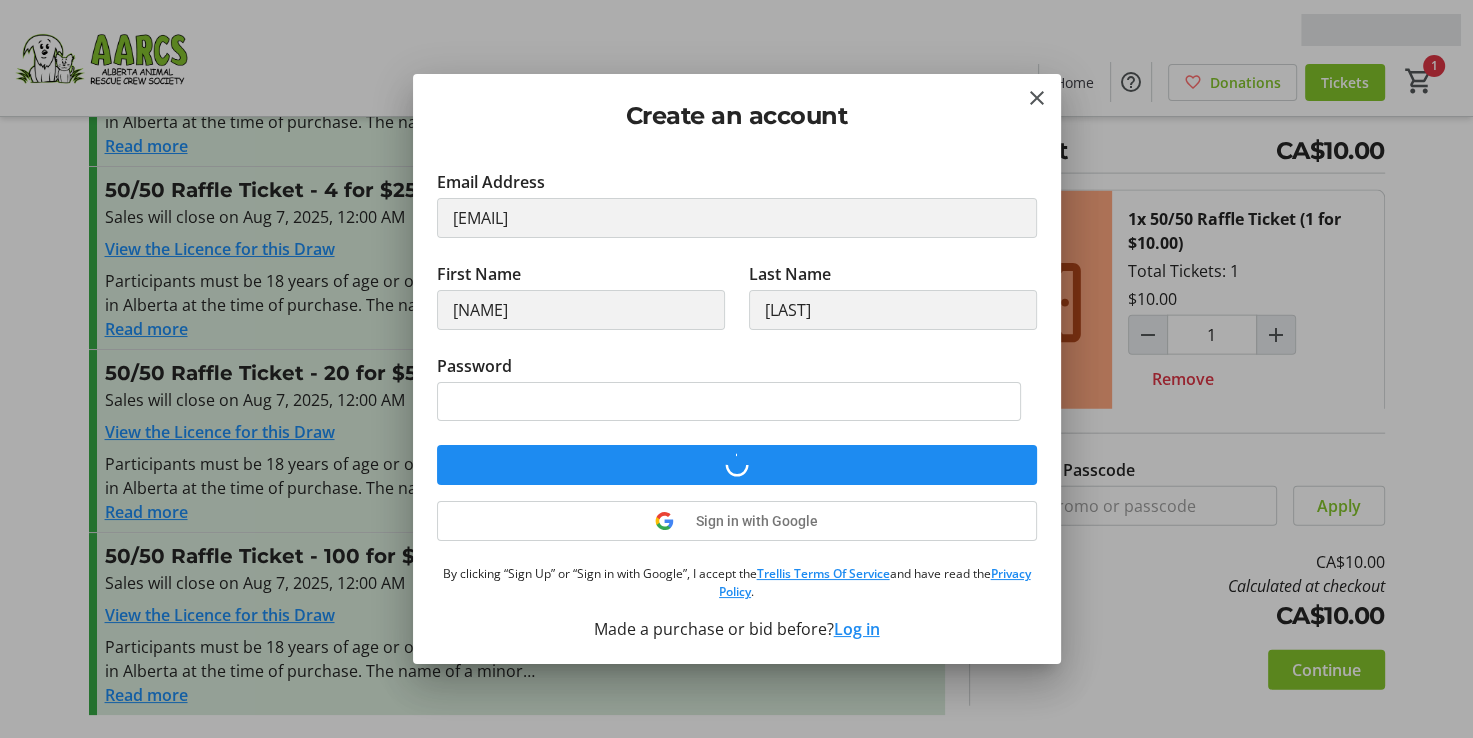 type on "0" 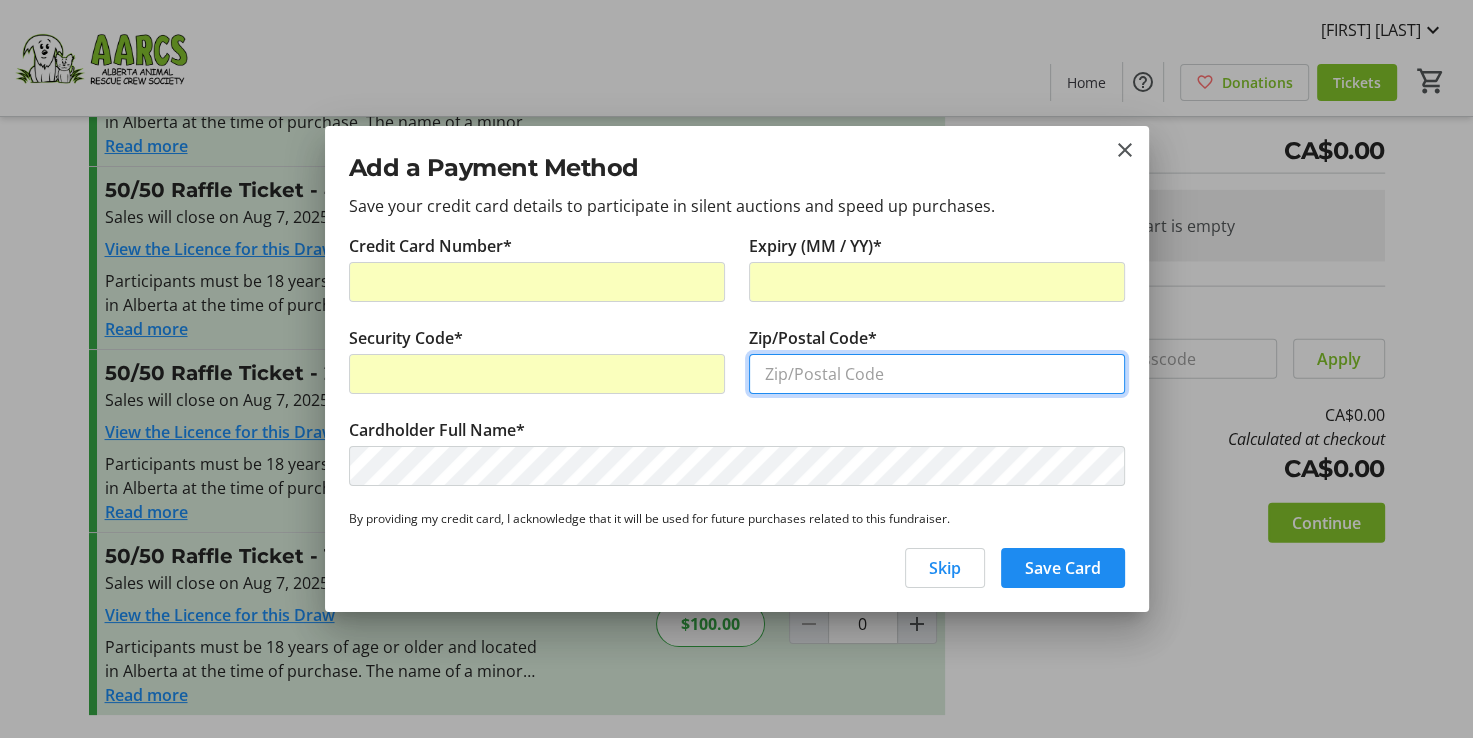 click on "Zip/Postal Code*" at bounding box center (937, 374) 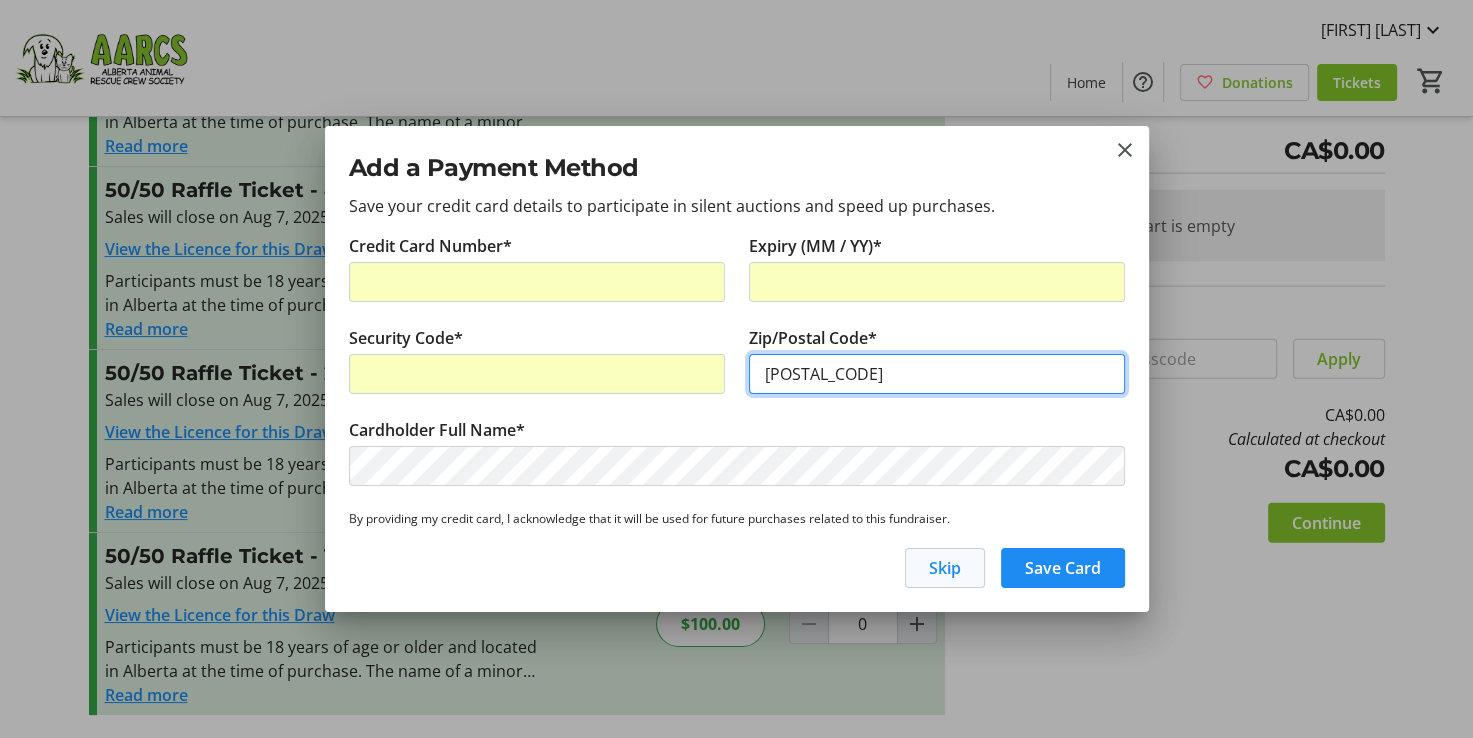 type on "[POSTAL_CODE]" 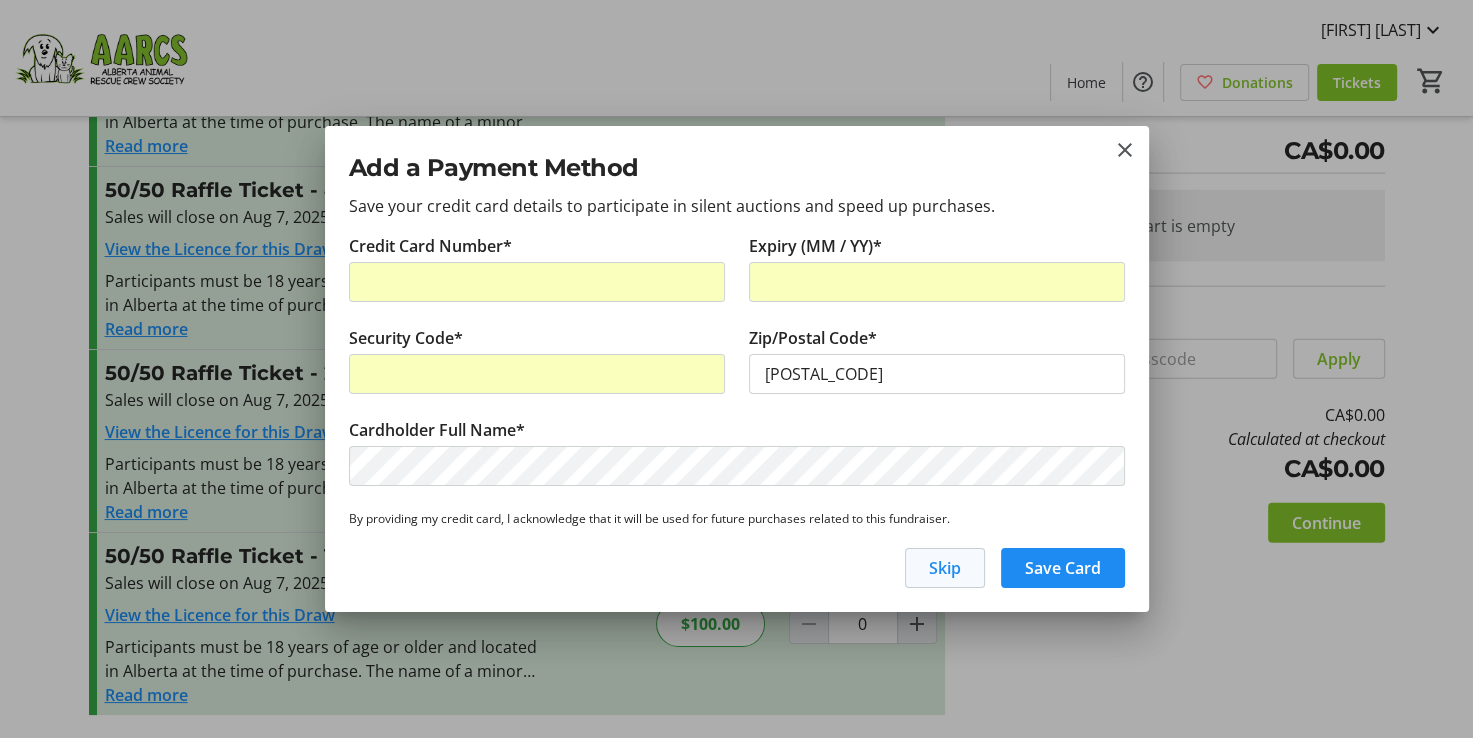click at bounding box center (945, 568) 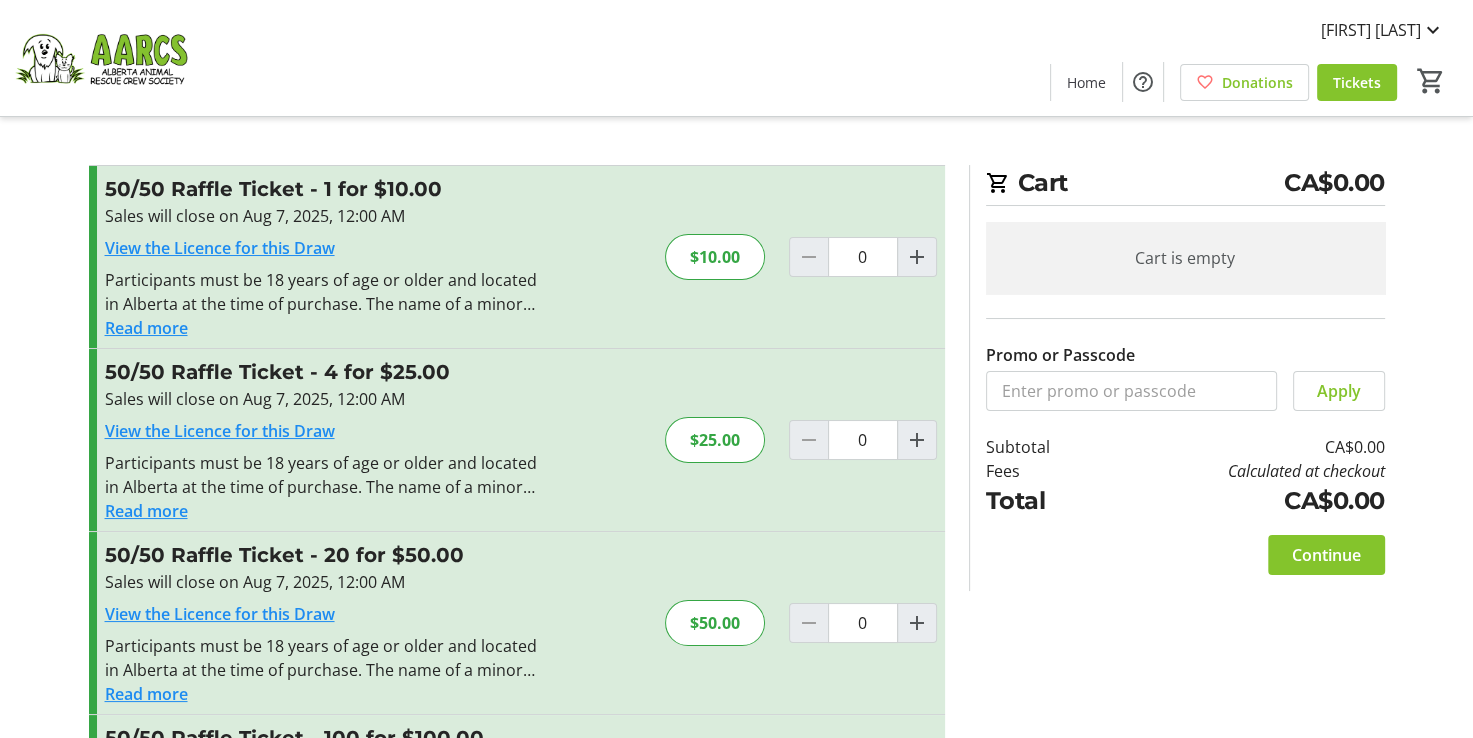 scroll, scrollTop: 181, scrollLeft: 0, axis: vertical 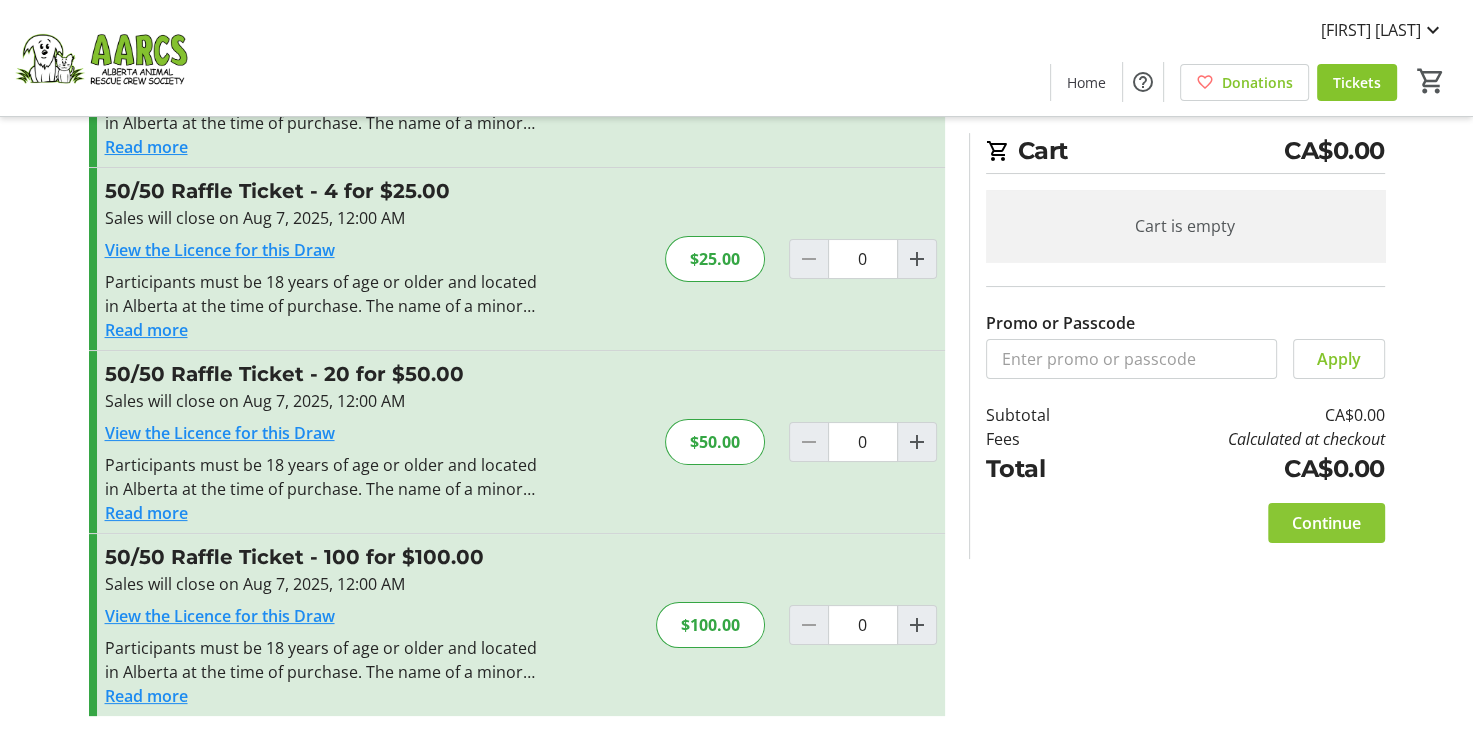 click 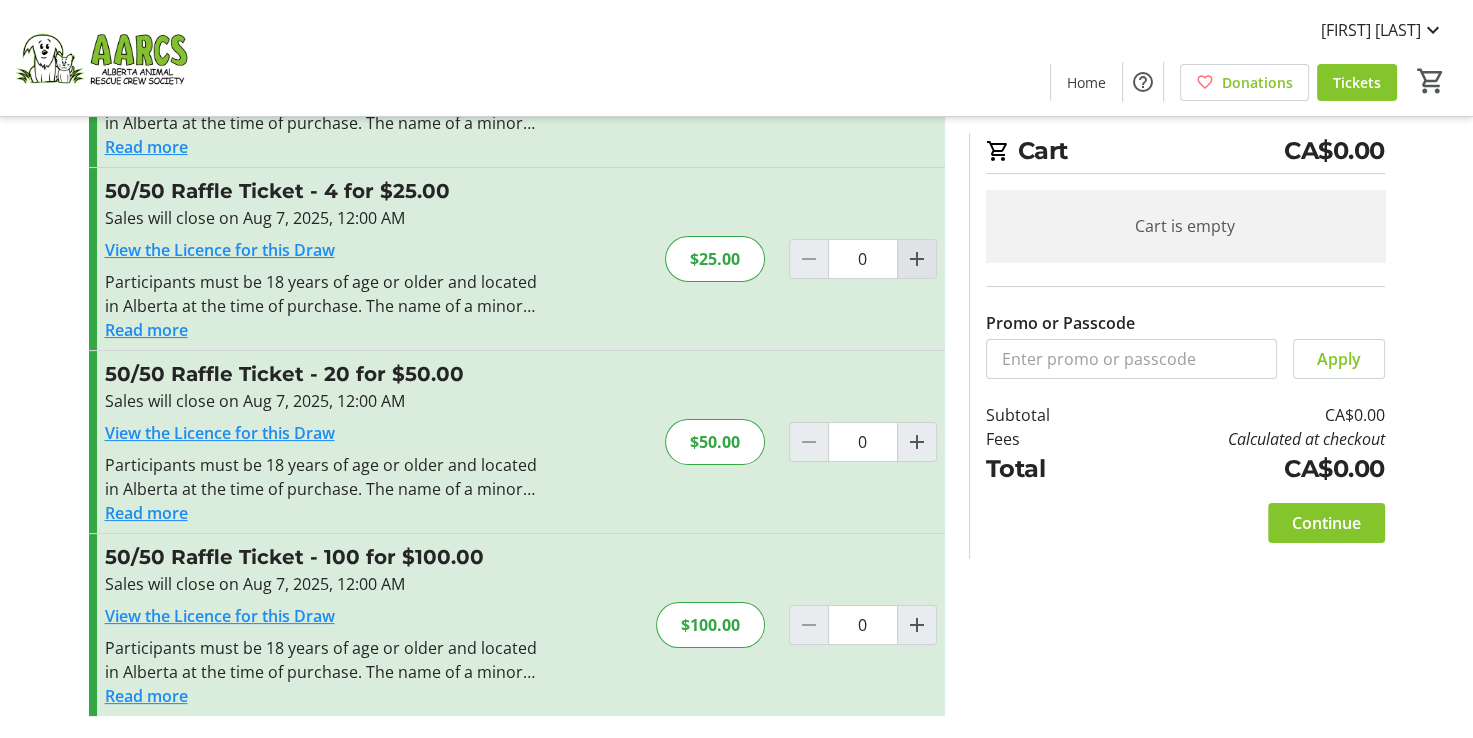 click 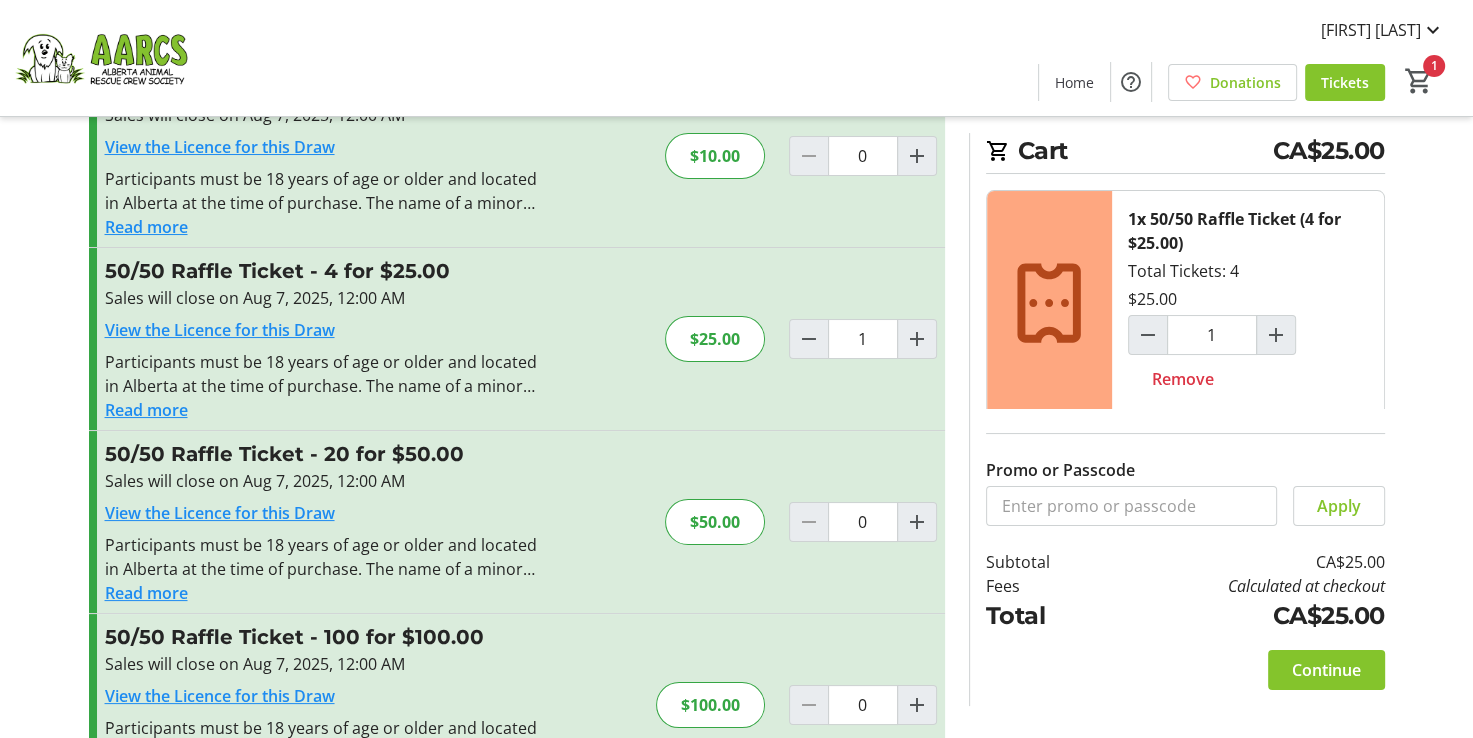 scroll, scrollTop: 0, scrollLeft: 0, axis: both 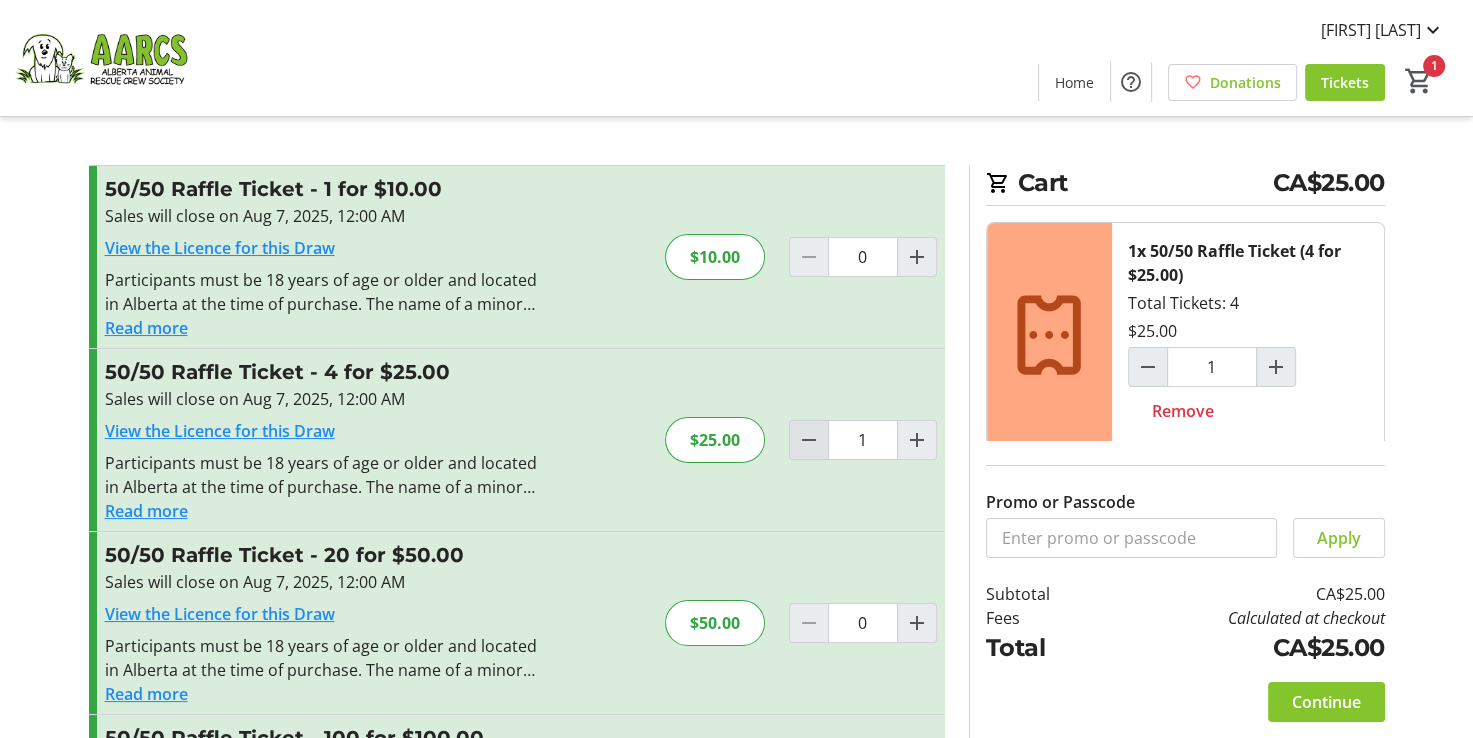 click 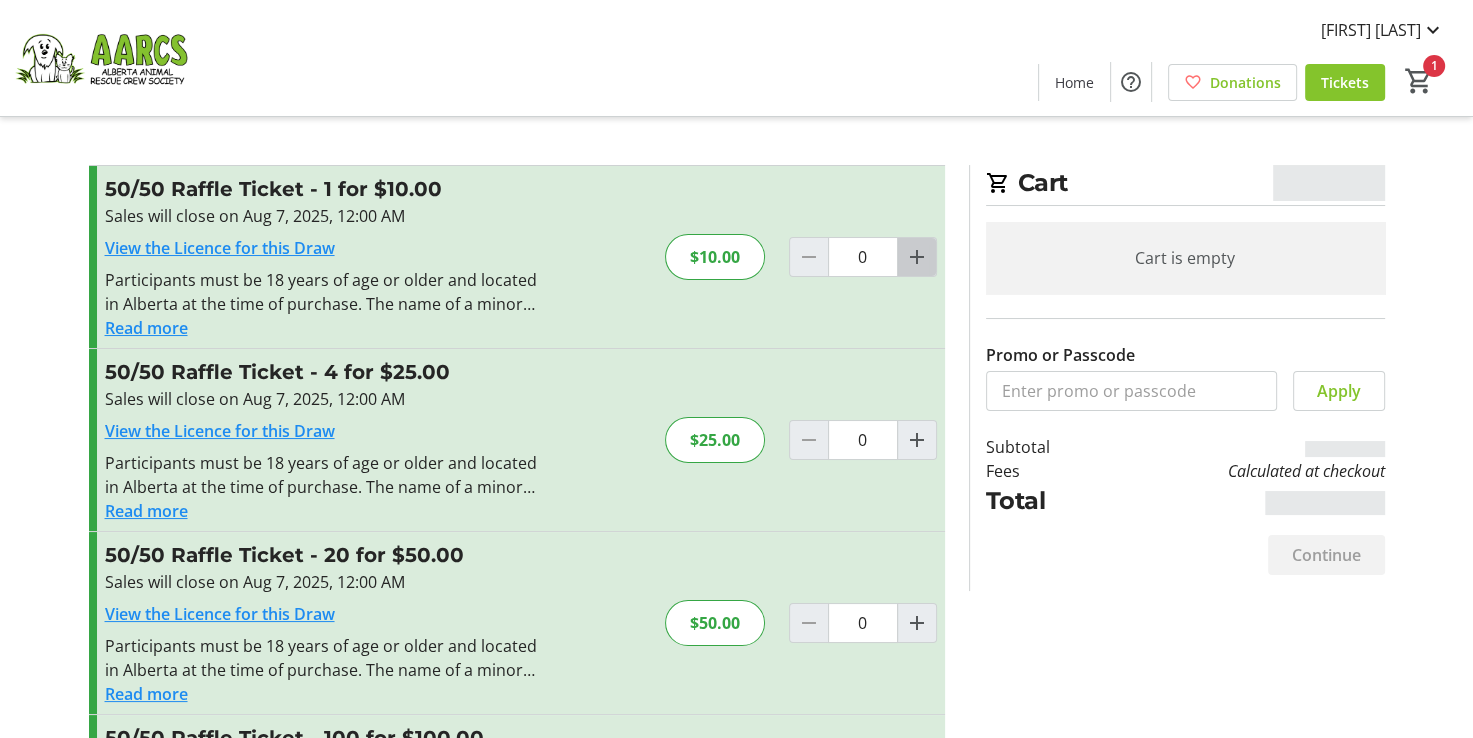 click 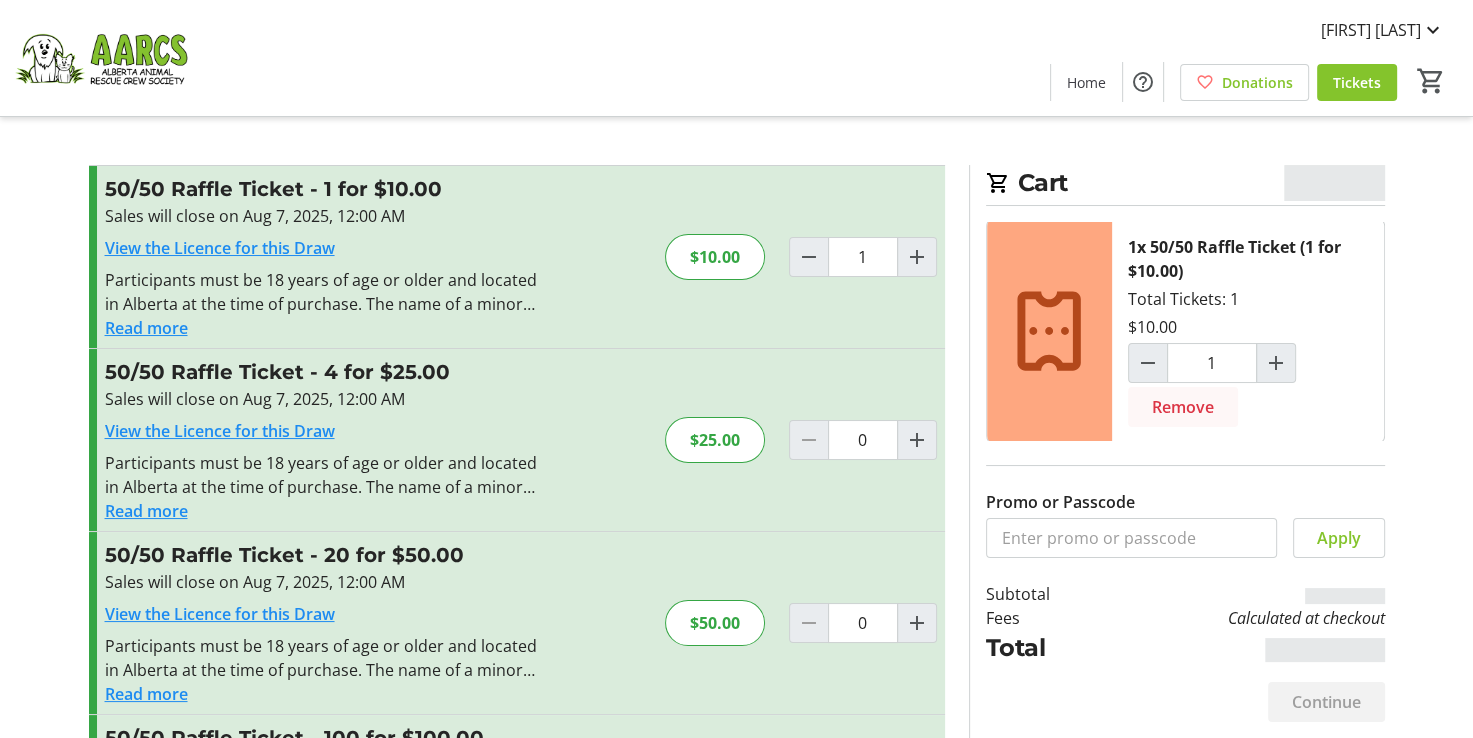 scroll, scrollTop: 4, scrollLeft: 0, axis: vertical 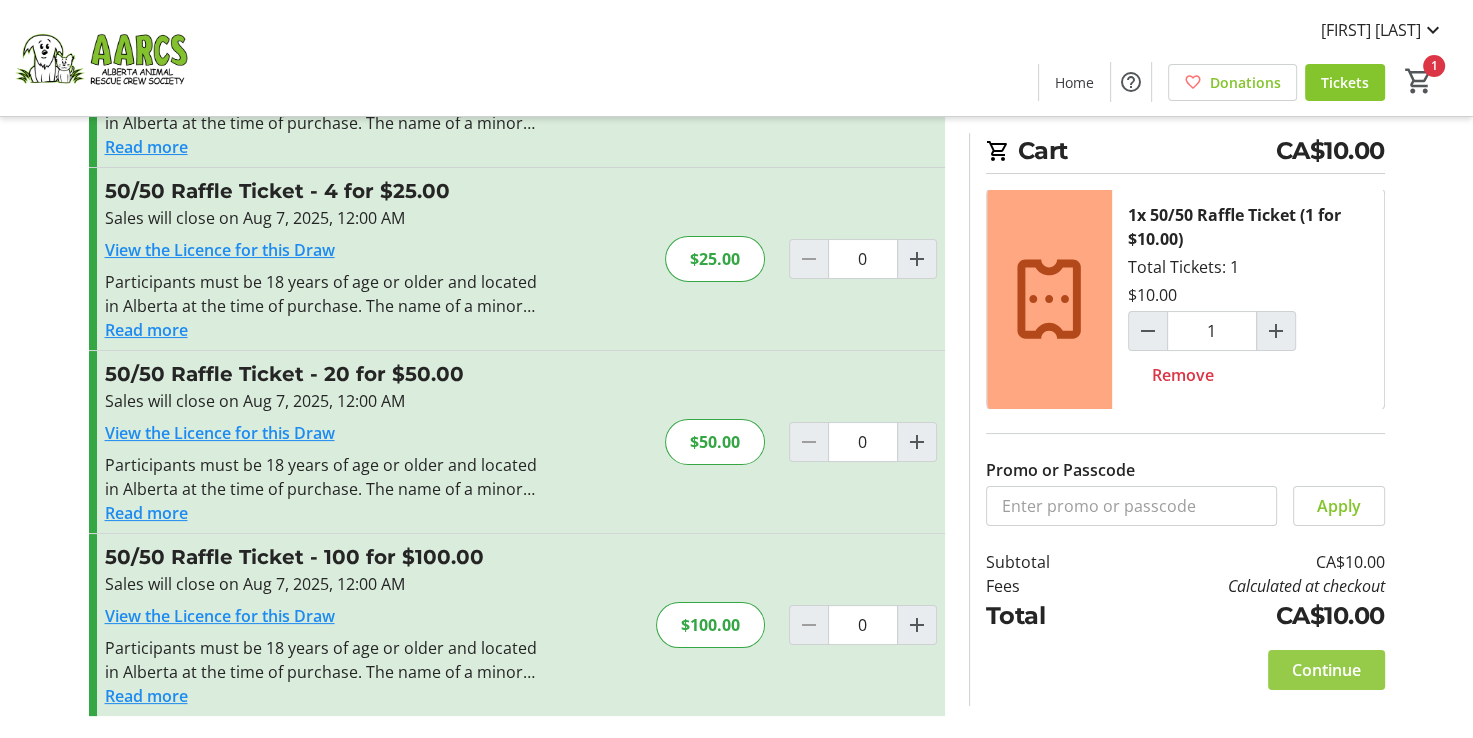 click on "Continue" 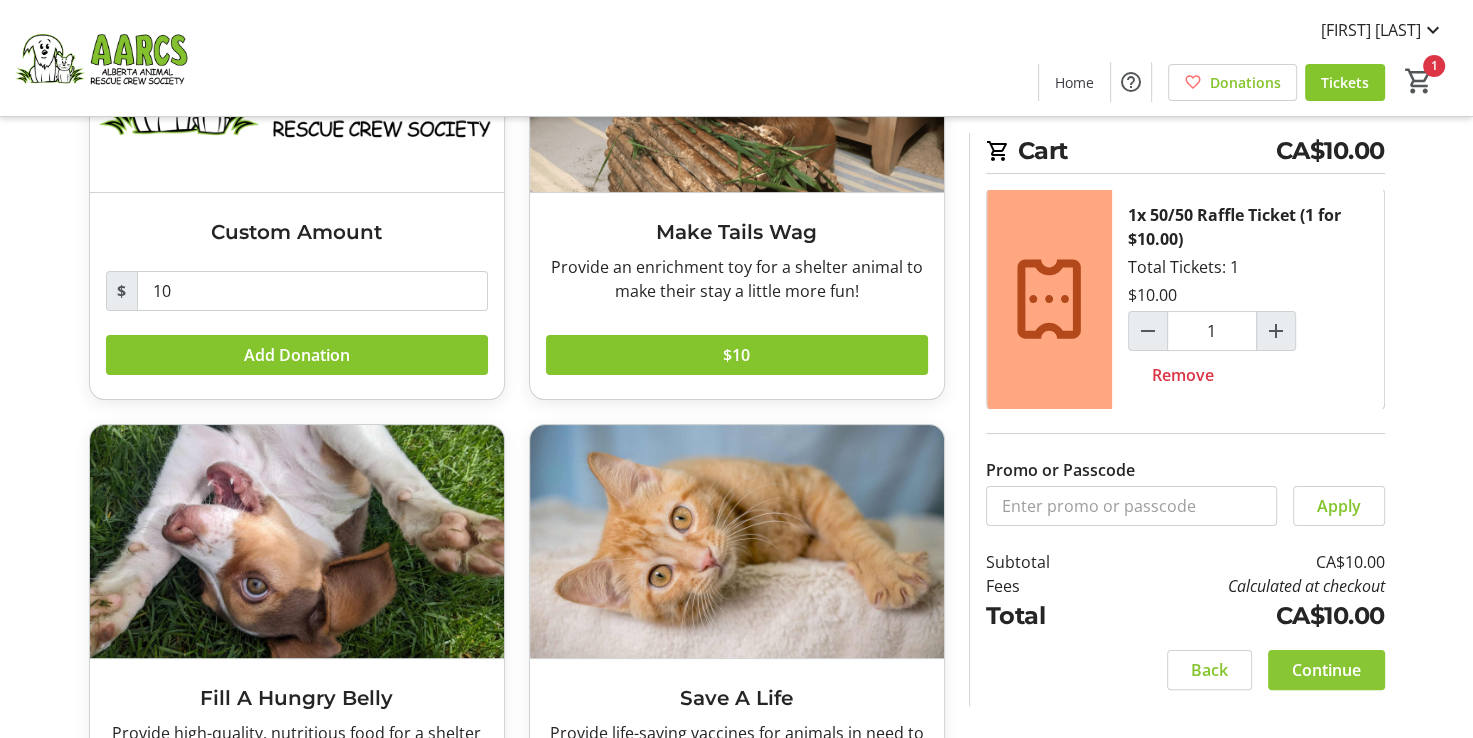 scroll, scrollTop: 300, scrollLeft: 0, axis: vertical 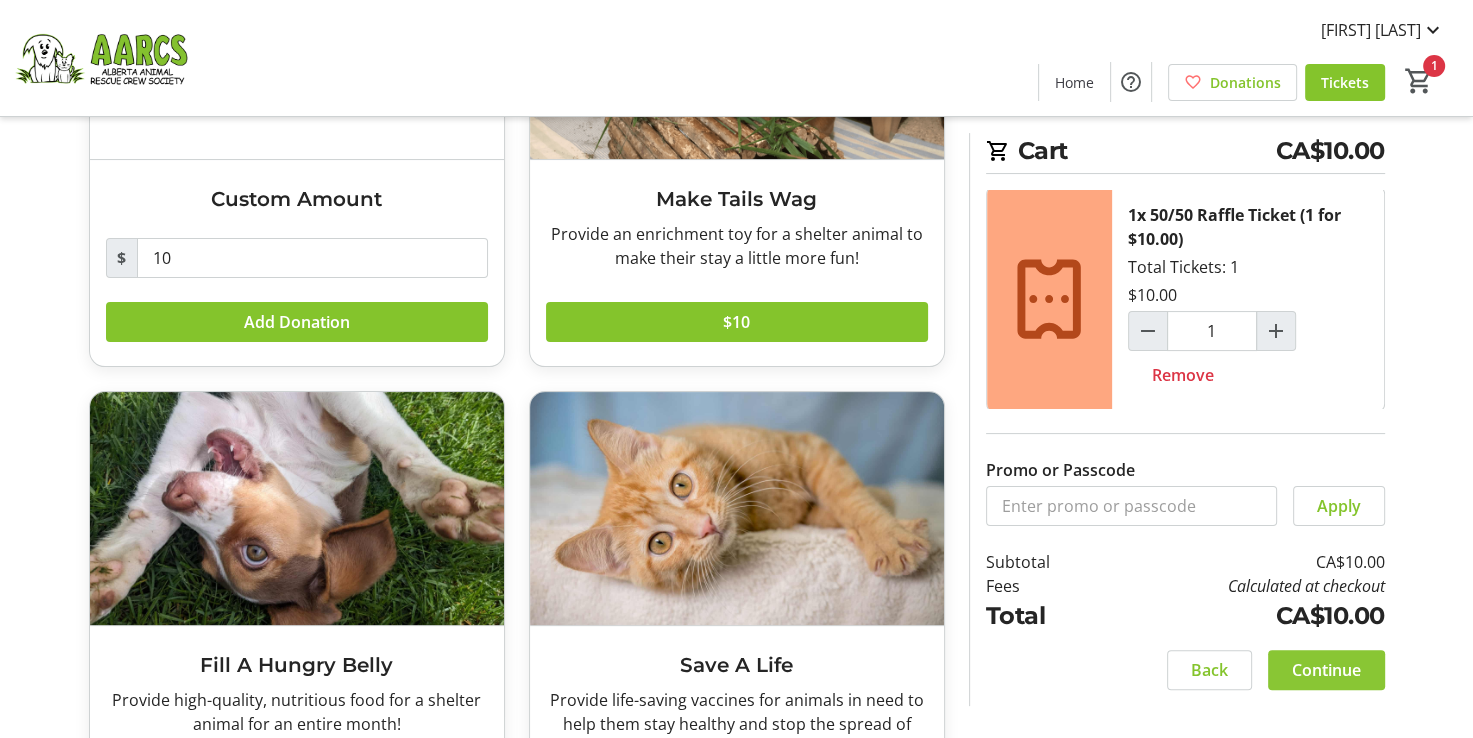 click on "Continue" 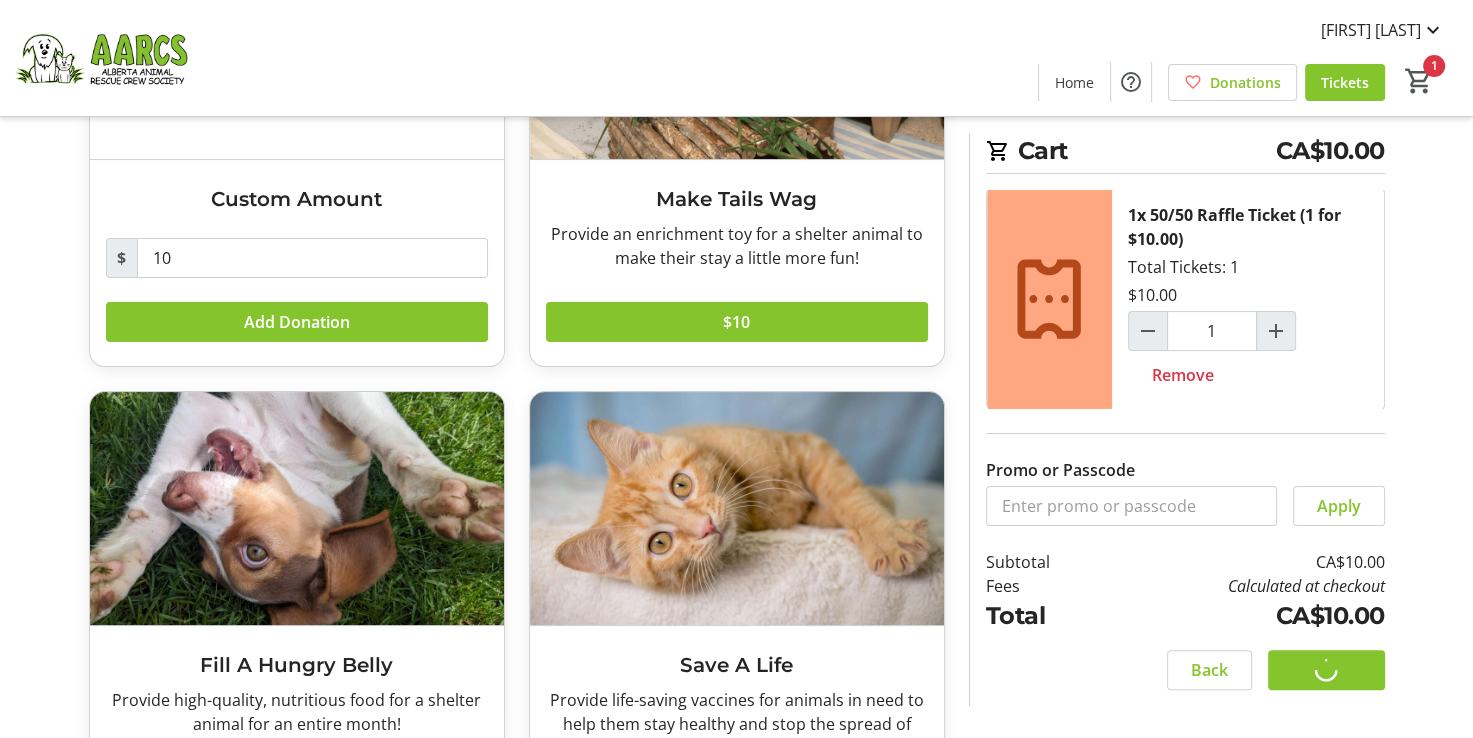 scroll, scrollTop: 0, scrollLeft: 0, axis: both 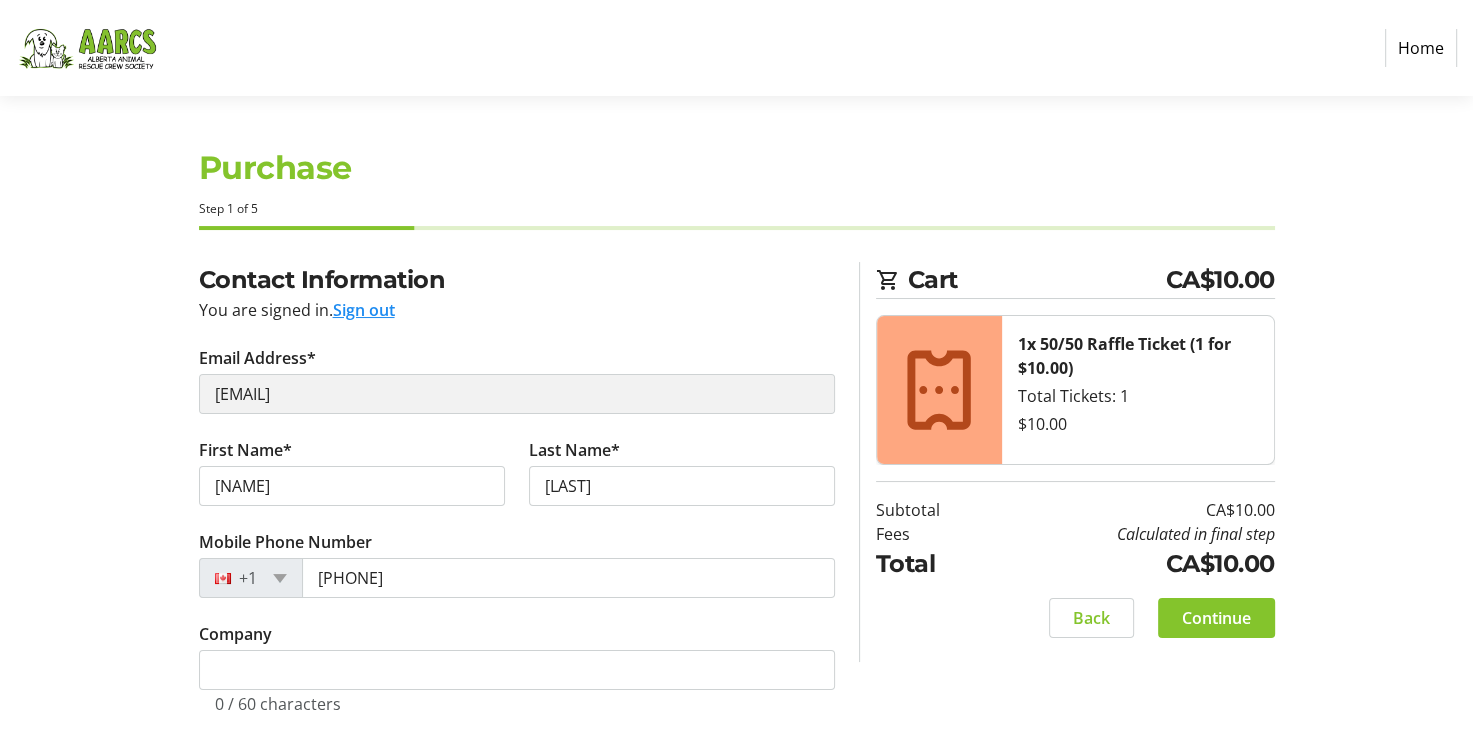 select on "CA" 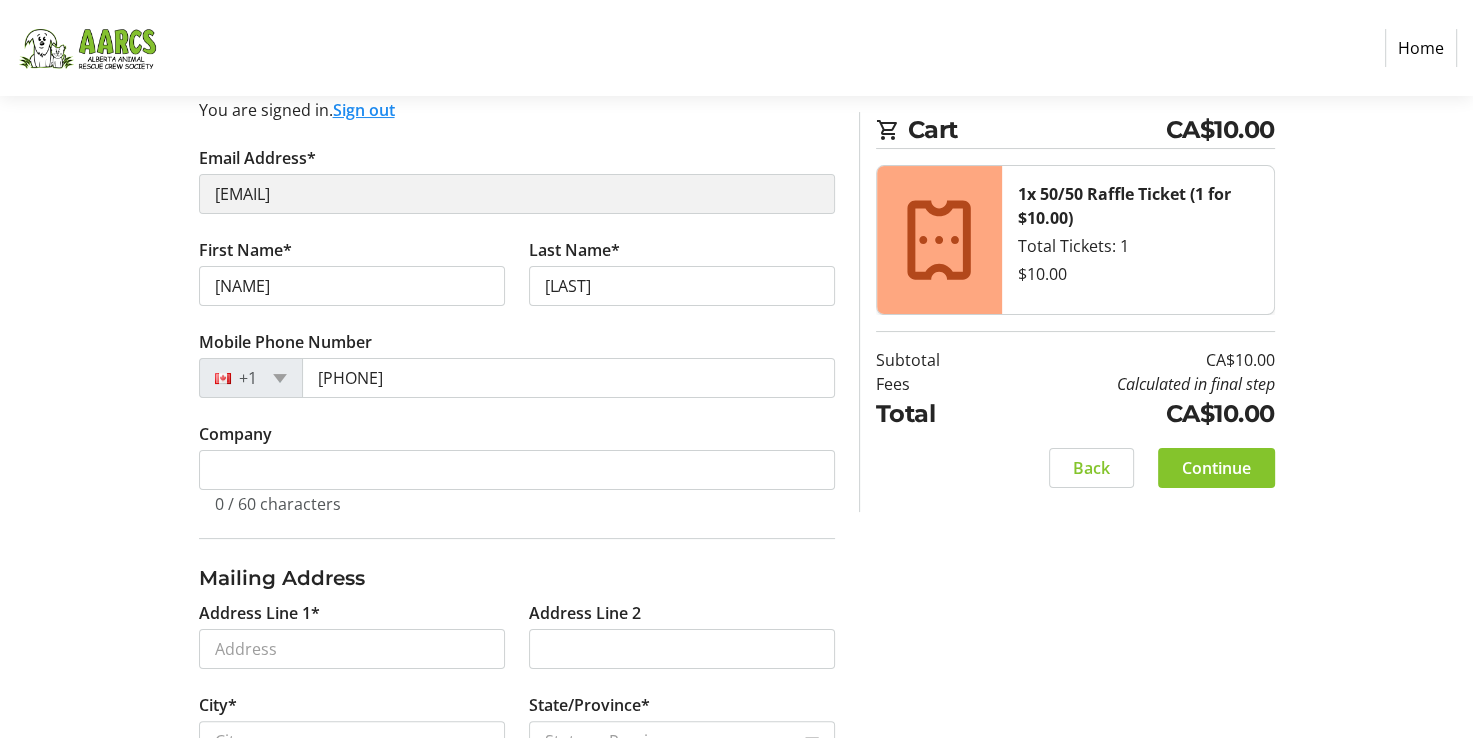 scroll, scrollTop: 400, scrollLeft: 0, axis: vertical 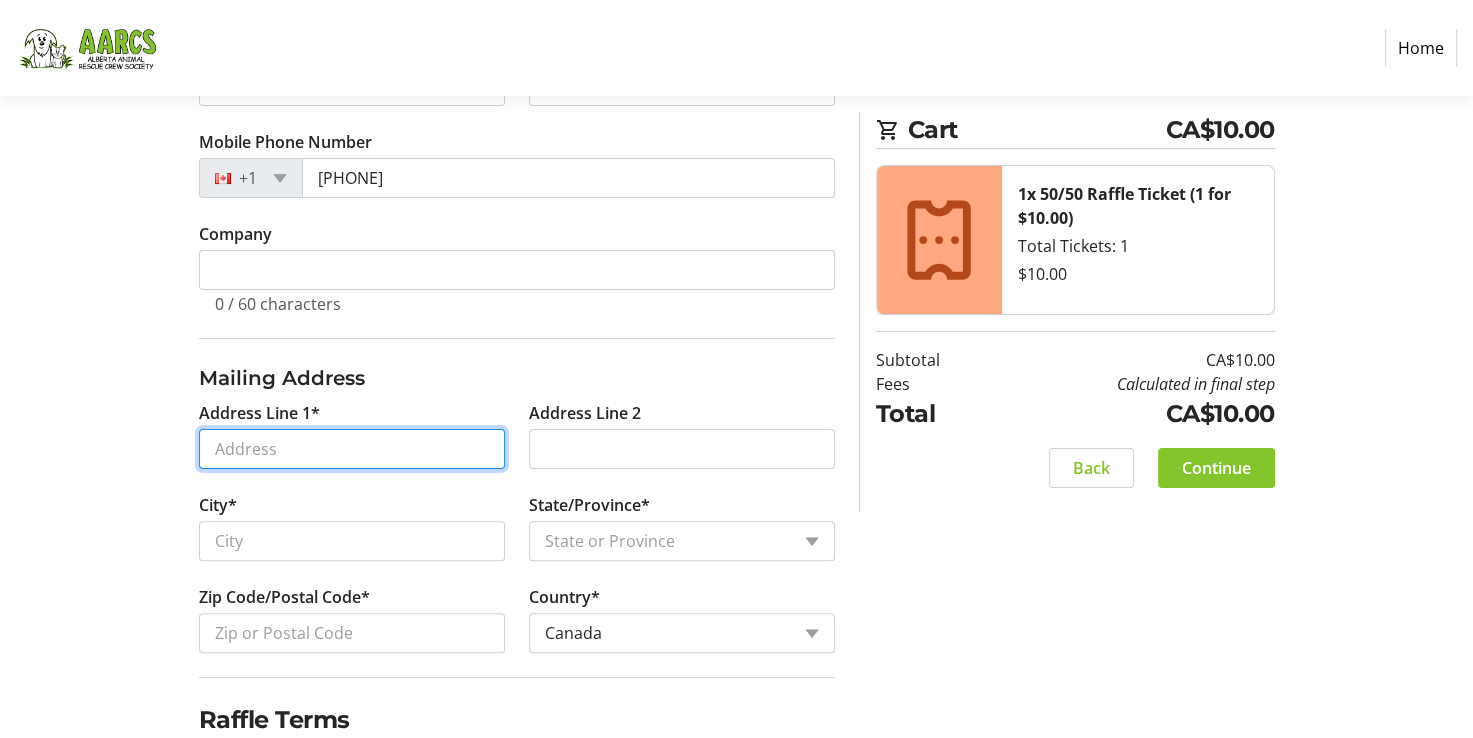 click on "Address Line 1*" at bounding box center (352, 449) 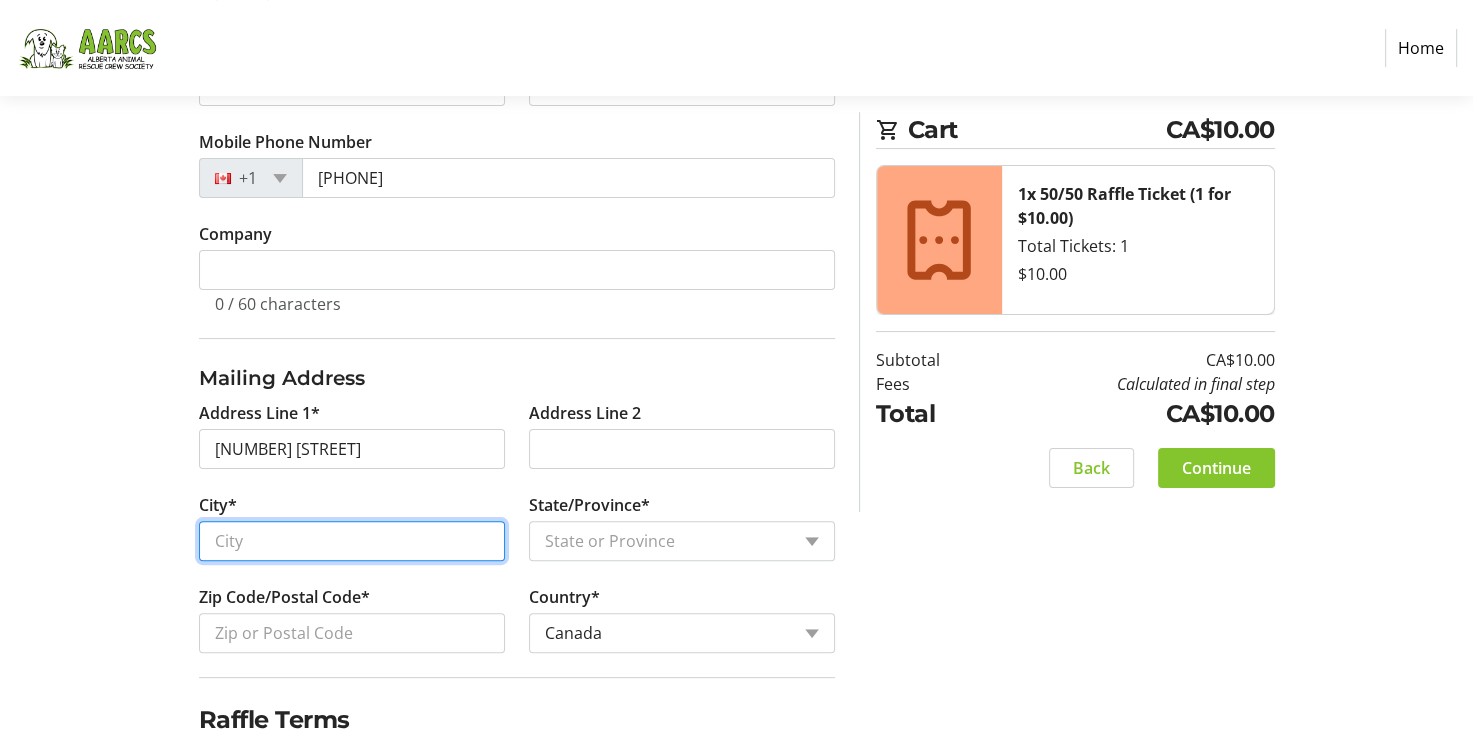 type on "[CITY]" 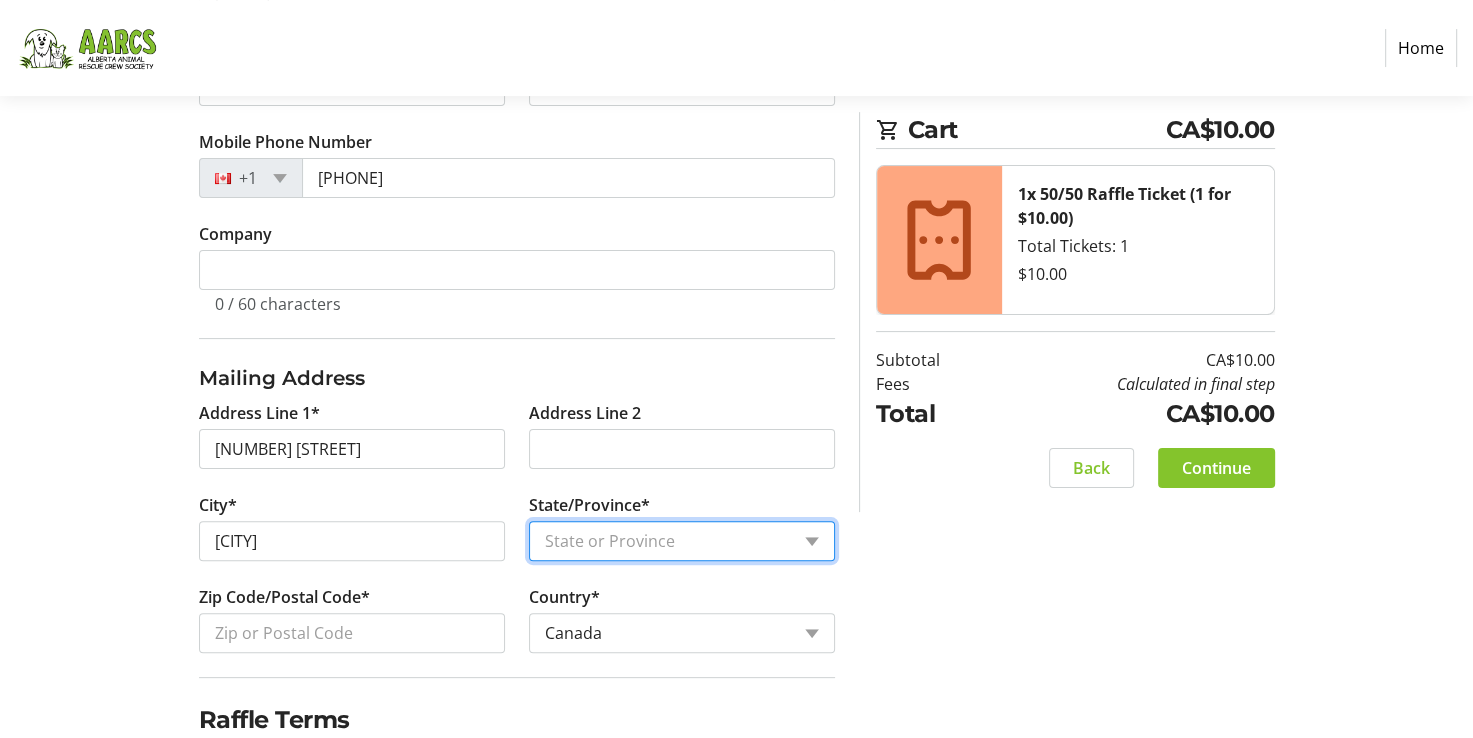 select on "AB" 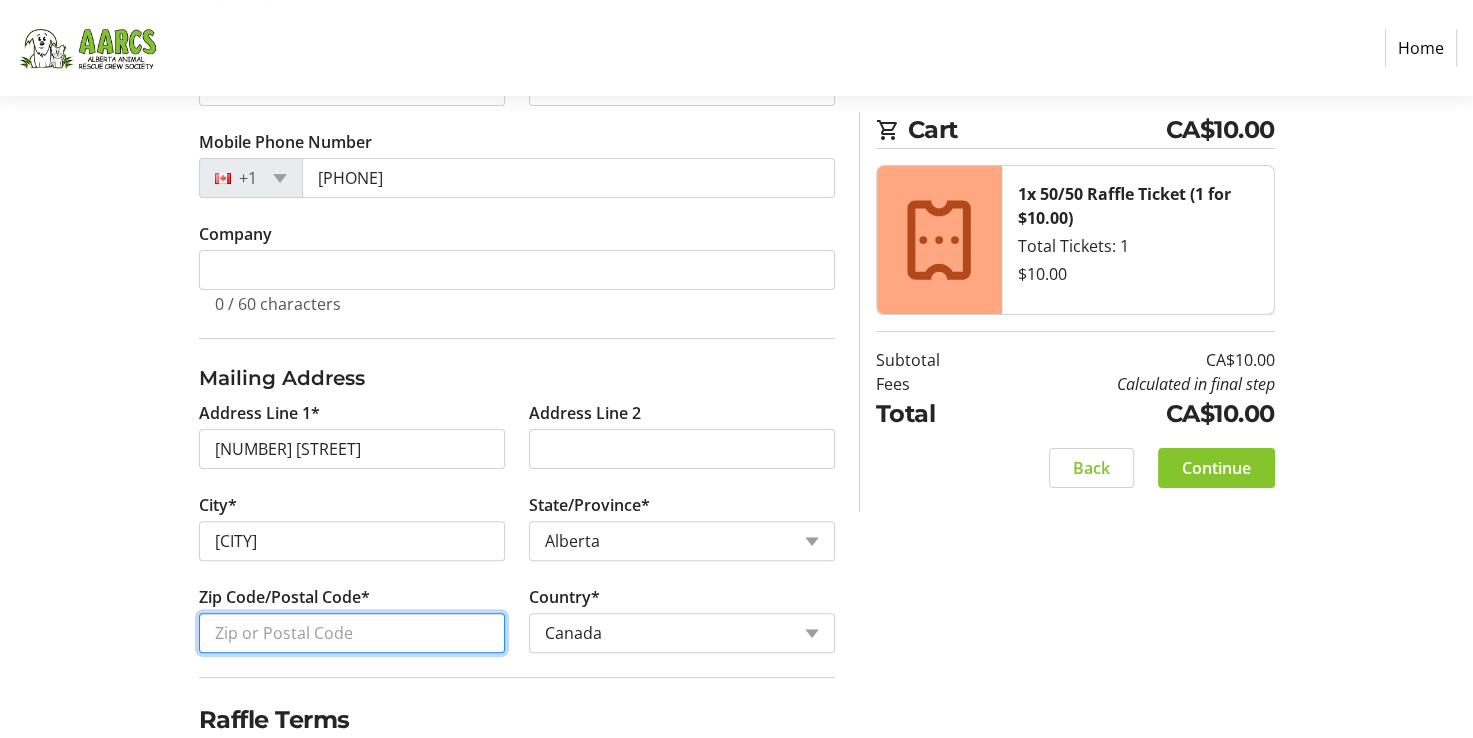 type on "[POSTAL_CODE]" 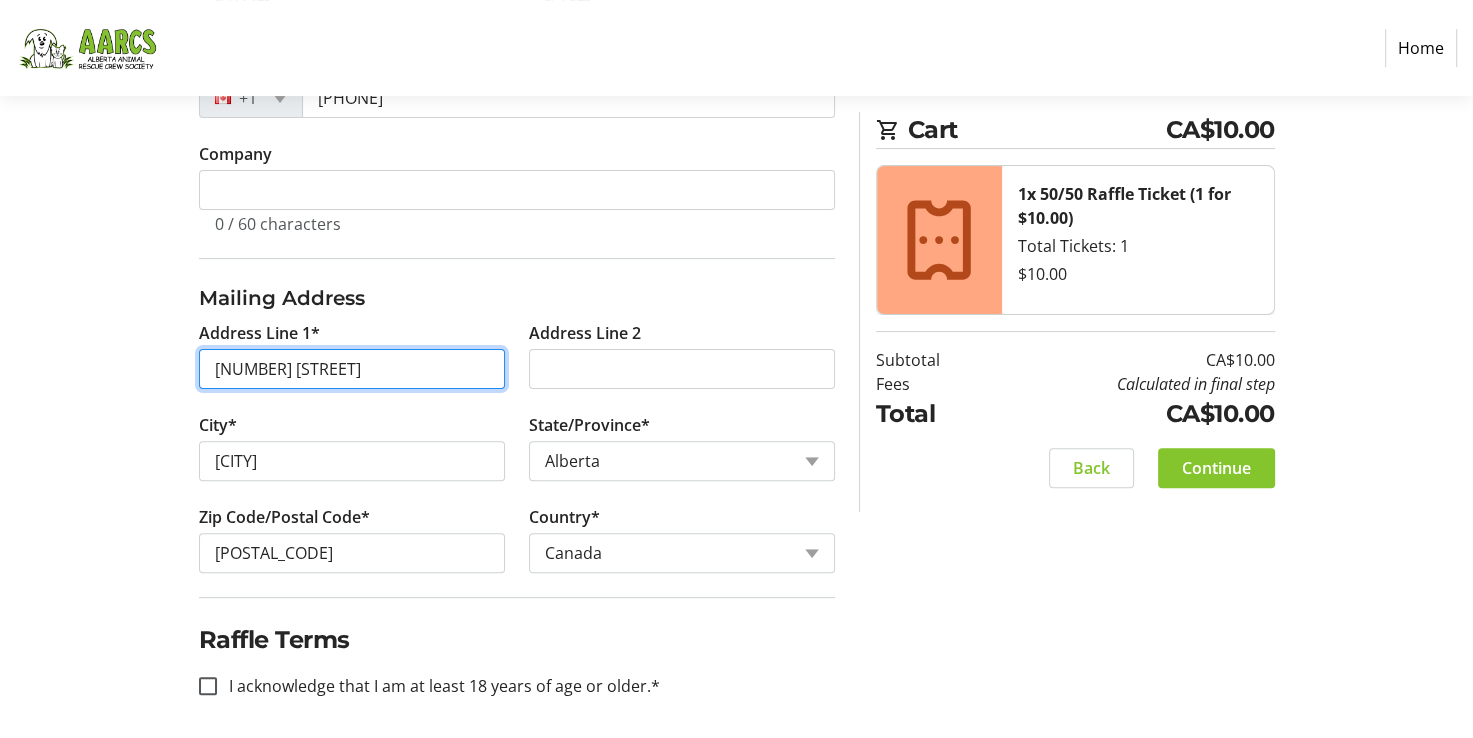 scroll, scrollTop: 484, scrollLeft: 0, axis: vertical 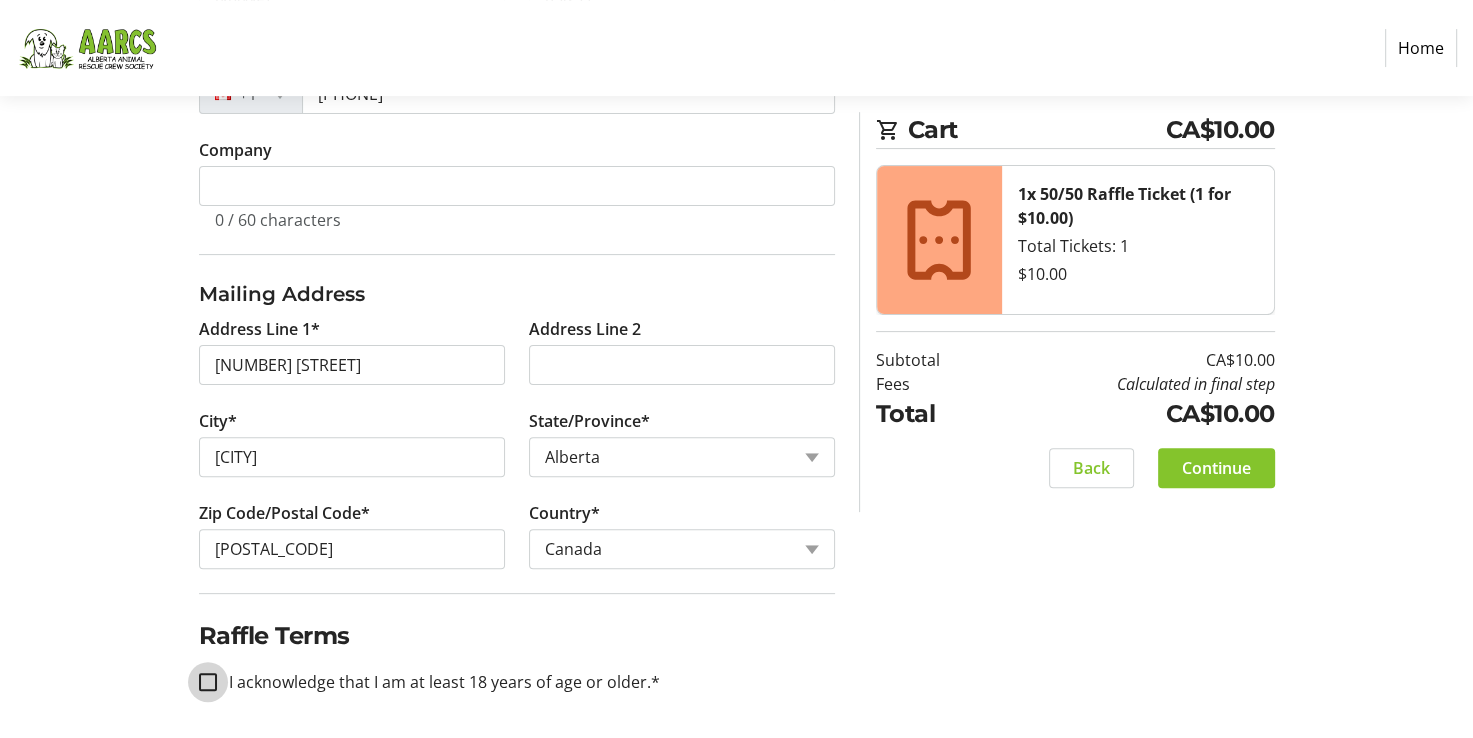 click on "I acknowledge that I am at least 18 years of age or older.*" at bounding box center [208, 682] 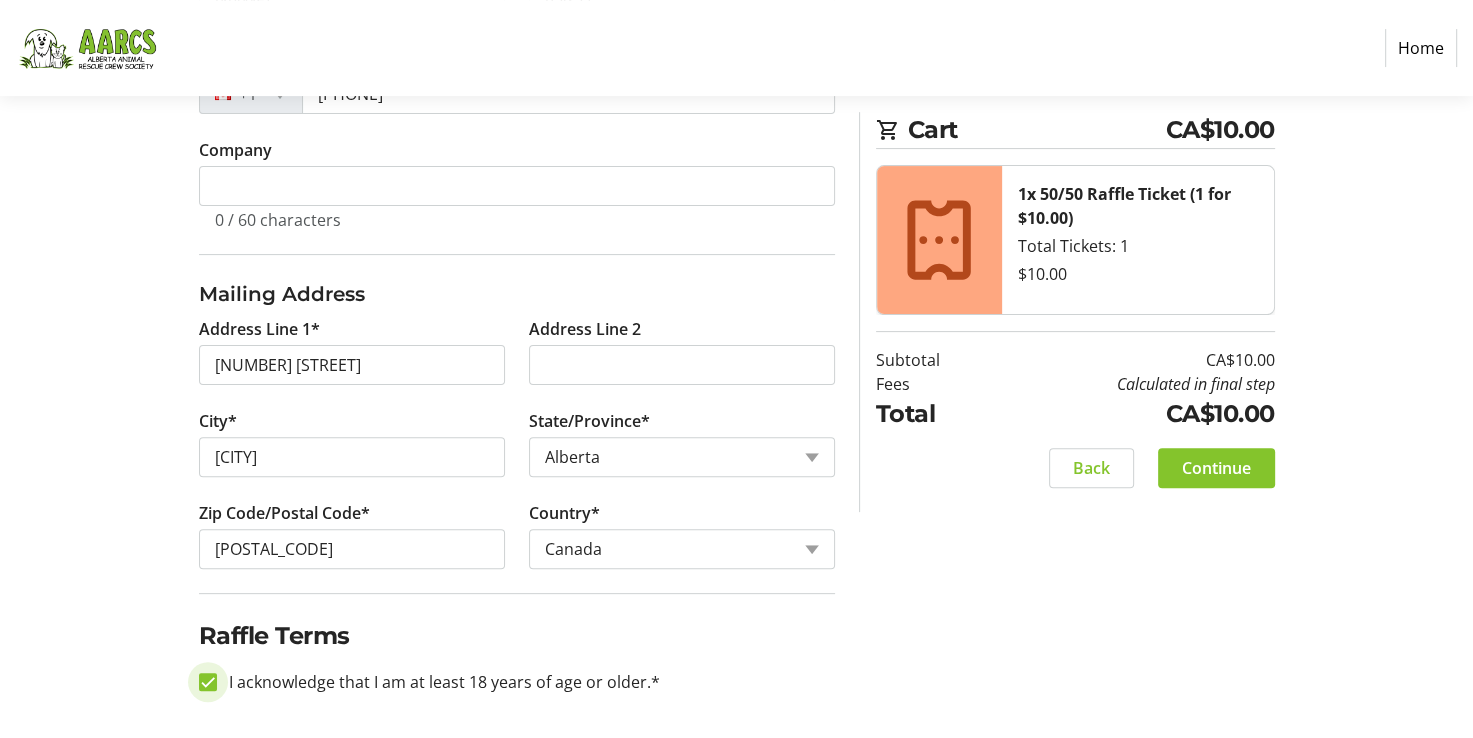 checkbox on "true" 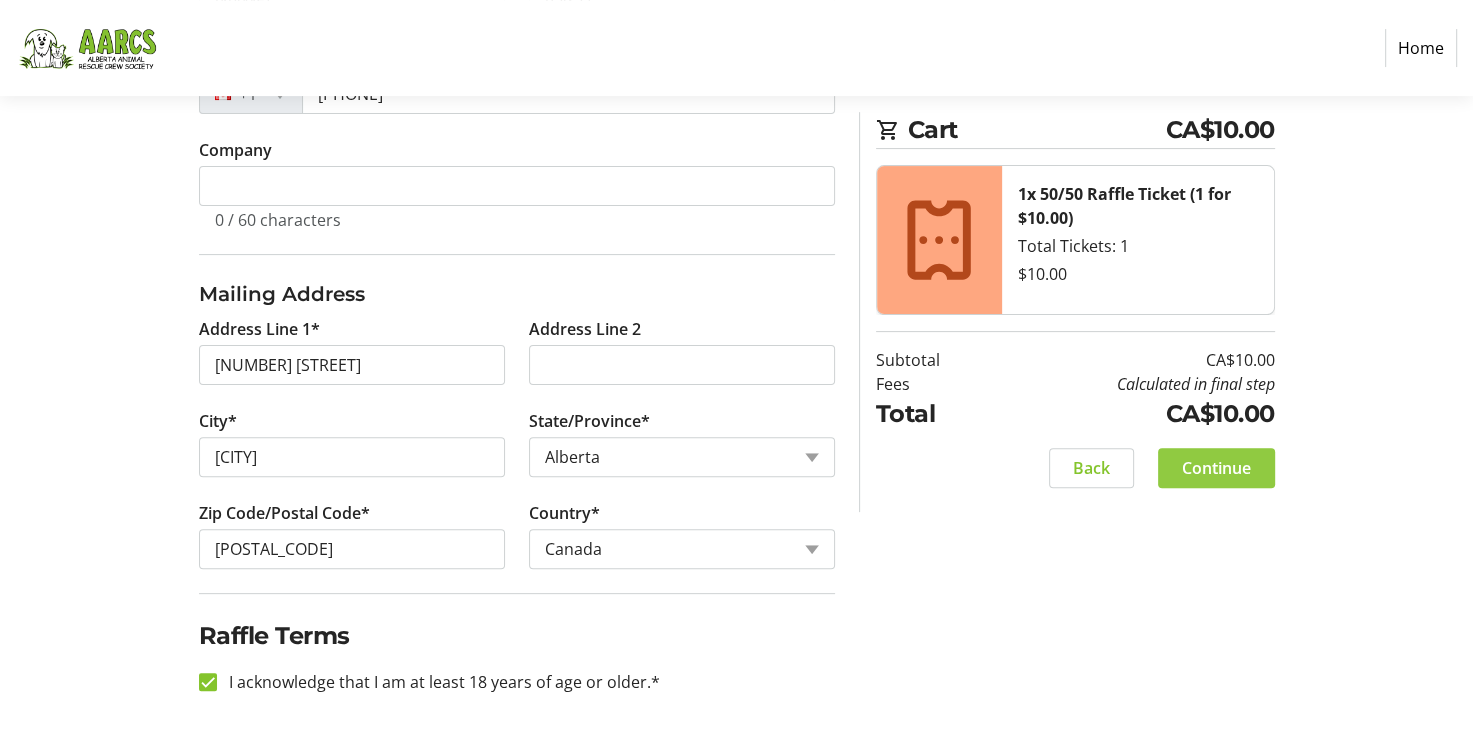 click on "Continue" 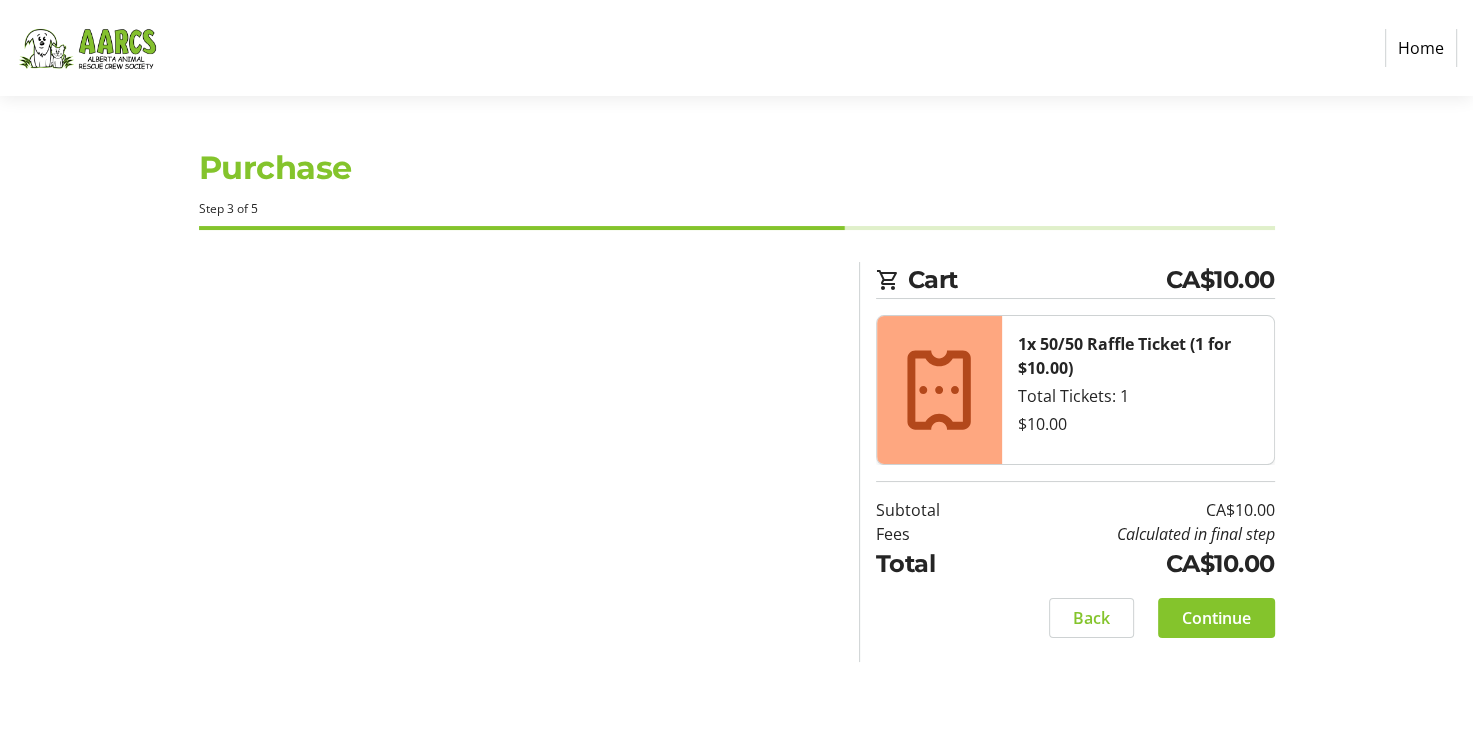 scroll, scrollTop: 0, scrollLeft: 0, axis: both 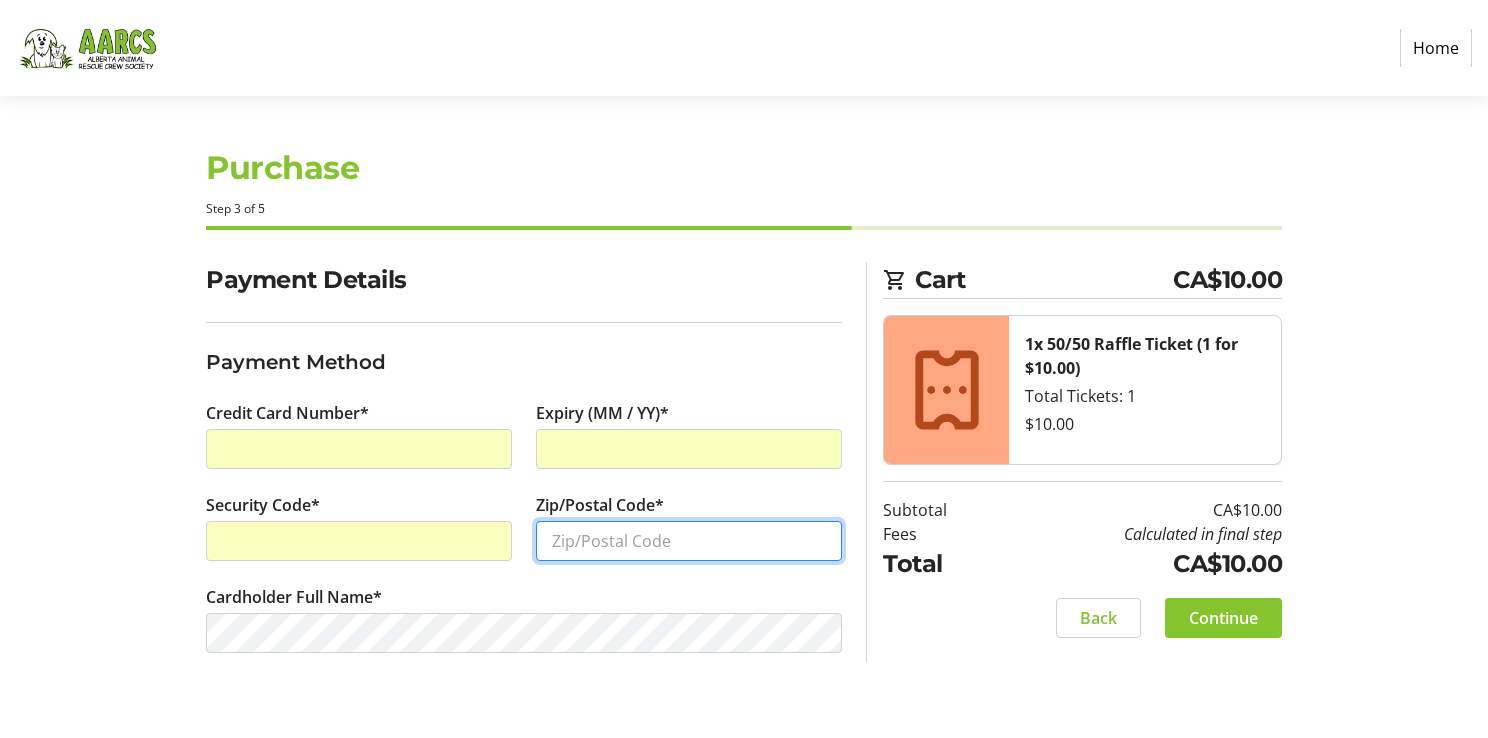 click on "Zip/Postal Code*" at bounding box center [689, 541] 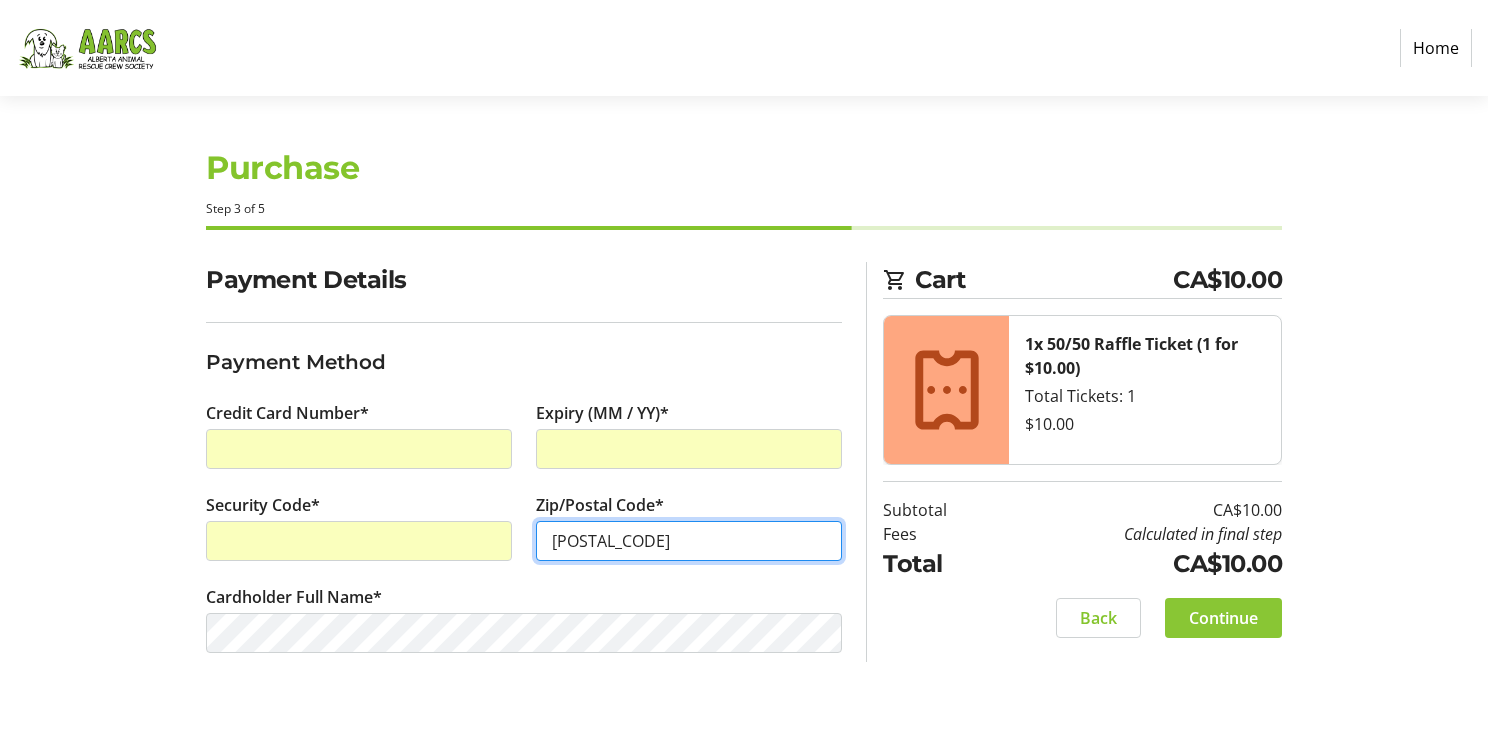 type on "[POSTAL_CODE]" 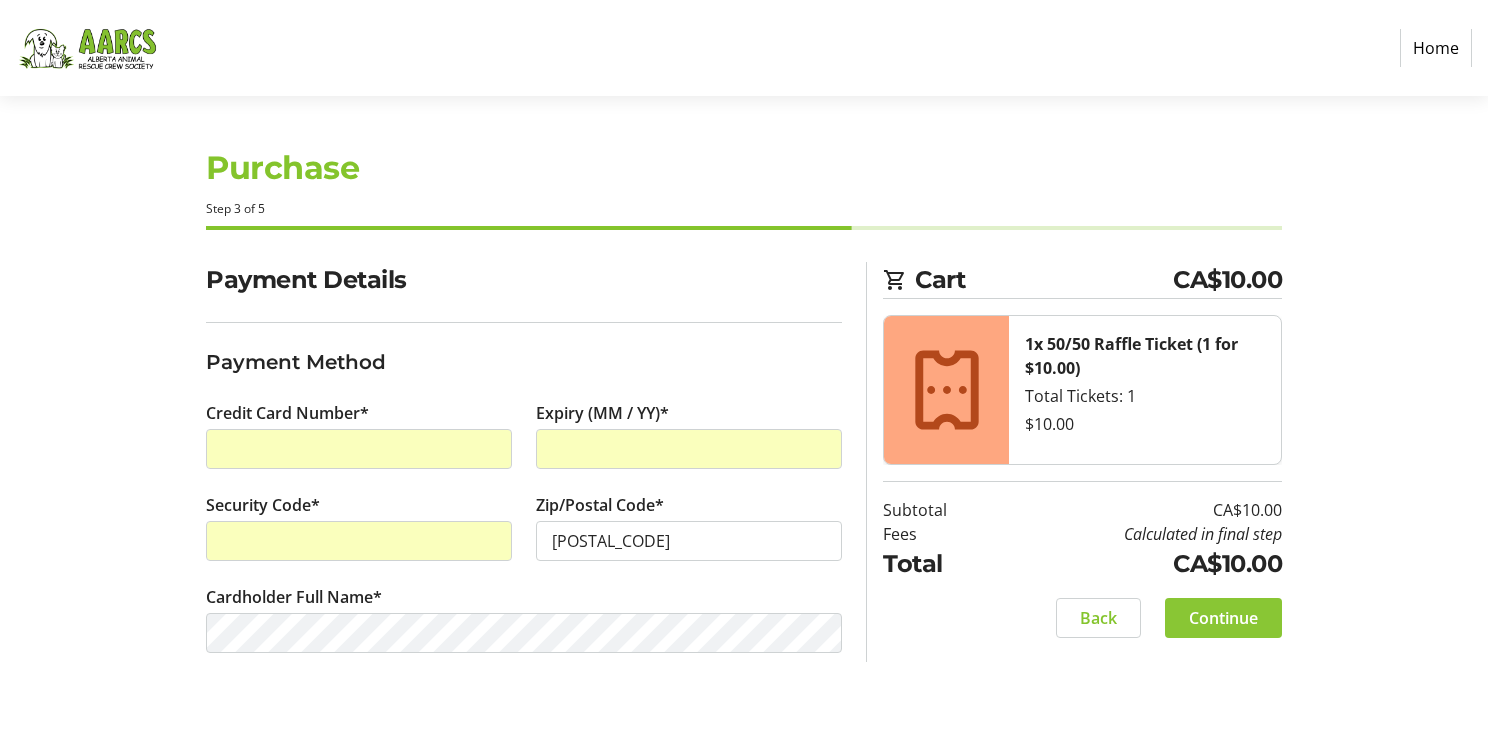 click 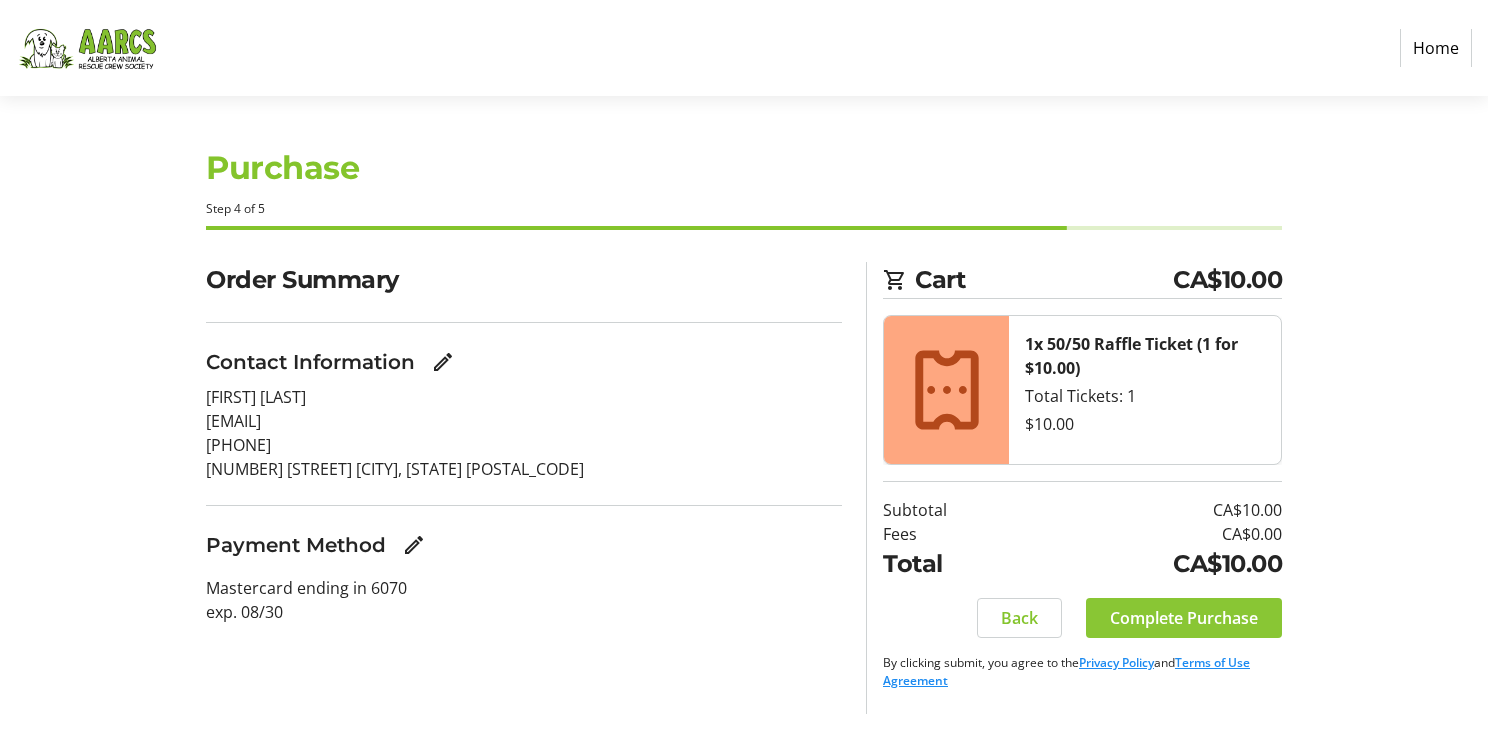 click on "Complete Purchase" 